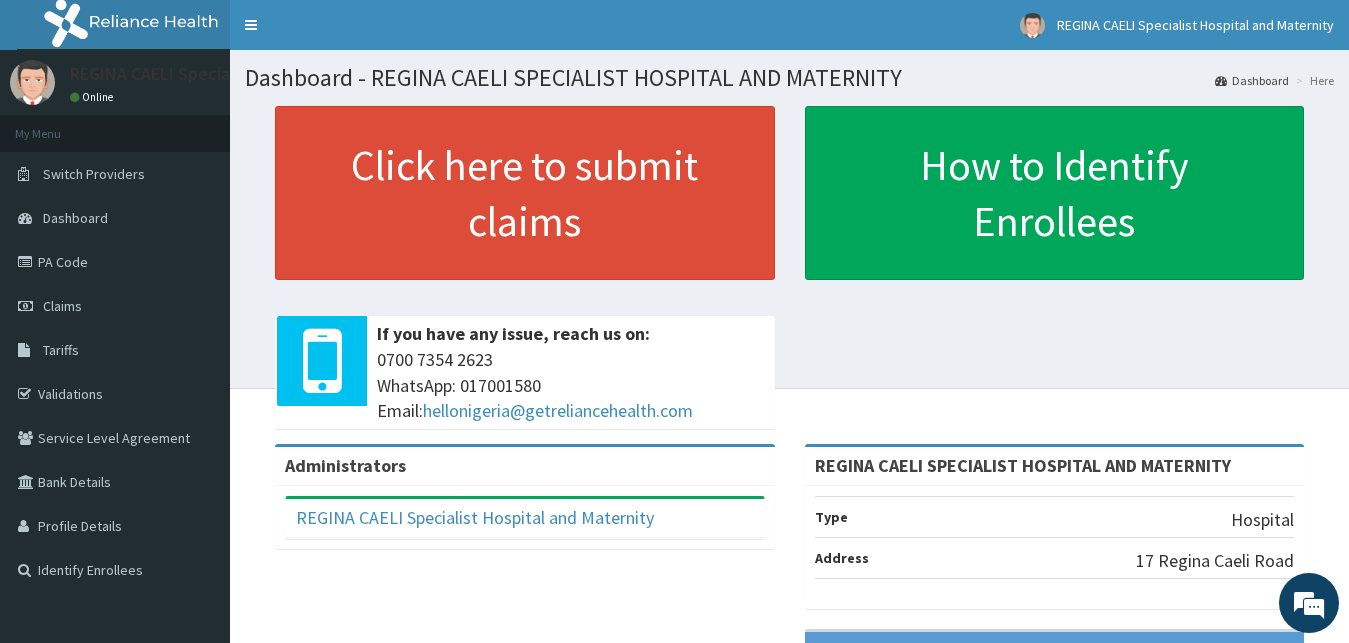 scroll, scrollTop: 0, scrollLeft: 0, axis: both 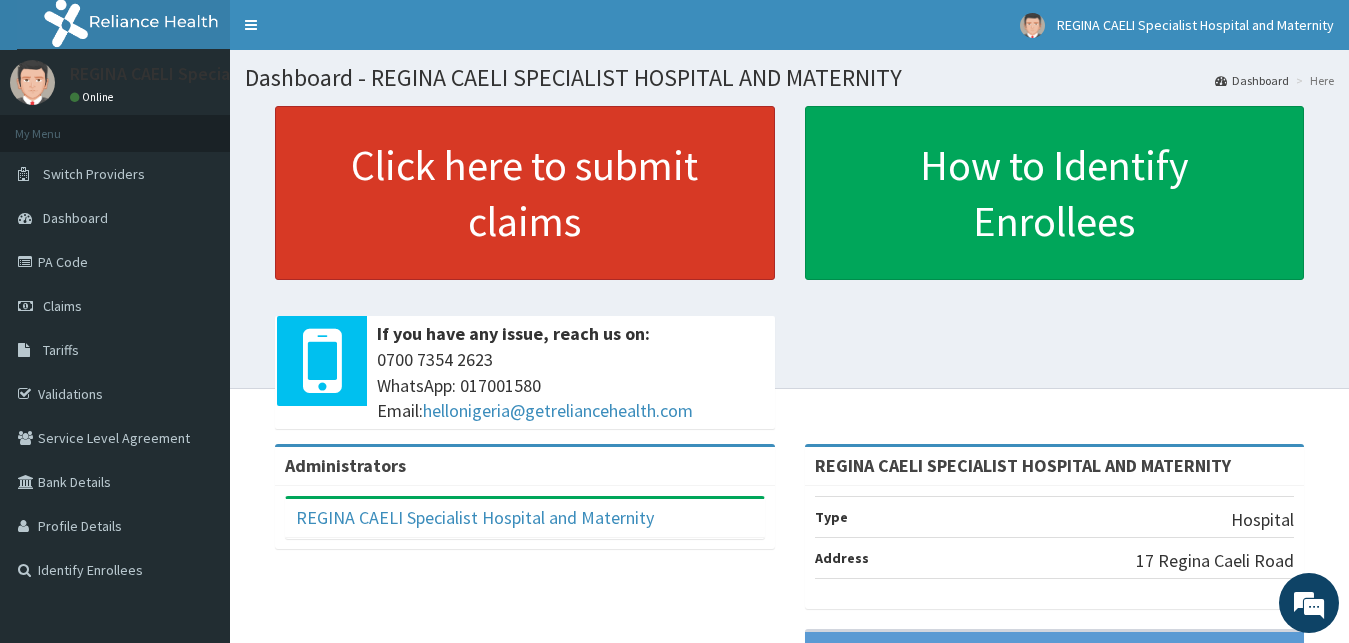 click on "Click here to submit claims" at bounding box center [525, 193] 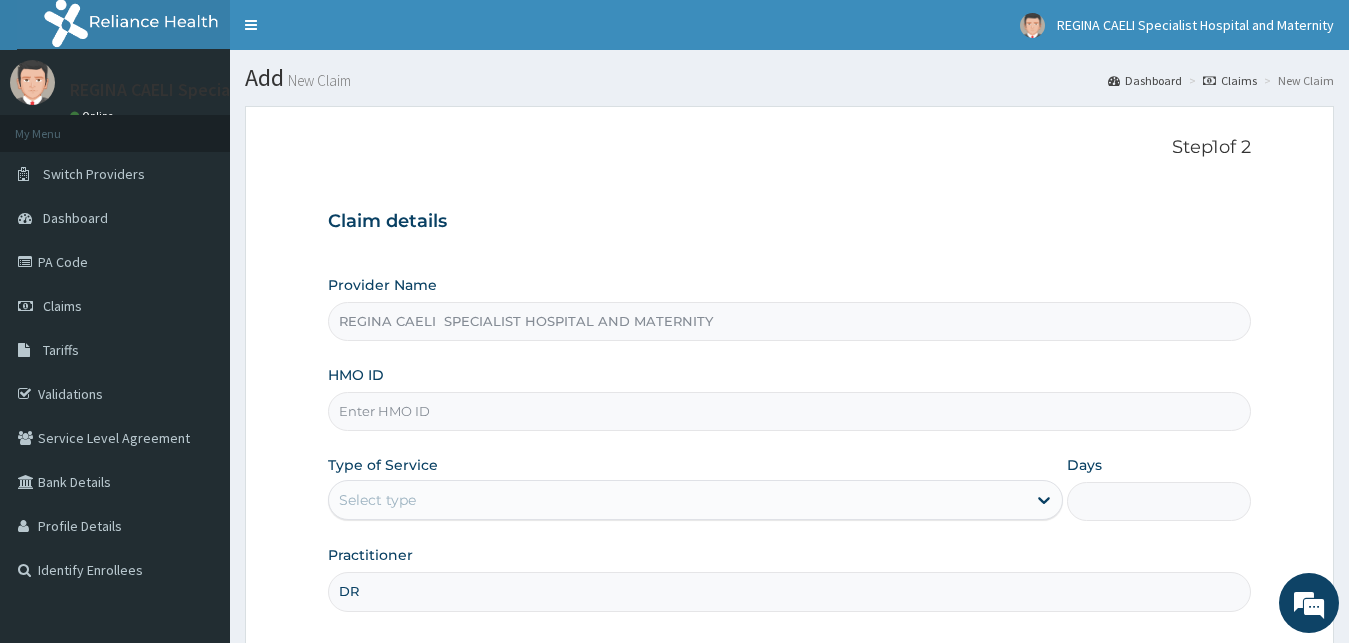 scroll, scrollTop: 187, scrollLeft: 0, axis: vertical 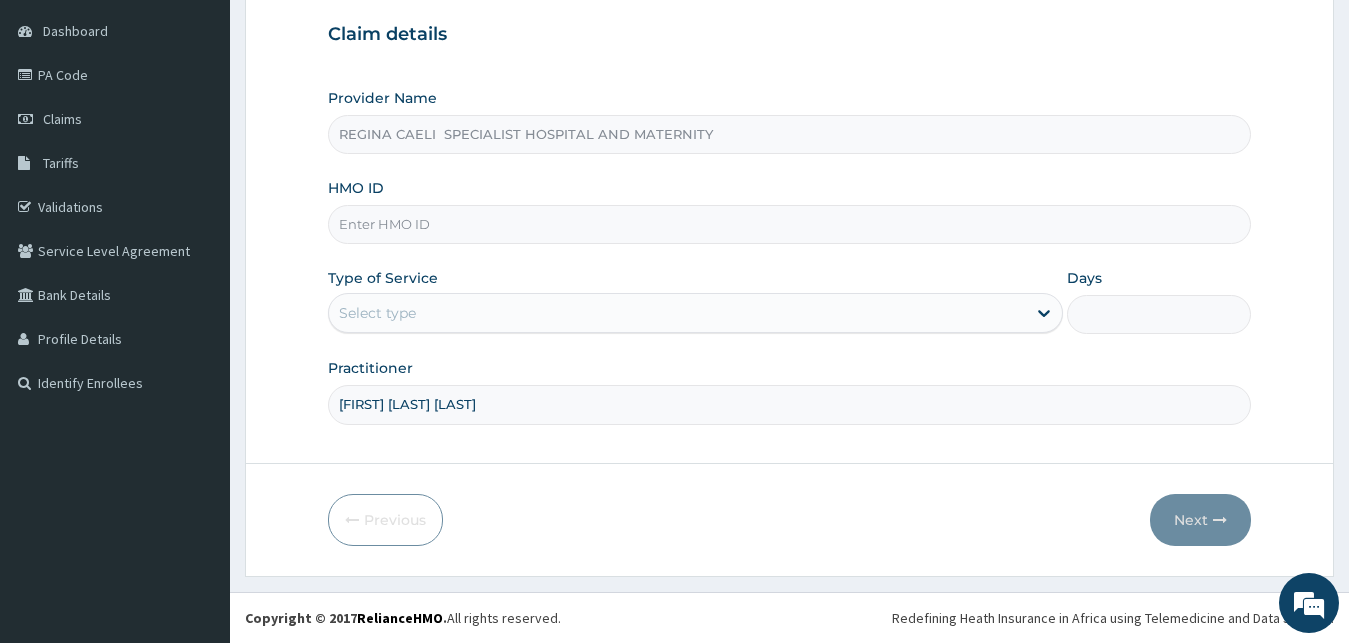 type on "[FIRST] [LAST] [LAST]" 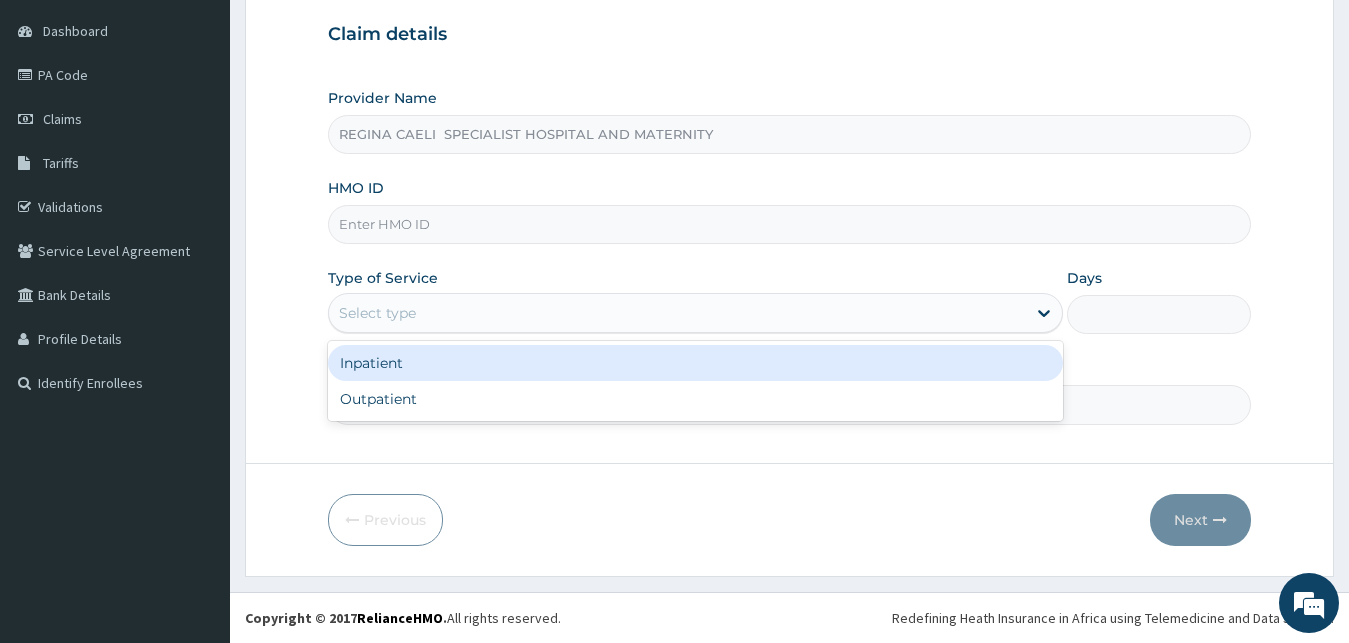 click on "Select type" at bounding box center [678, 313] 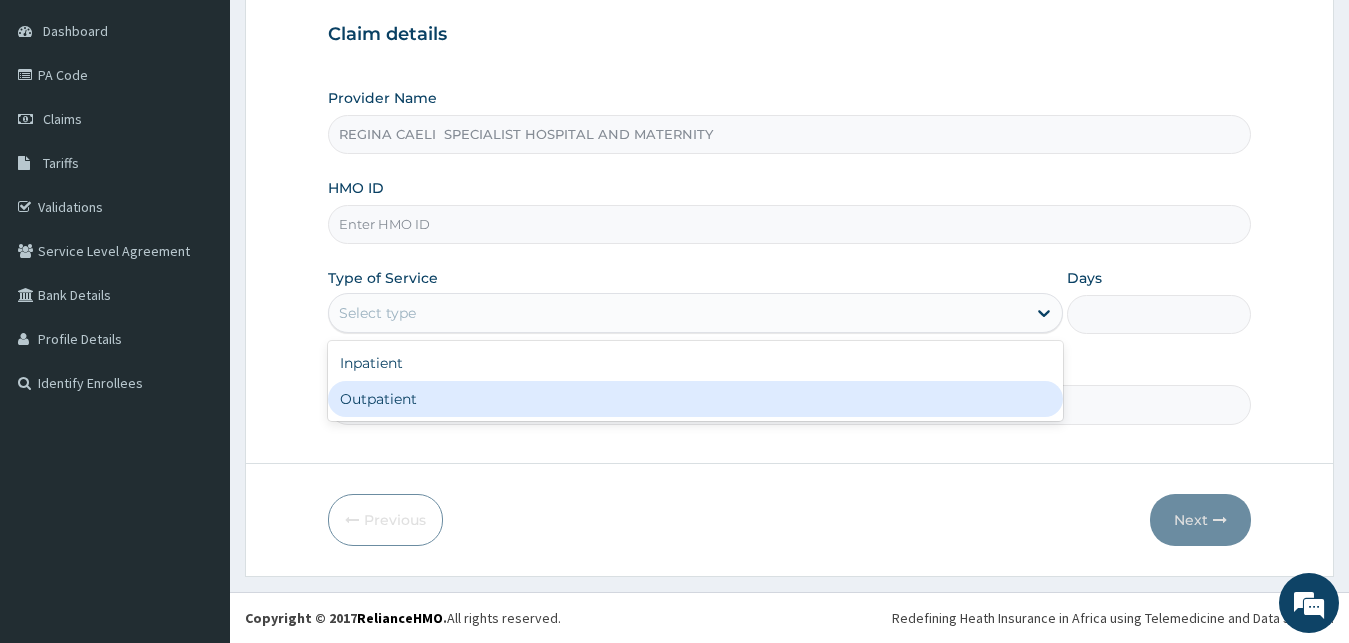 click on "Outpatient" at bounding box center [696, 399] 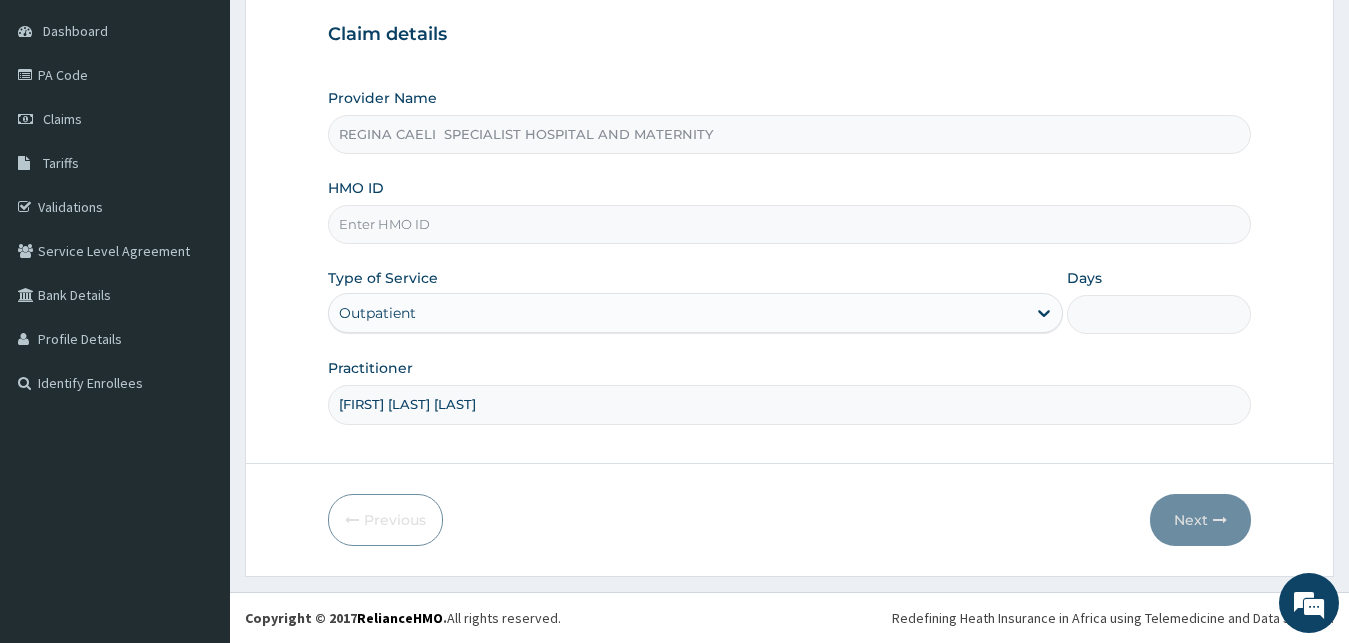 type on "1" 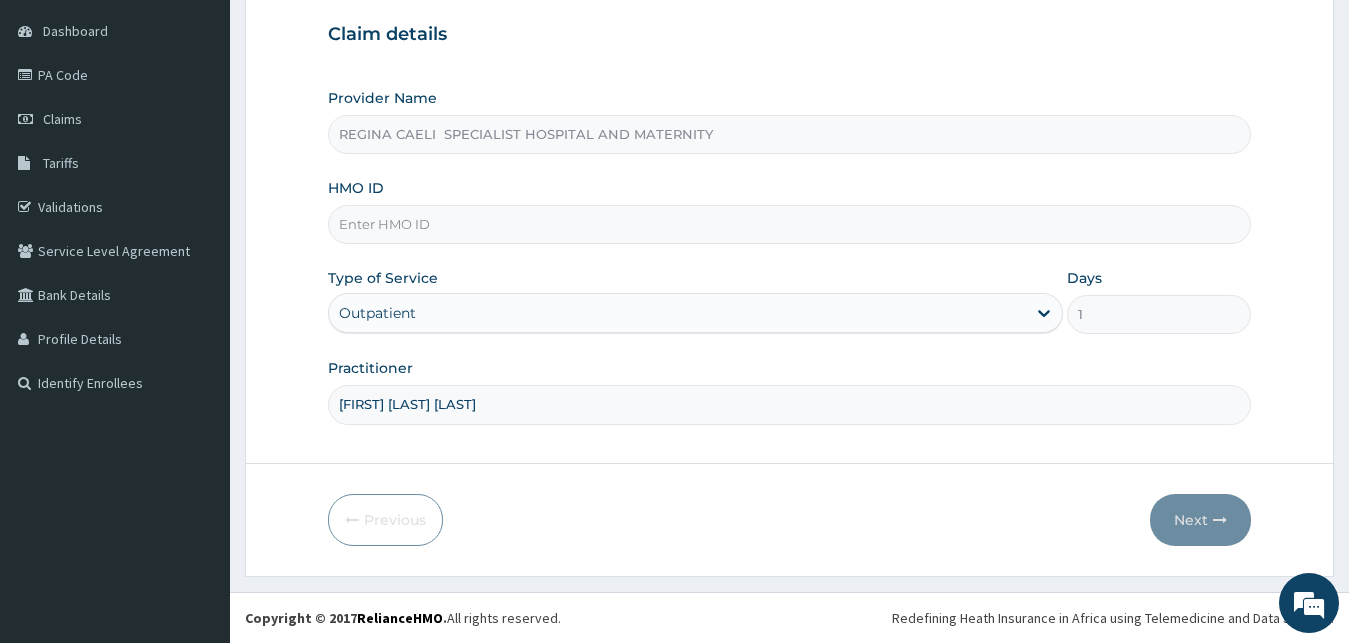click on "HMO ID" at bounding box center (790, 224) 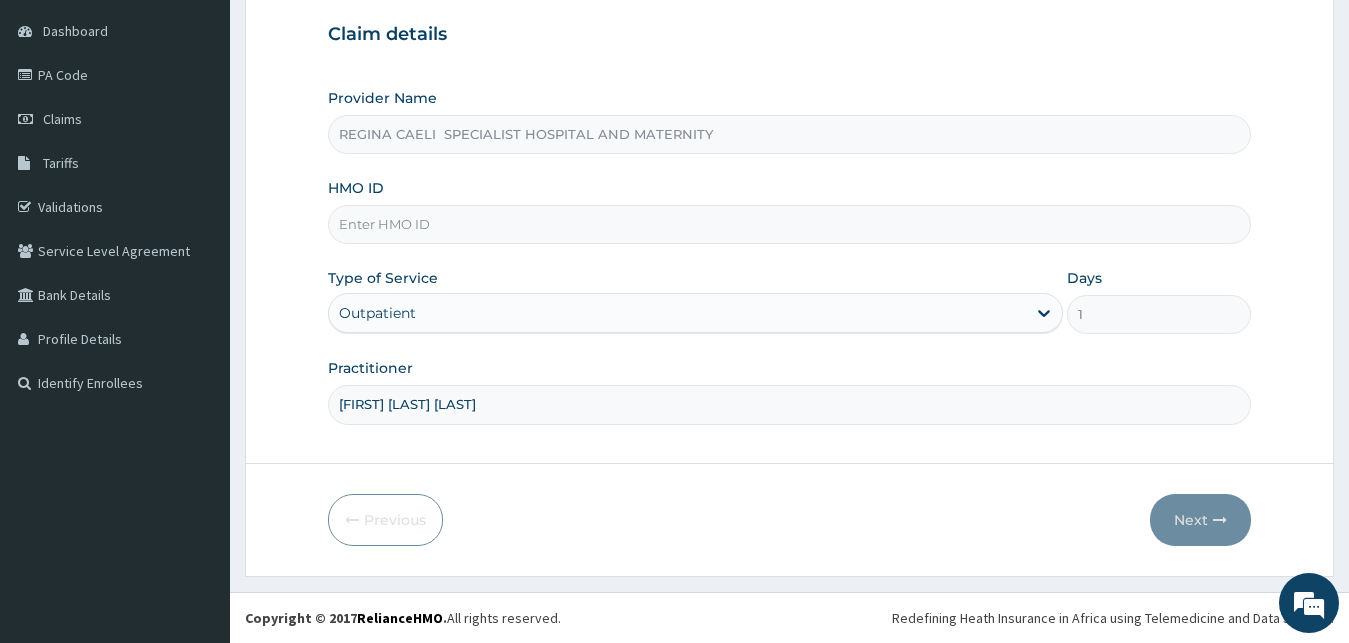 scroll, scrollTop: 0, scrollLeft: 0, axis: both 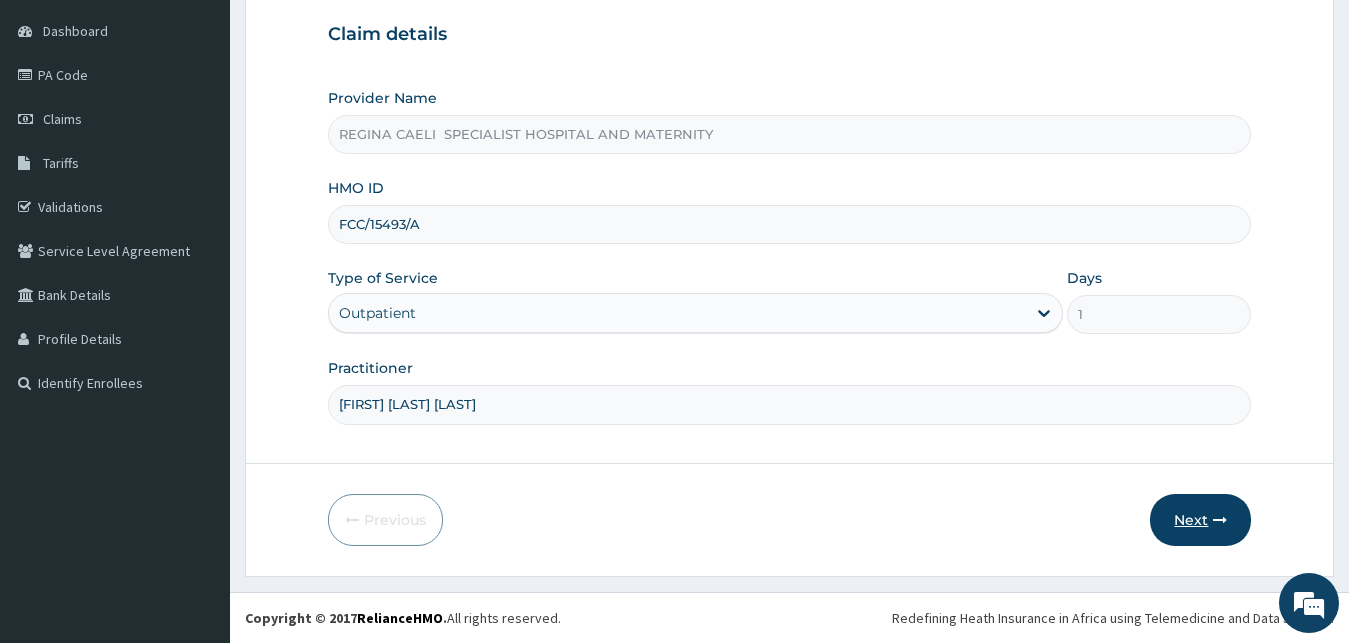 type on "FCC/15493/A" 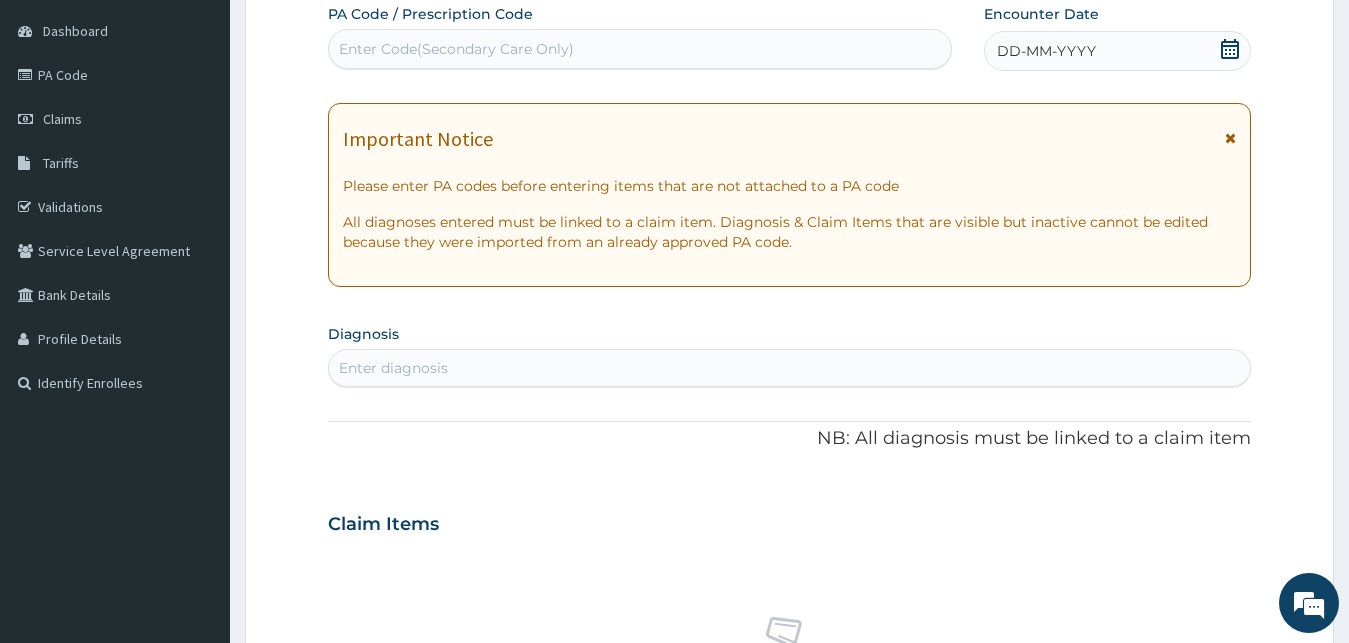 click on "DD-MM-YYYY" at bounding box center [1046, 51] 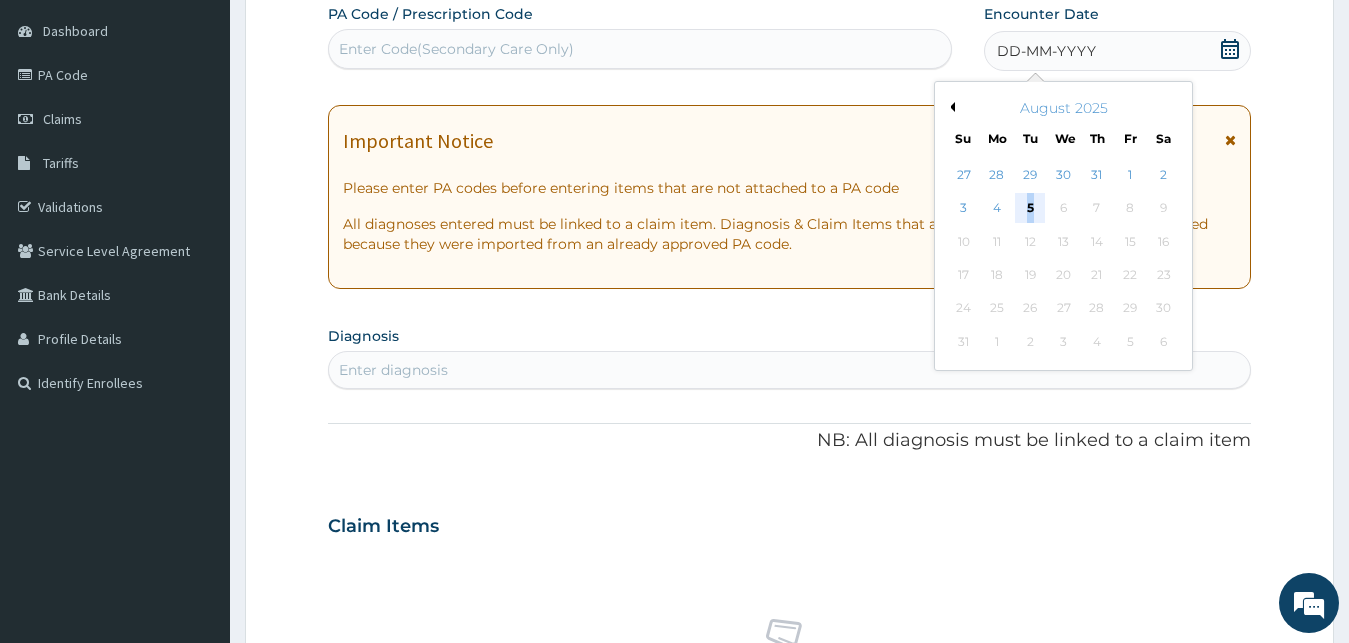 click on "5" at bounding box center [1030, 209] 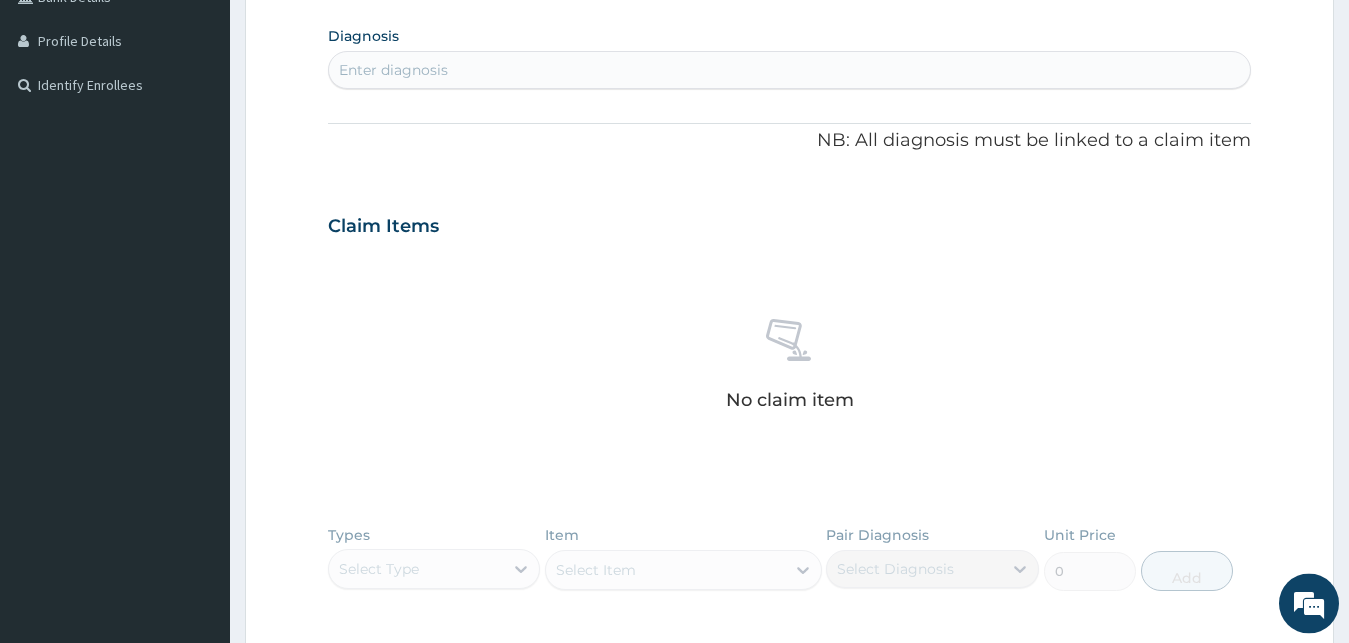 scroll, scrollTop: 391, scrollLeft: 0, axis: vertical 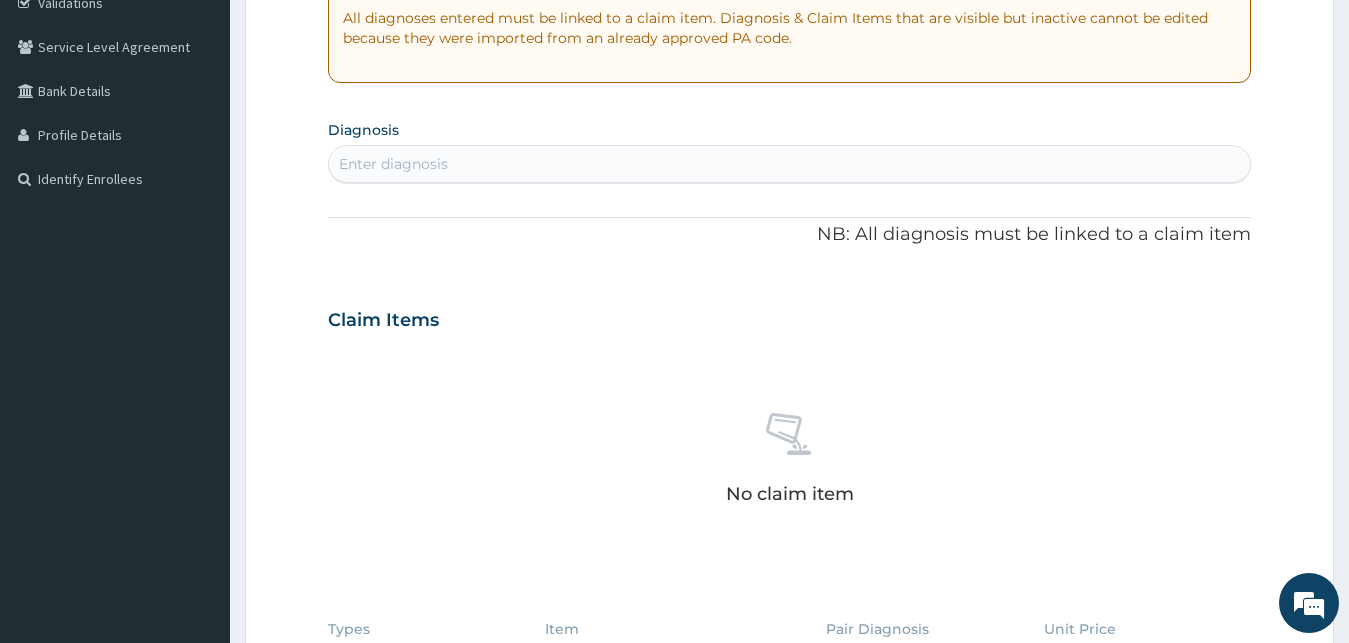 click on "Enter diagnosis" at bounding box center (790, 164) 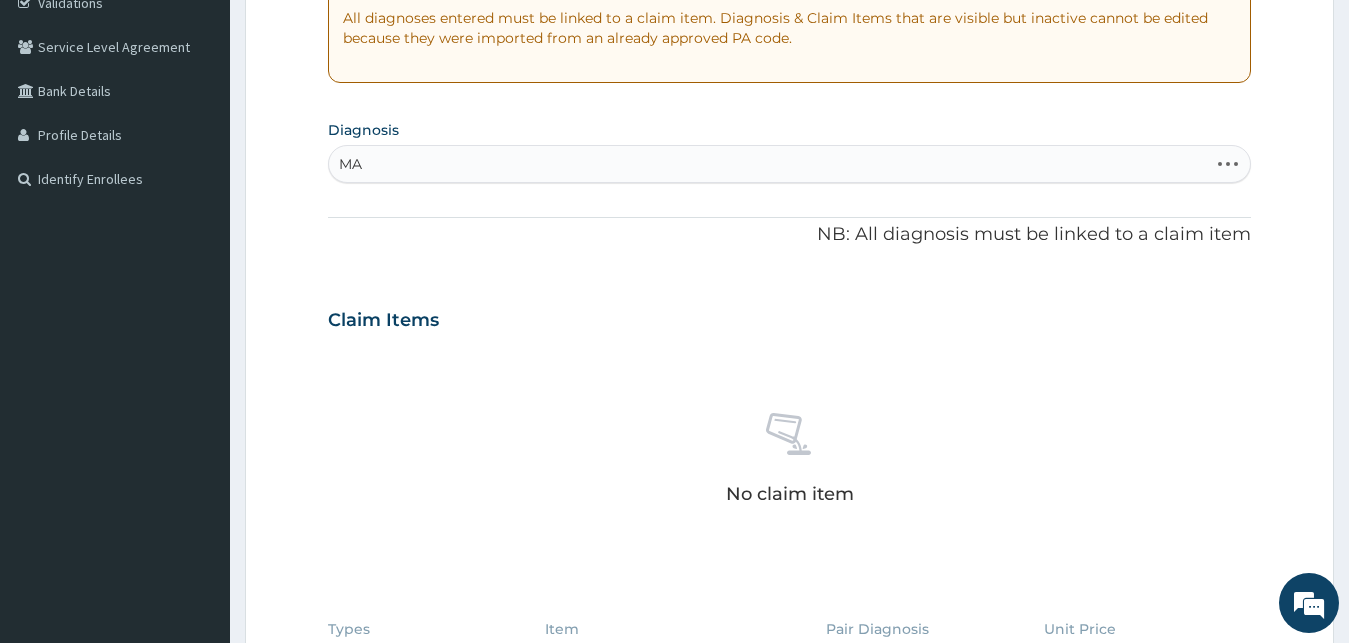 type on "M" 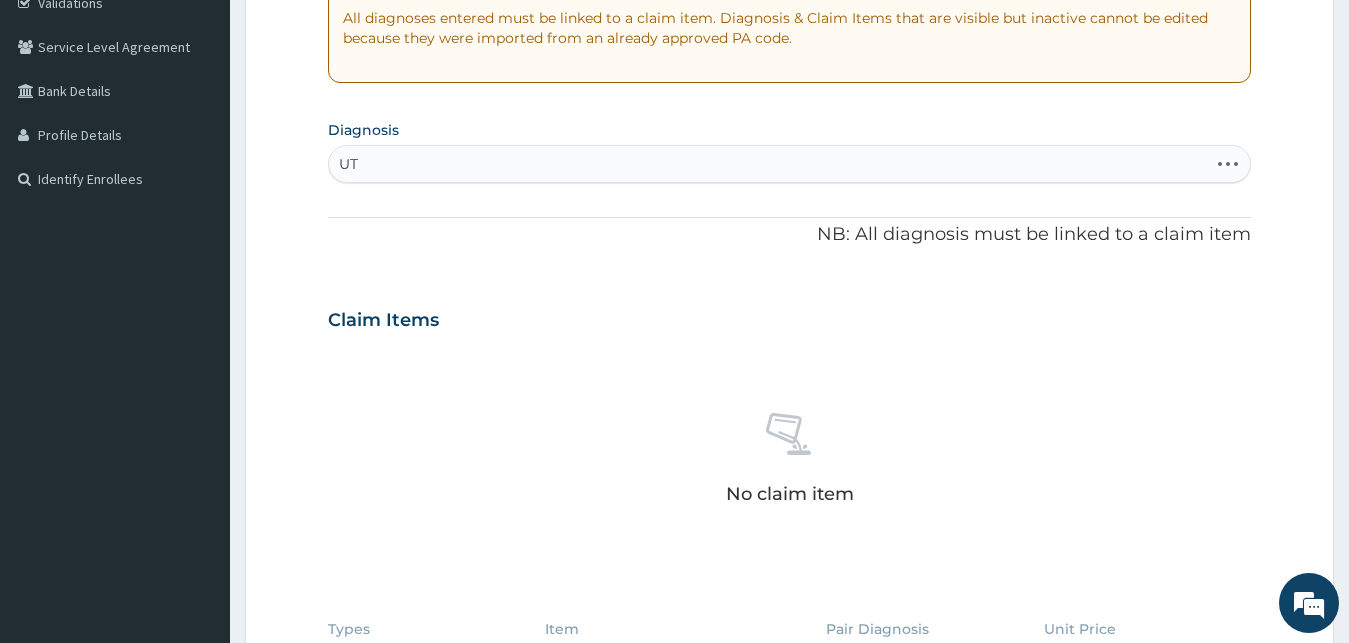 type on "UTI" 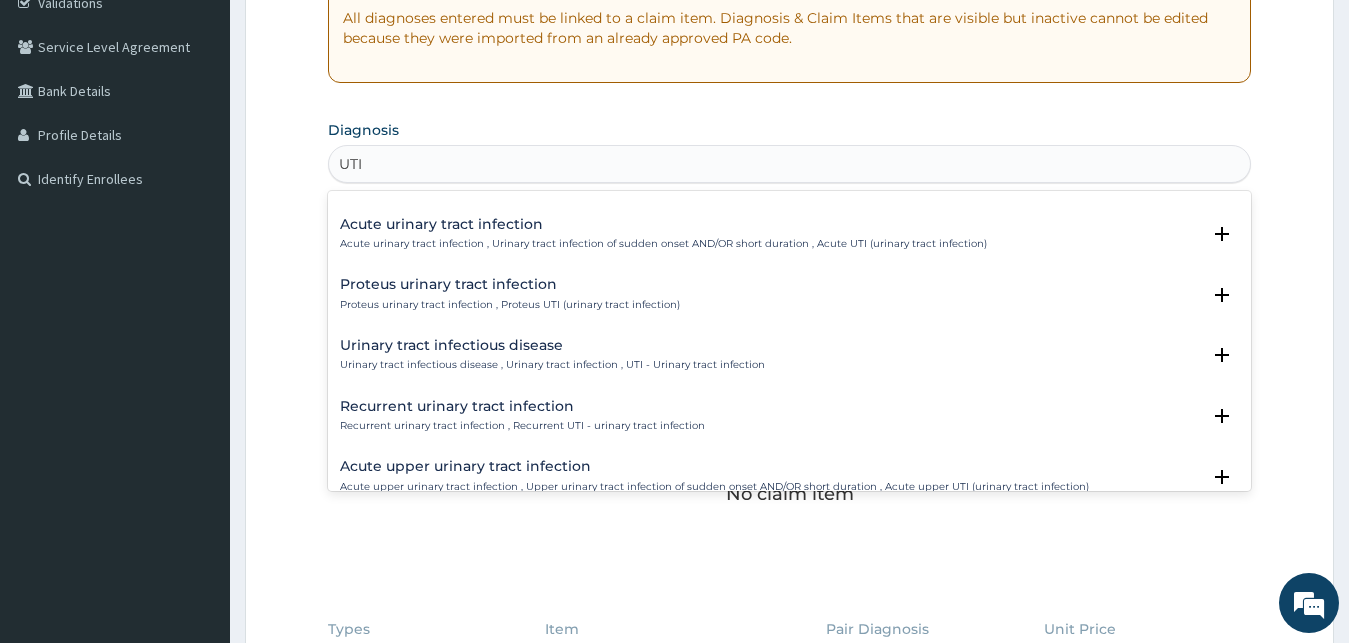 scroll, scrollTop: 0, scrollLeft: 0, axis: both 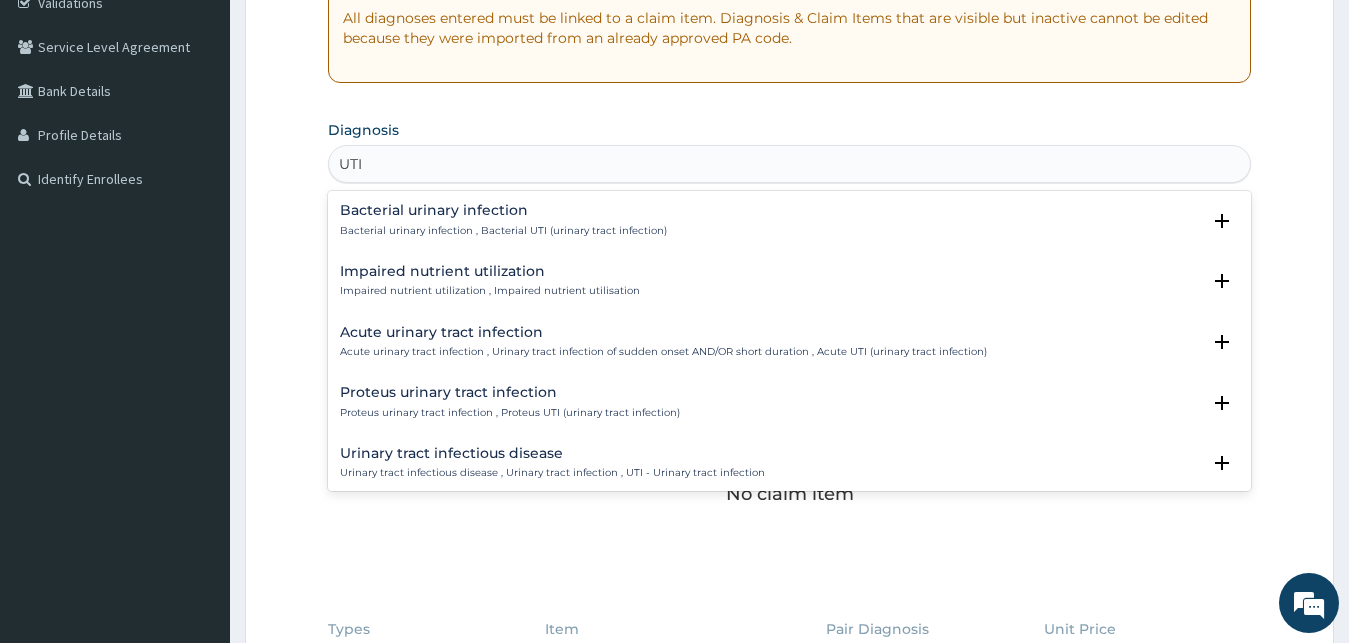 click on "Bacterial urinary infection" at bounding box center (503, 210) 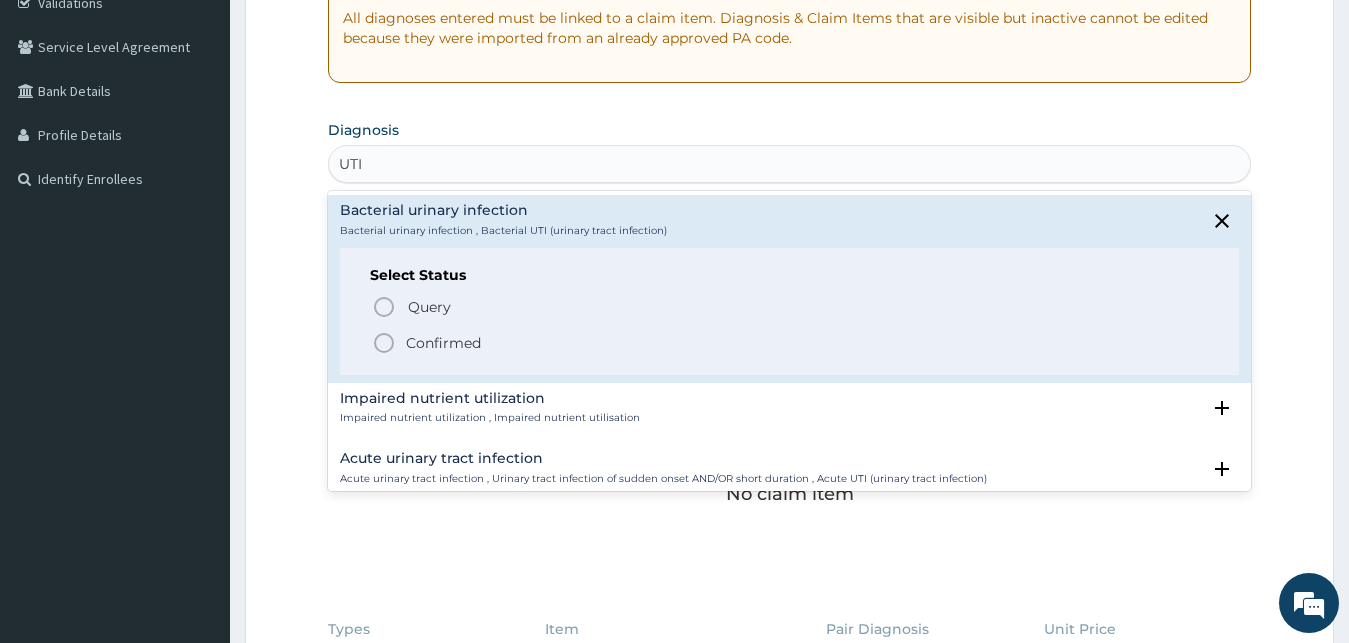 click on "Confirmed" at bounding box center [443, 343] 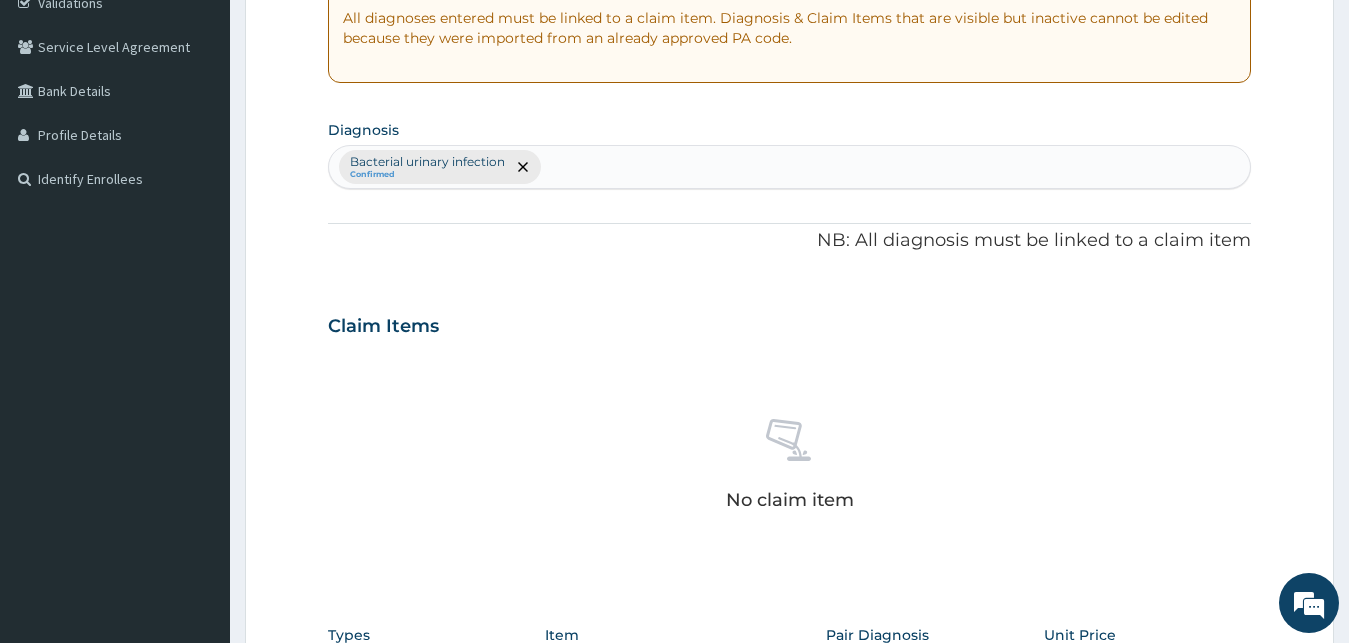 scroll, scrollTop: 799, scrollLeft: 0, axis: vertical 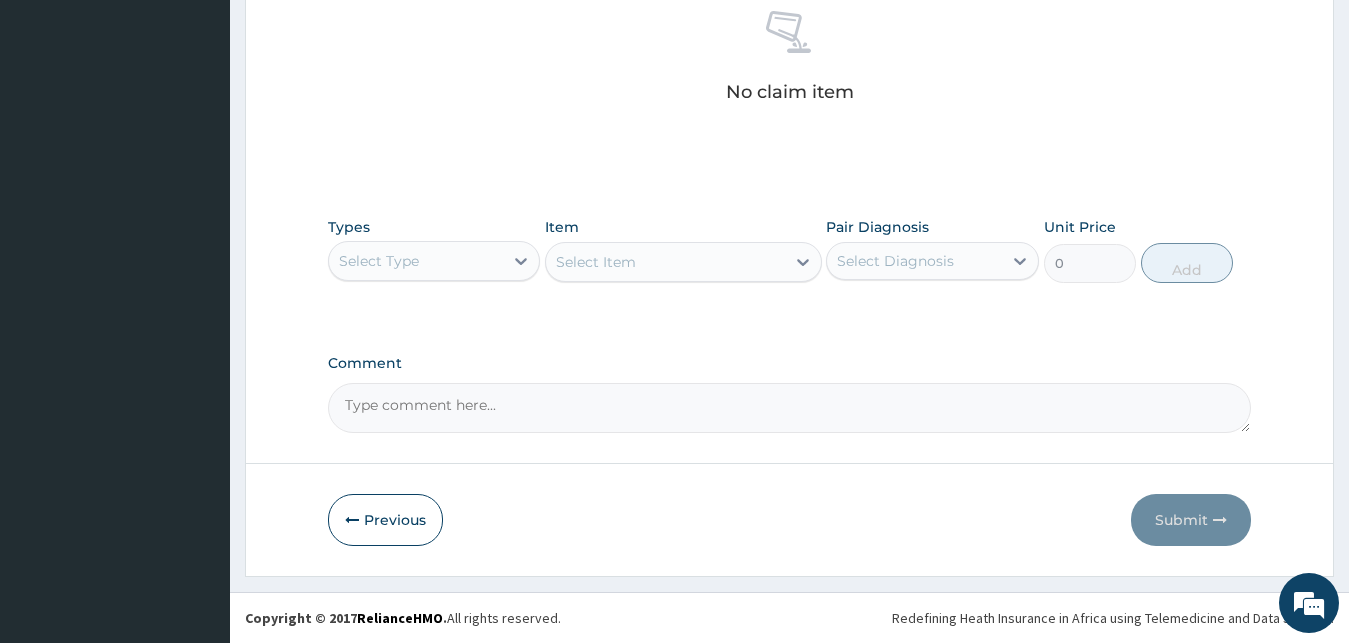 click on "Select Type" at bounding box center (416, 261) 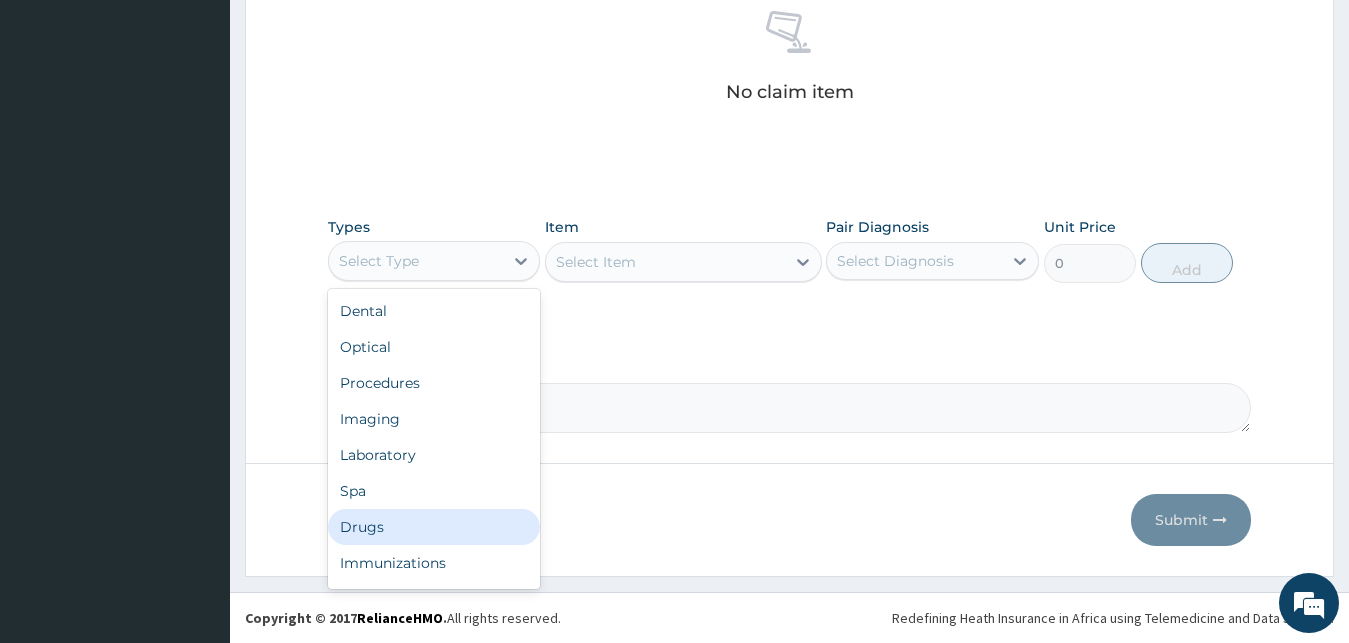 click on "Drugs" at bounding box center (434, 527) 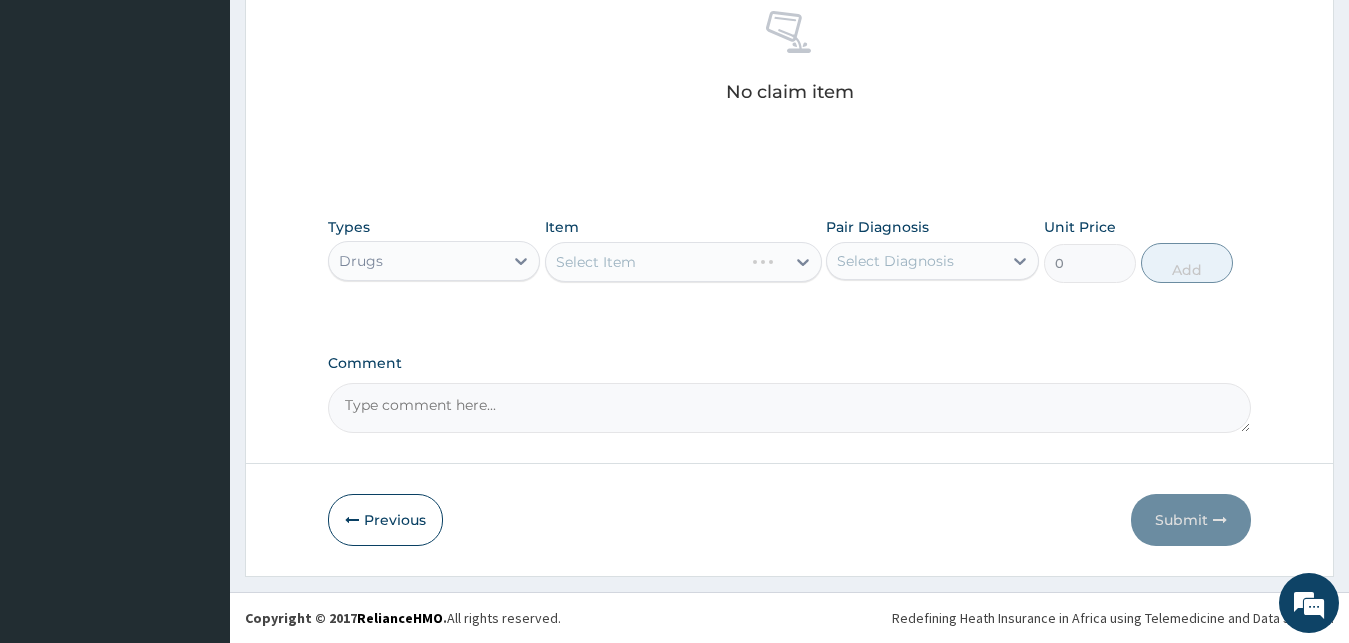 click on "Select Item" at bounding box center [683, 262] 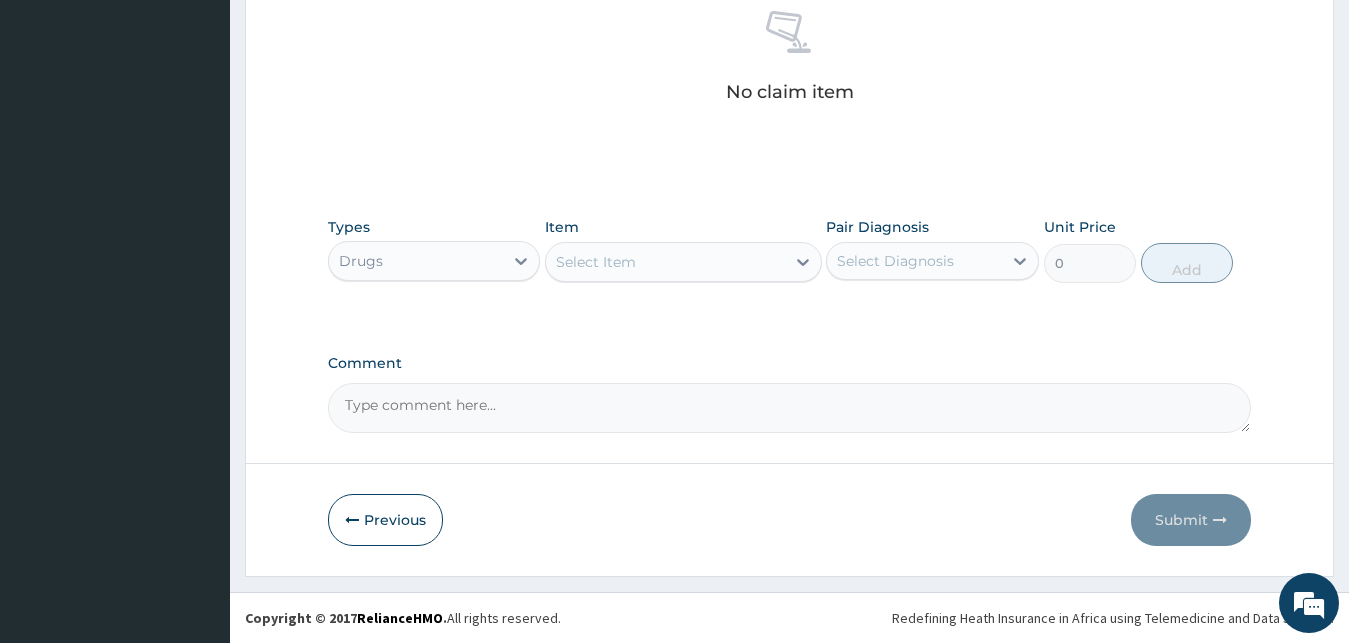 click on "Select Item" at bounding box center (665, 262) 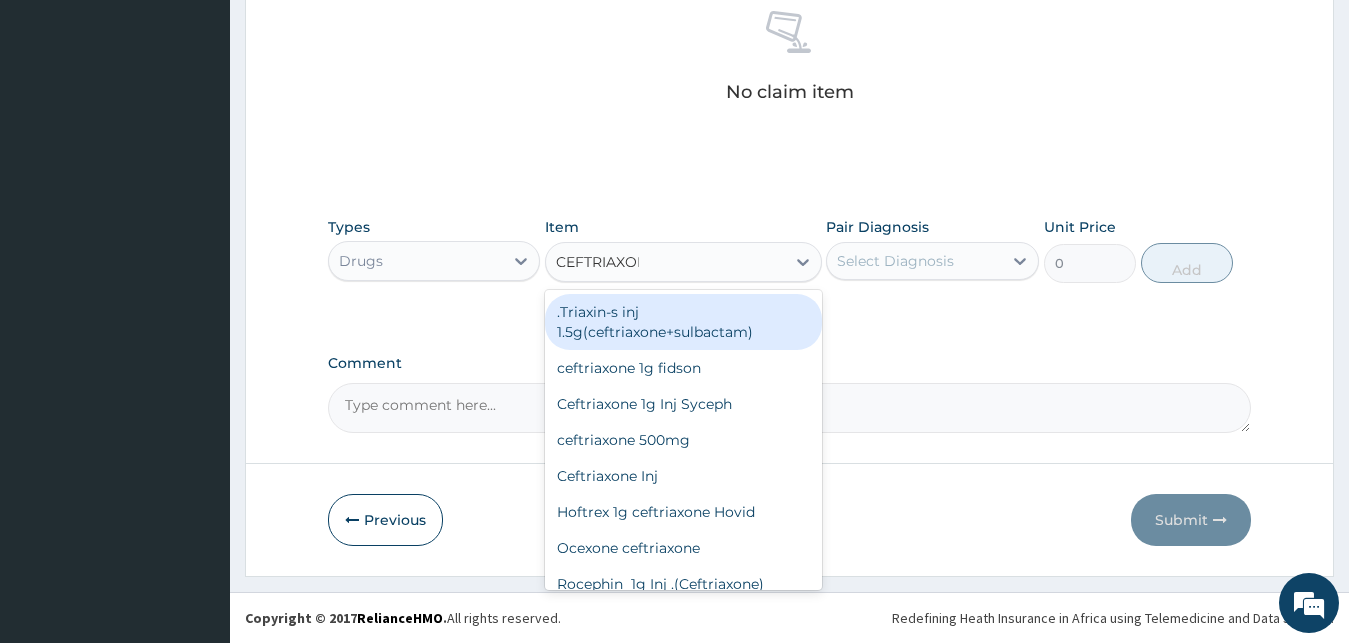 type on "CEFTRIAXONE" 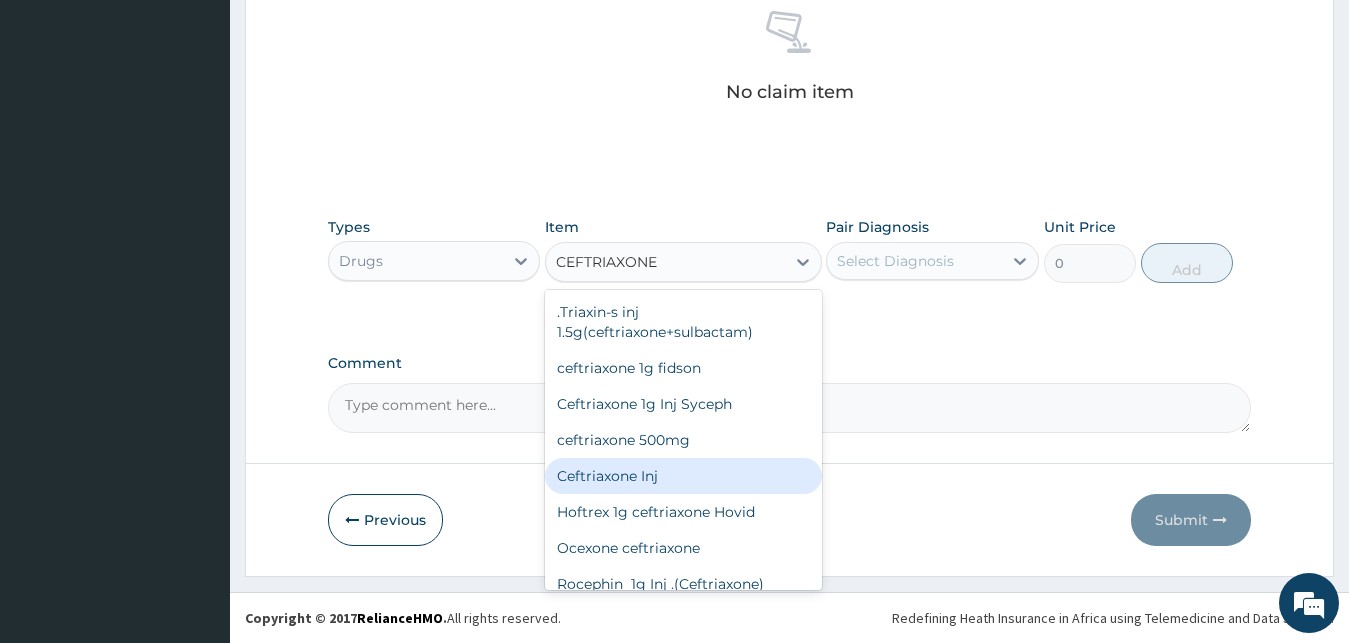 click on "Ceftriaxone Inj" at bounding box center [683, 476] 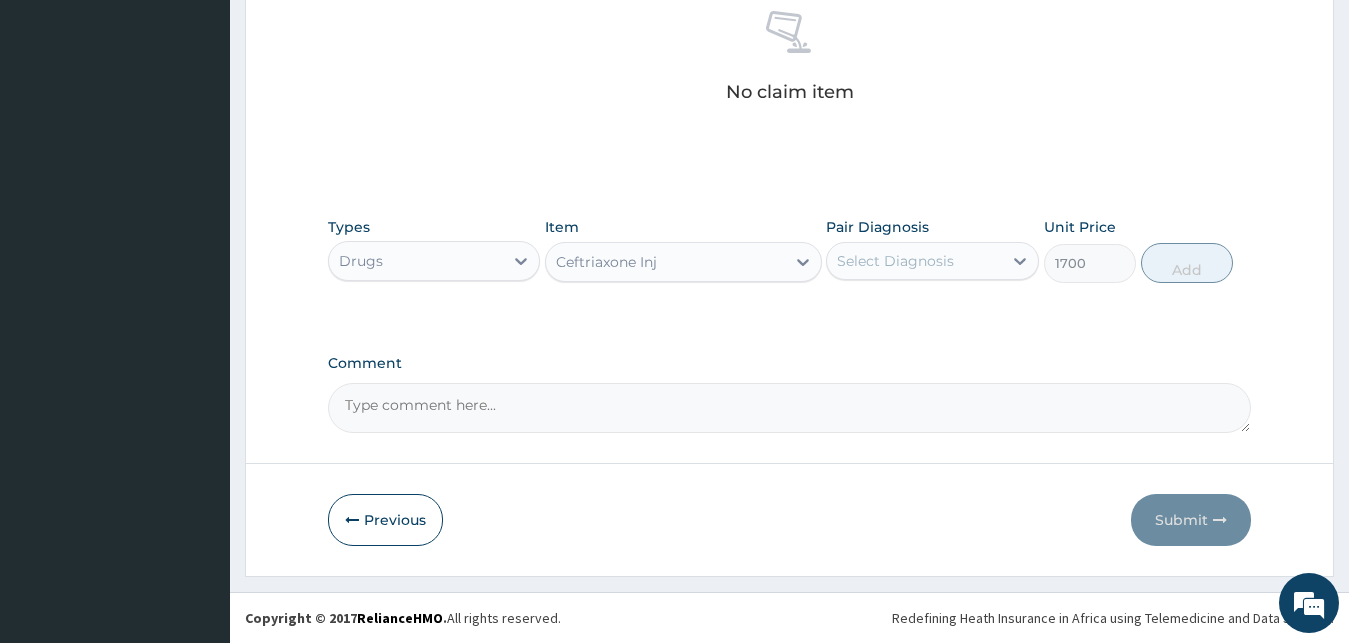 type 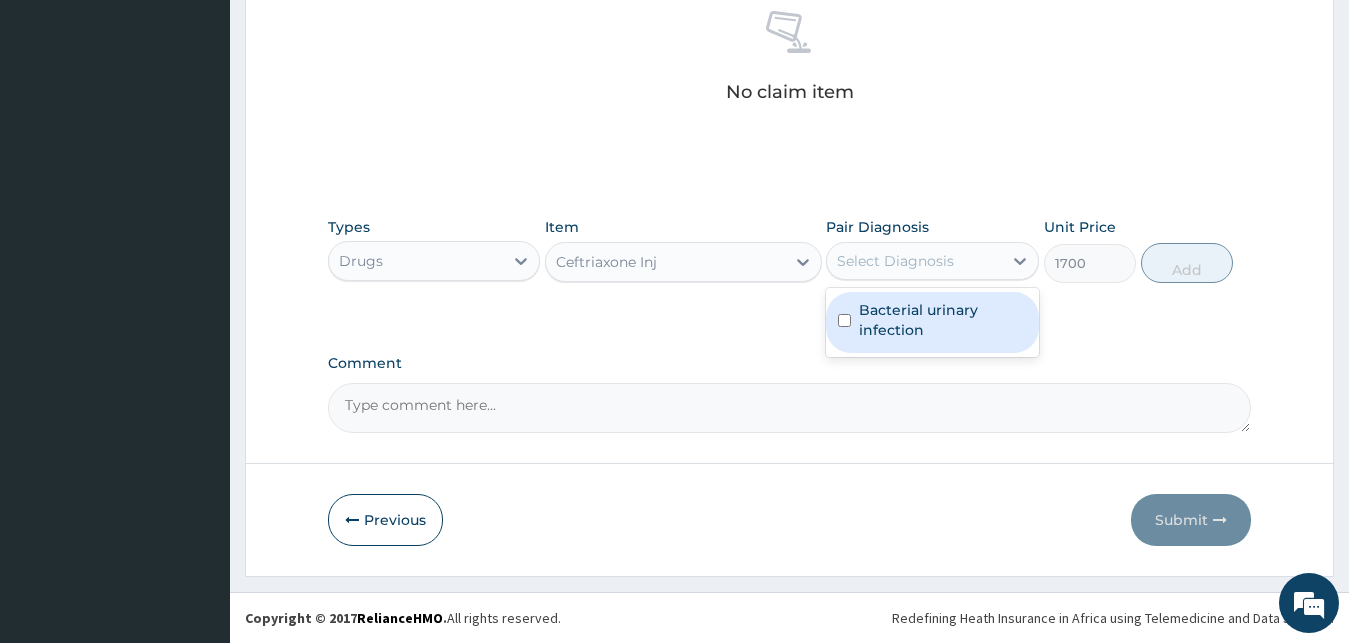 drag, startPoint x: 937, startPoint y: 315, endPoint x: 1125, endPoint y: 268, distance: 193.78596 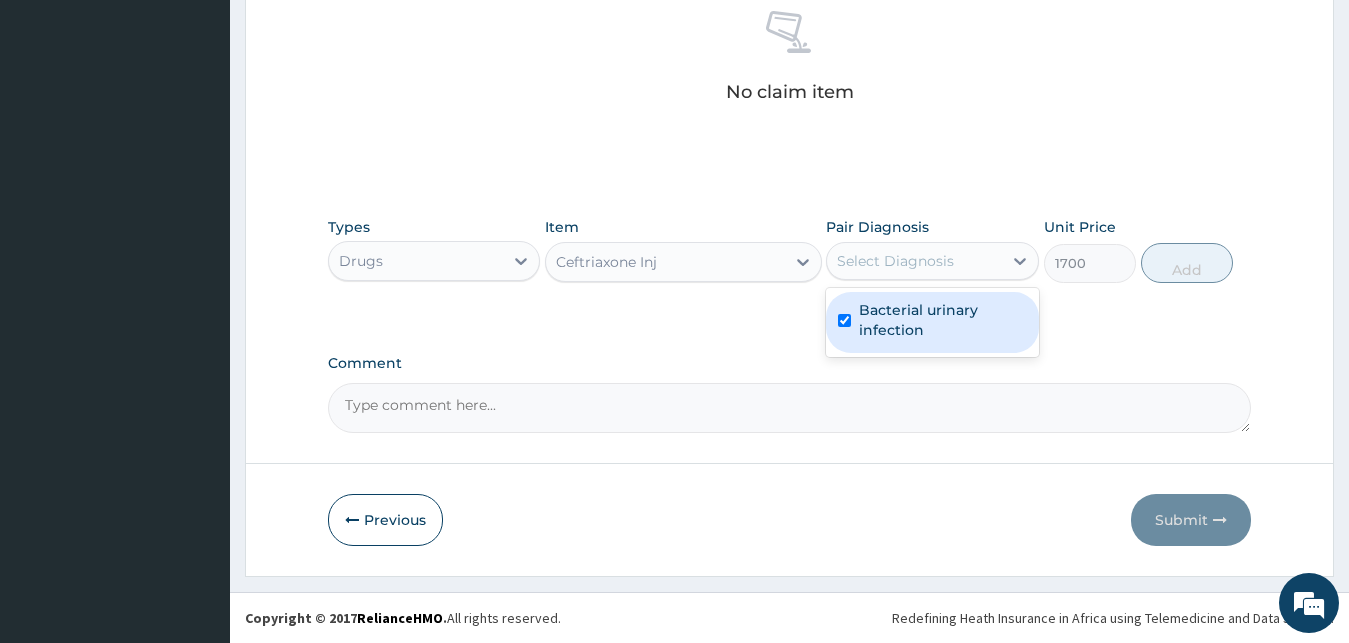 checkbox on "true" 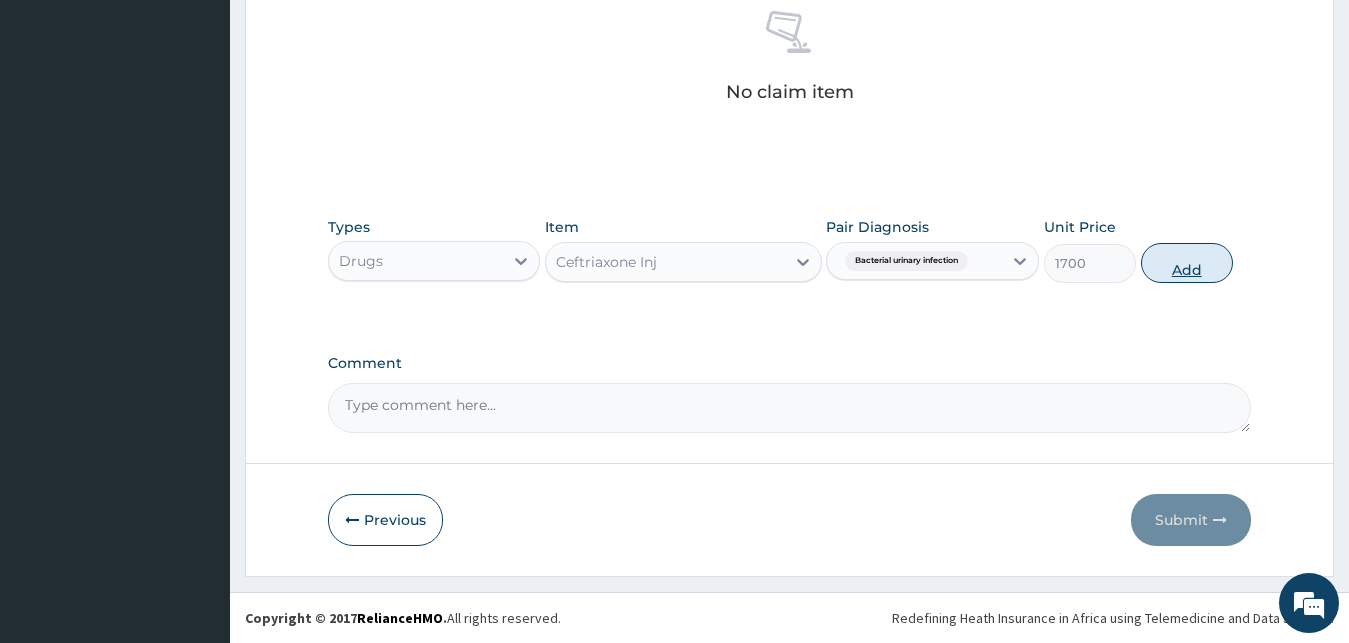 click on "Add" at bounding box center [1187, 263] 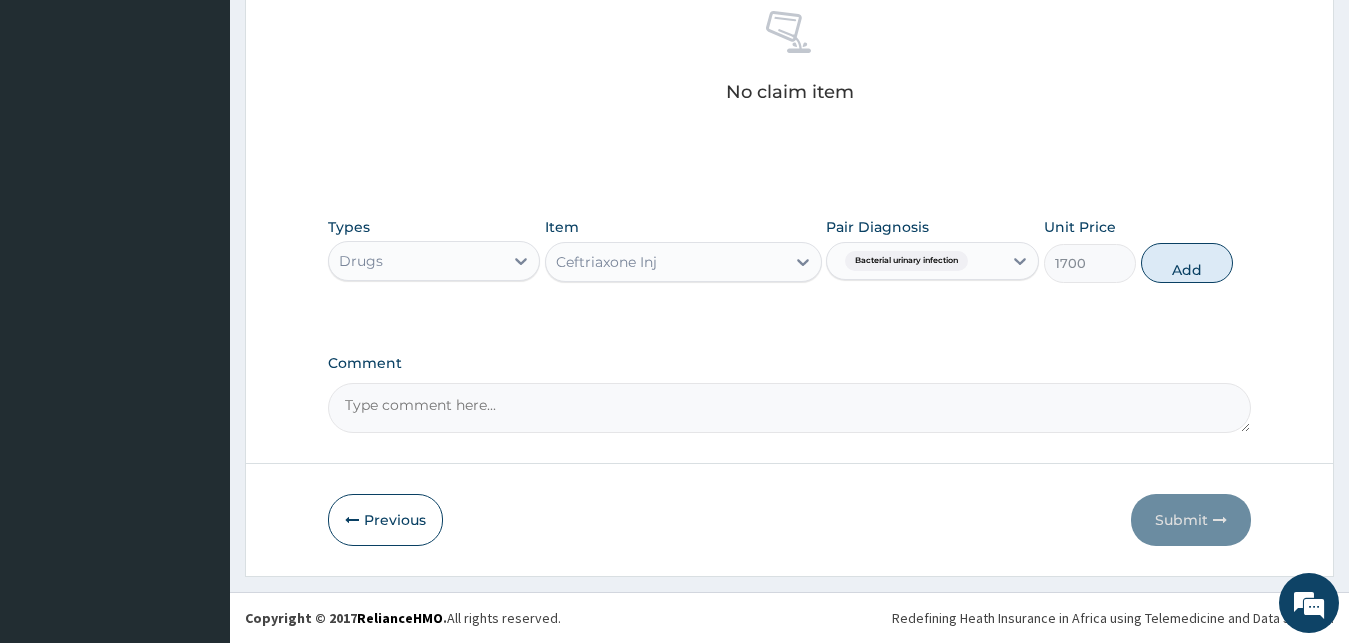 type on "0" 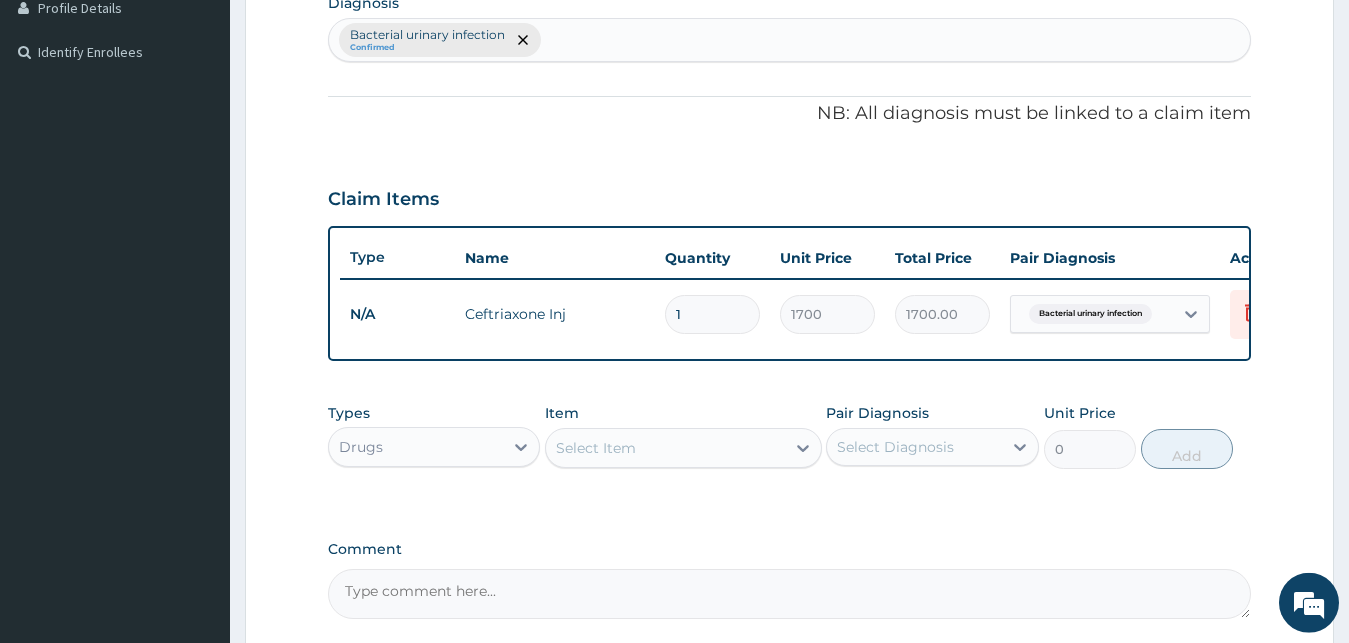 scroll, scrollTop: 517, scrollLeft: 0, axis: vertical 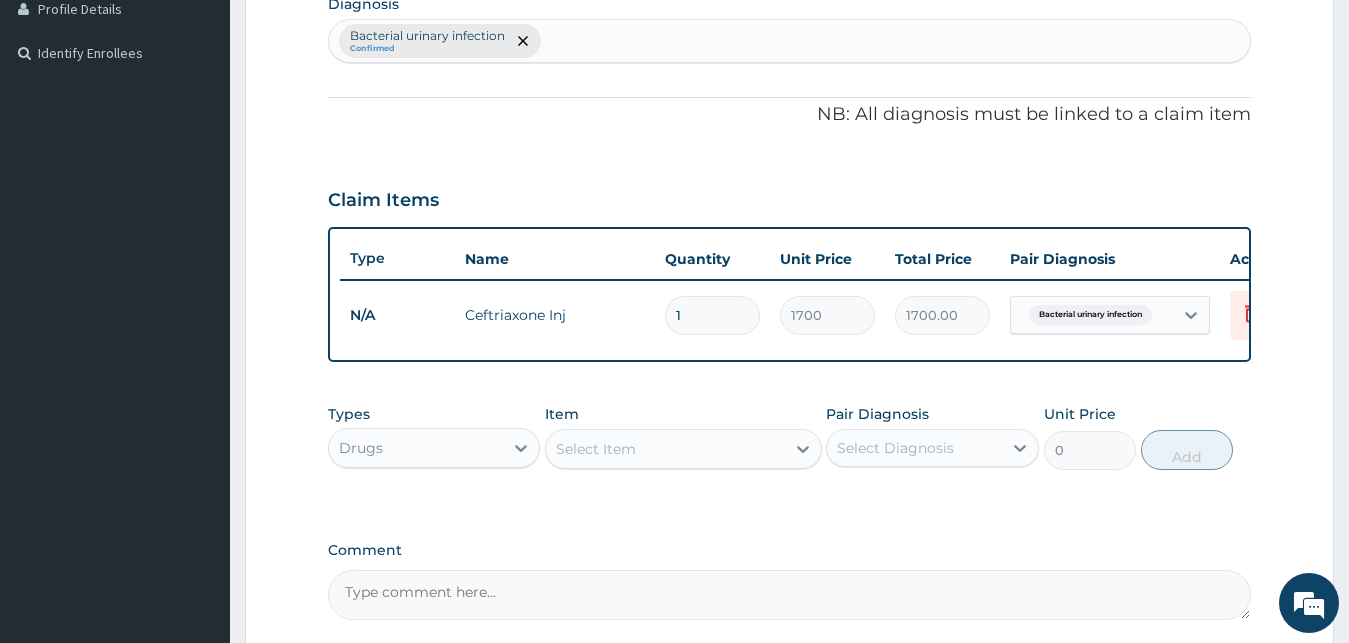 type 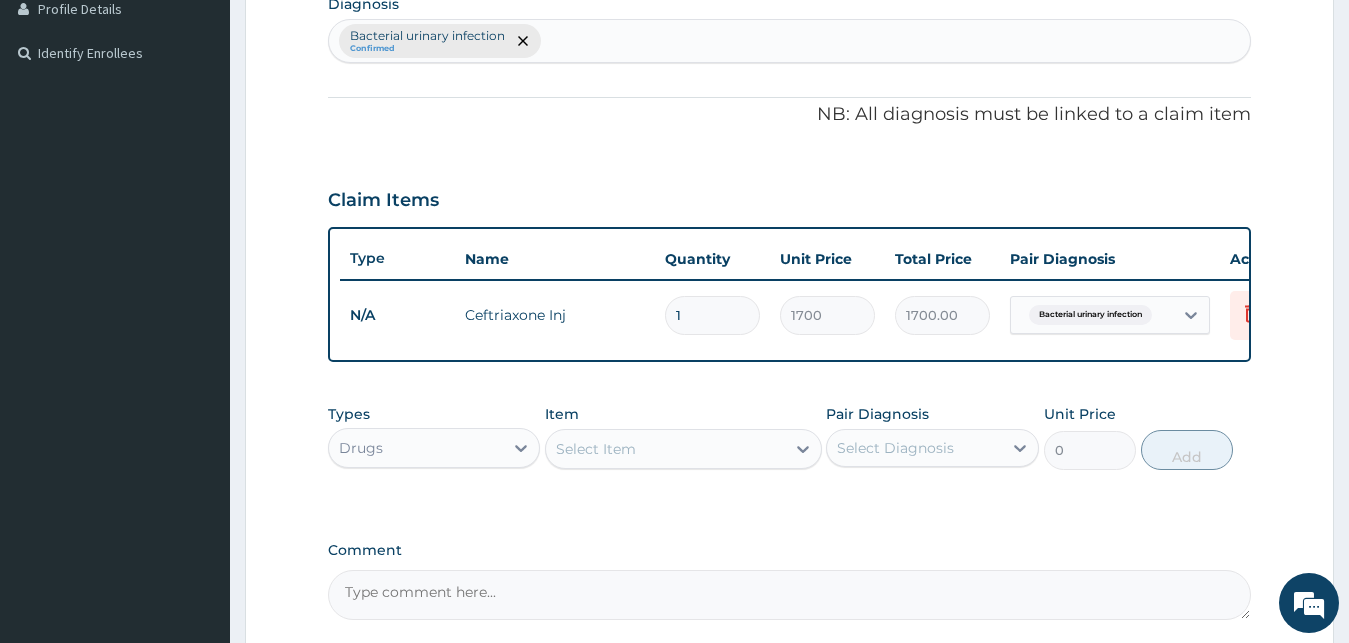 type on "0.00" 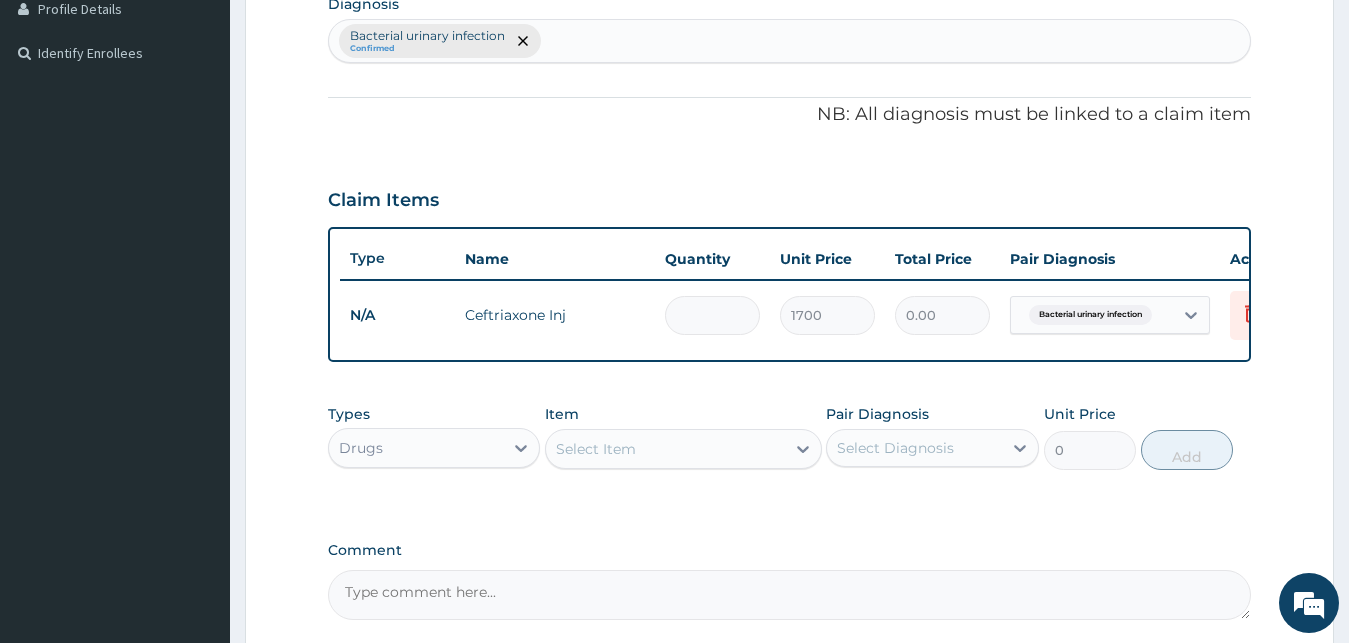 type on "5" 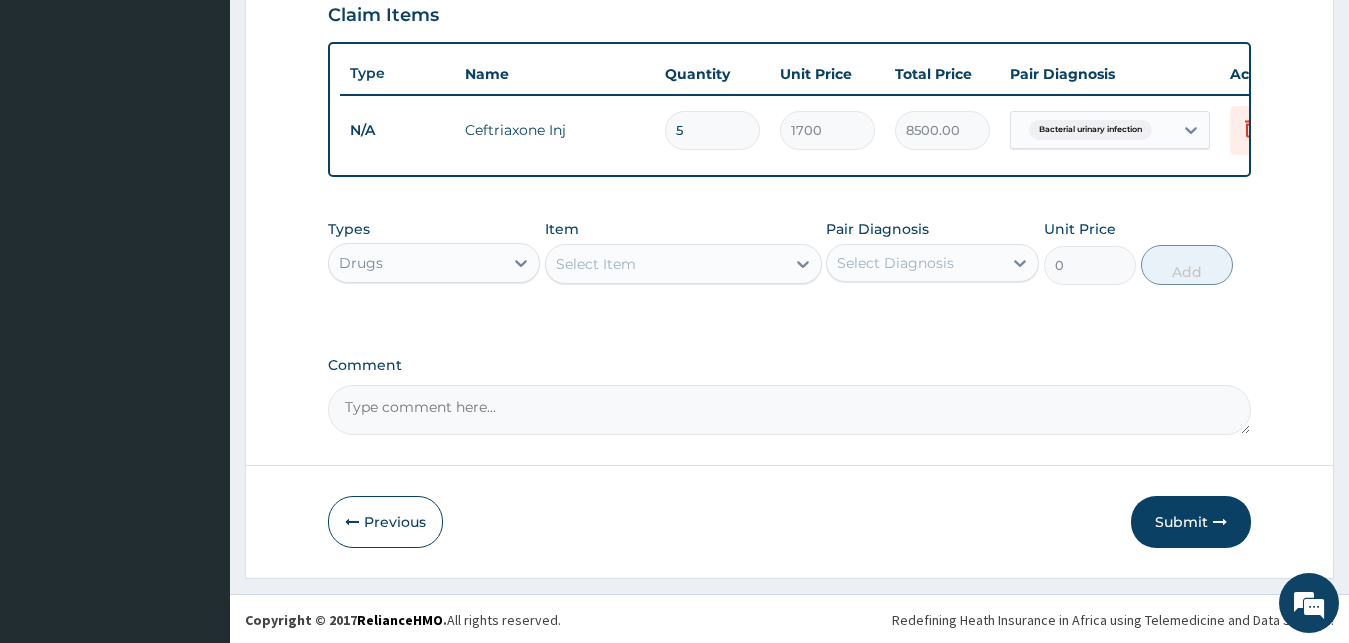 scroll, scrollTop: 721, scrollLeft: 0, axis: vertical 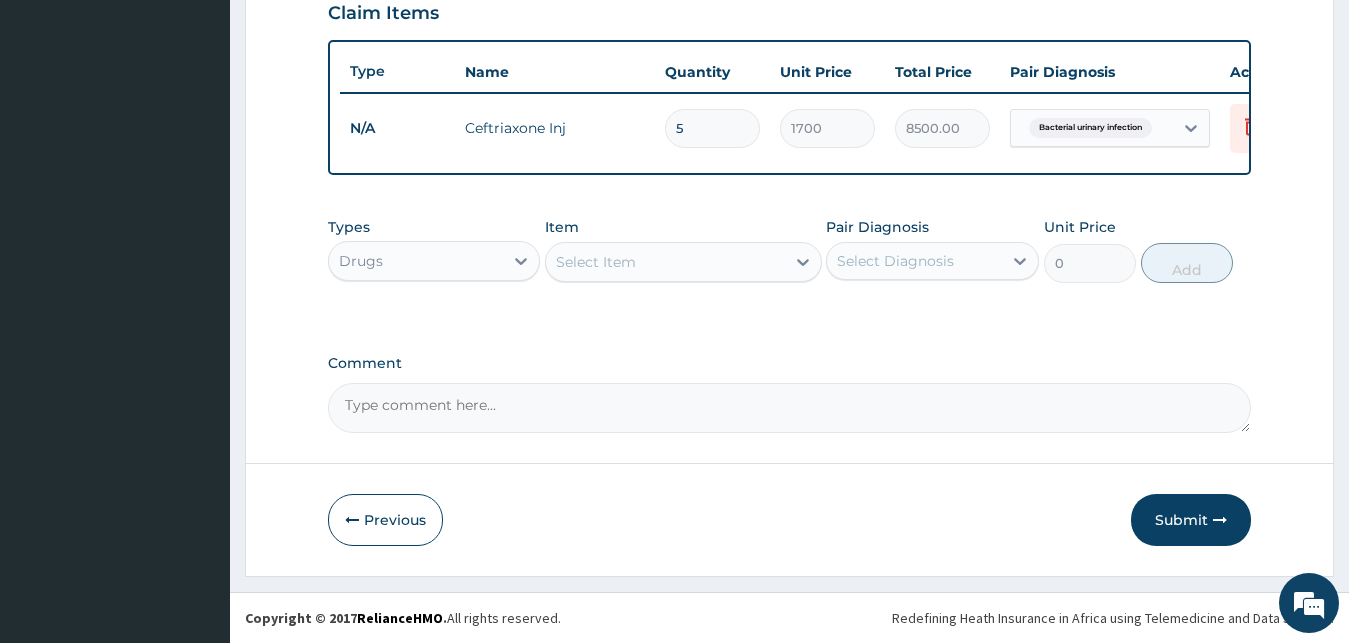 type on "5" 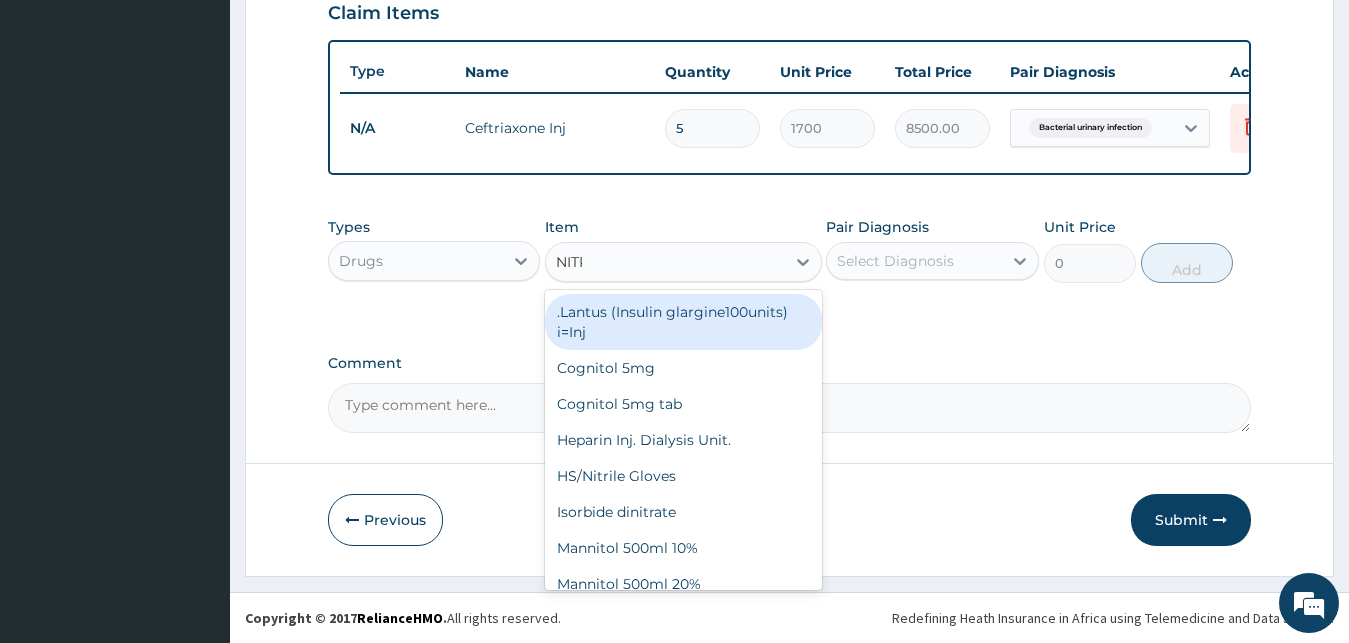 type on "NITRO" 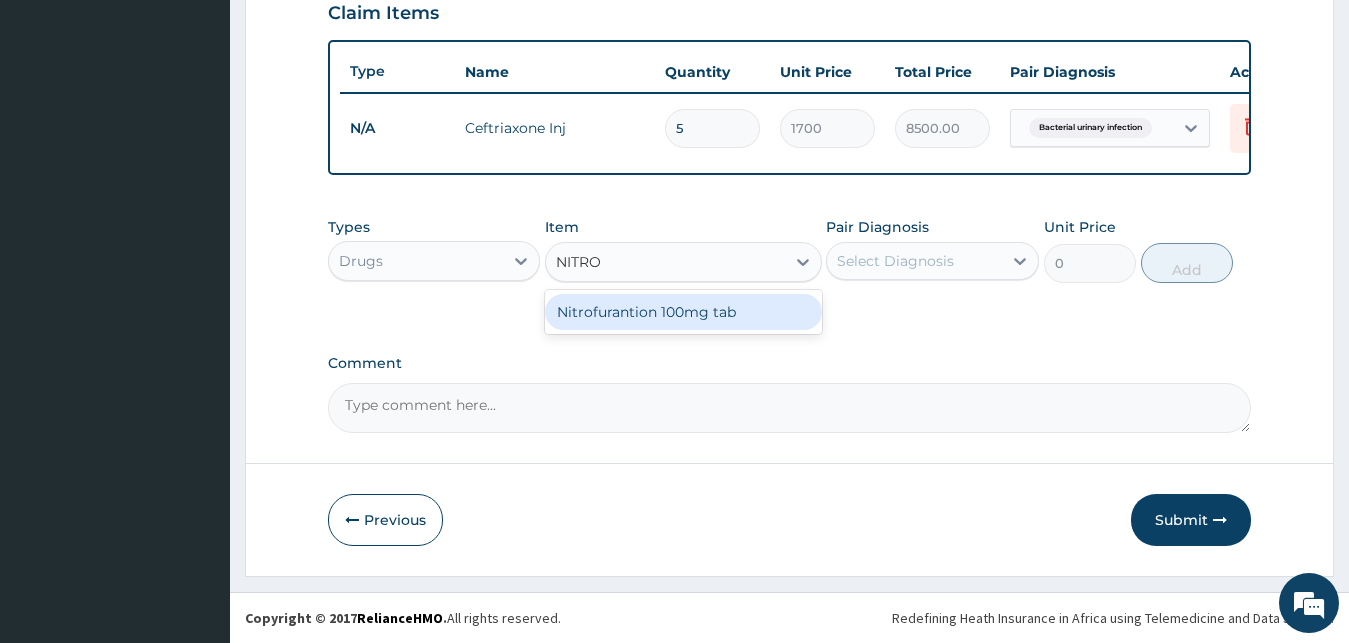 click on "Nitrofurantion 100mg tab" at bounding box center (683, 312) 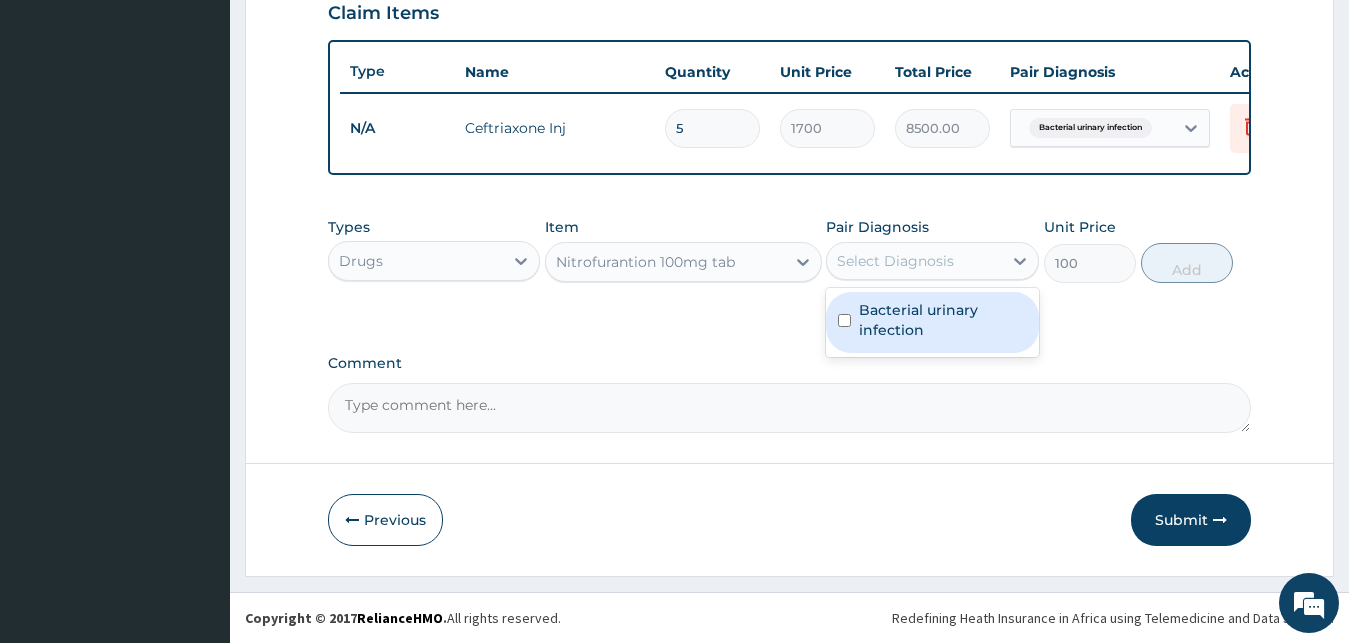 click on "Select Diagnosis" at bounding box center [895, 261] 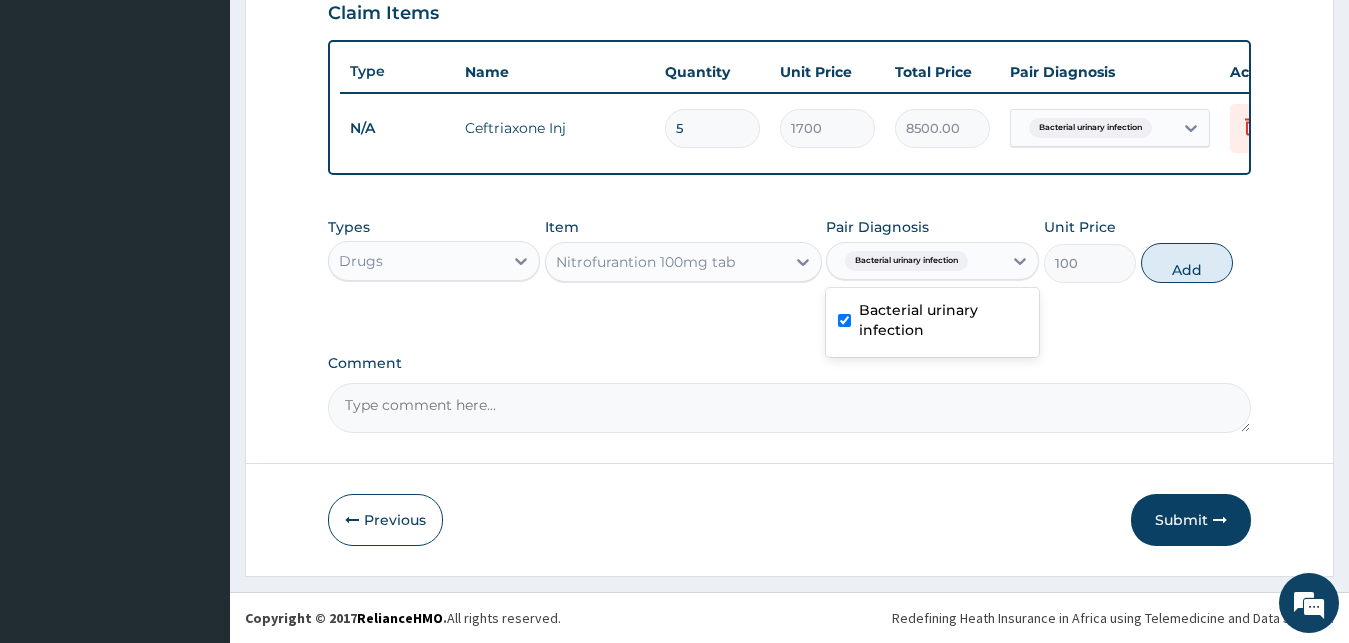 checkbox on "true" 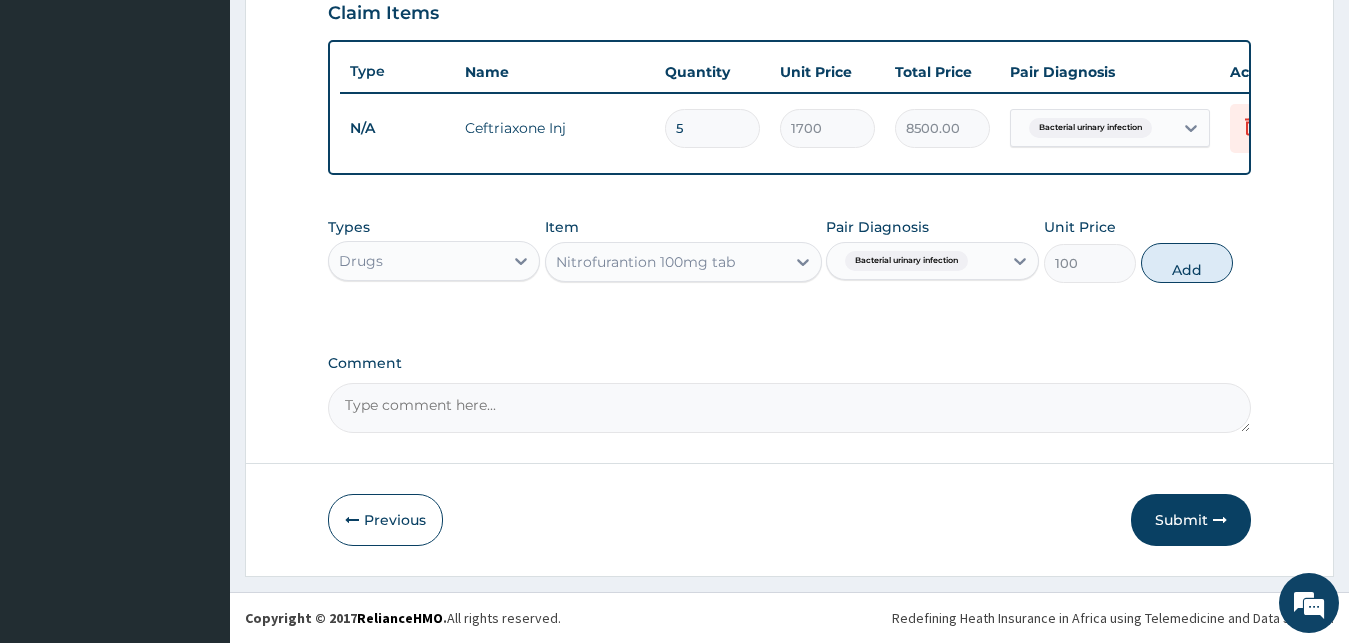 drag, startPoint x: 1162, startPoint y: 266, endPoint x: 1042, endPoint y: 268, distance: 120.01666 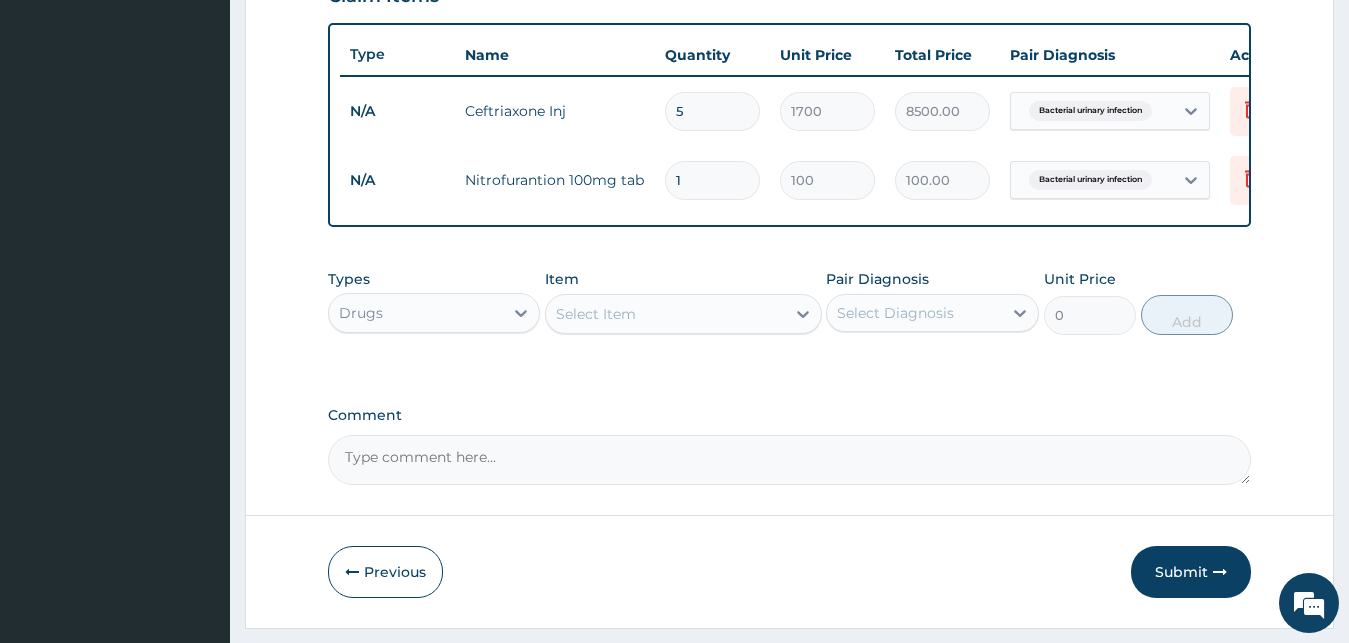 type on "10" 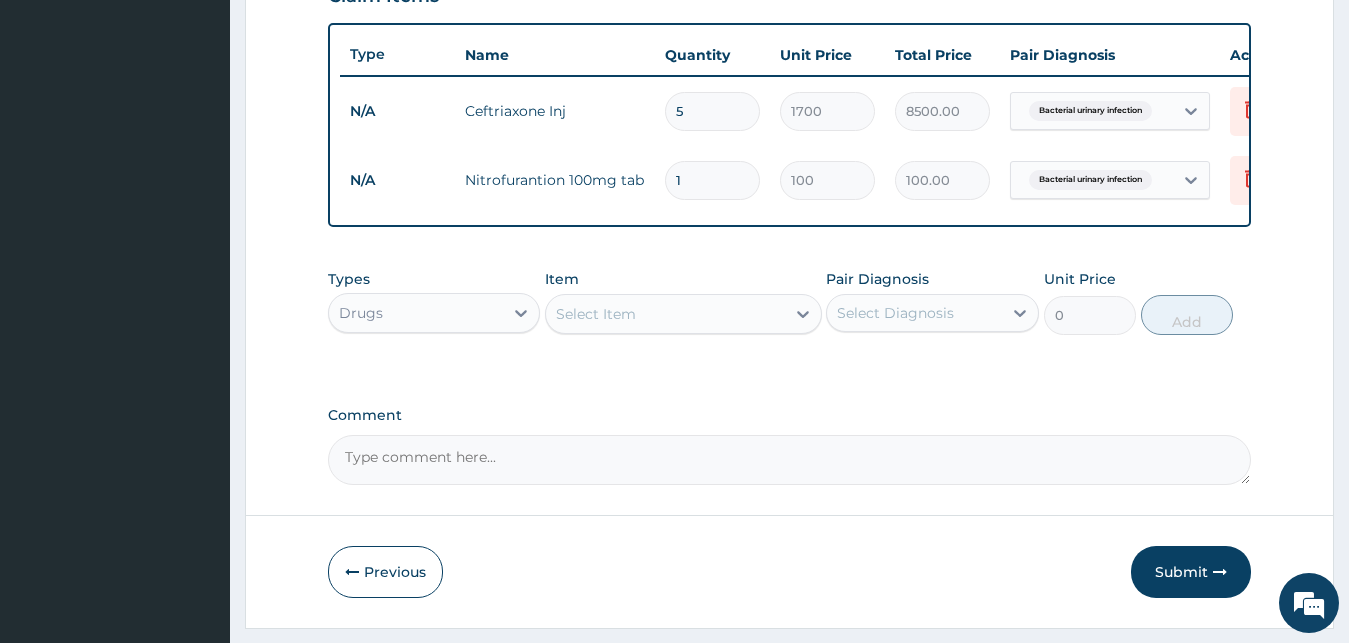 type on "1000.00" 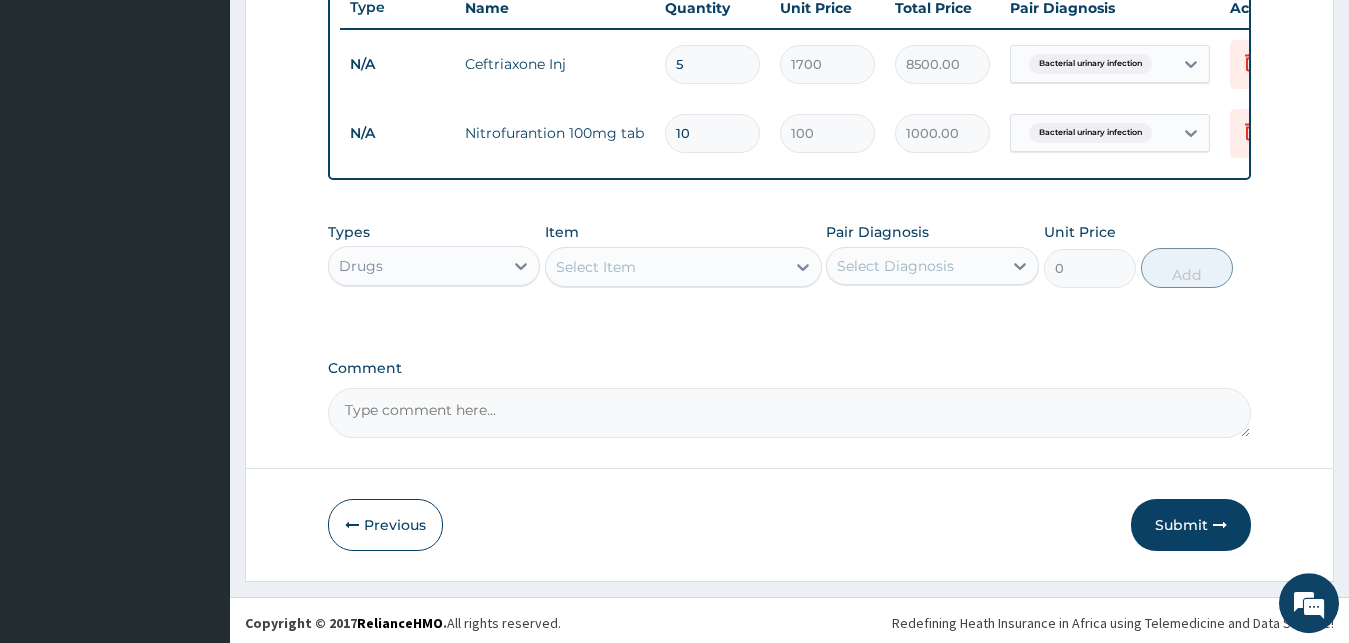scroll, scrollTop: 790, scrollLeft: 0, axis: vertical 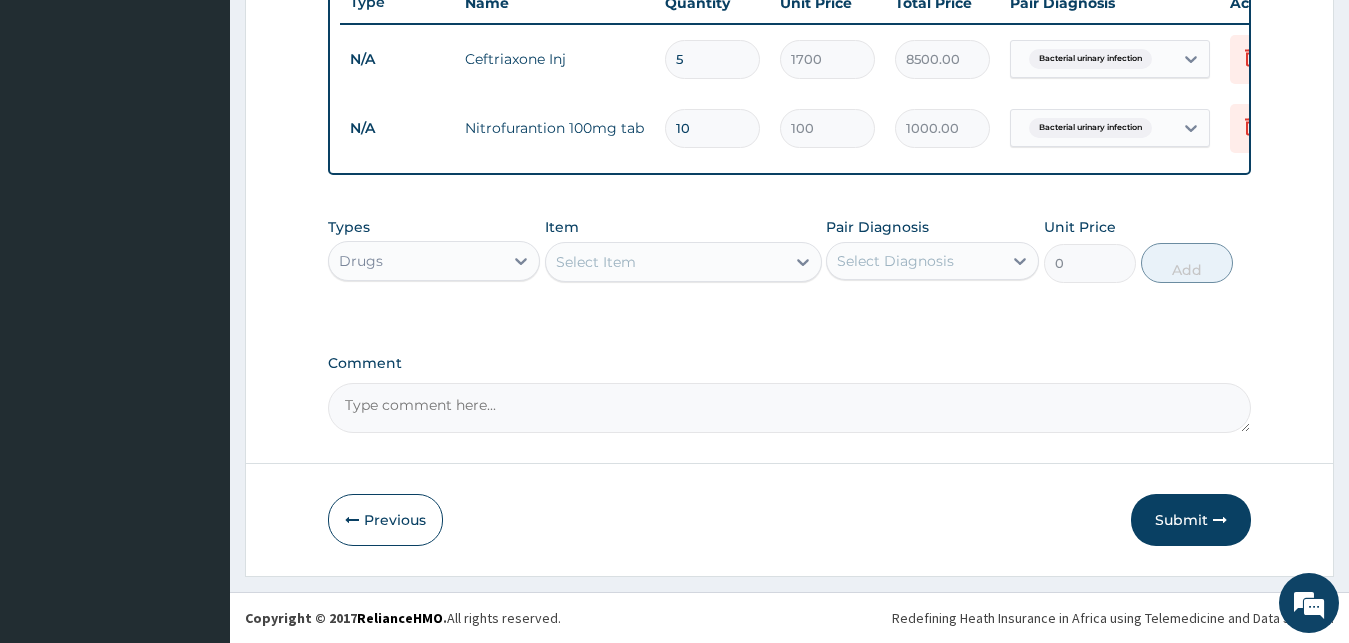 type on "10" 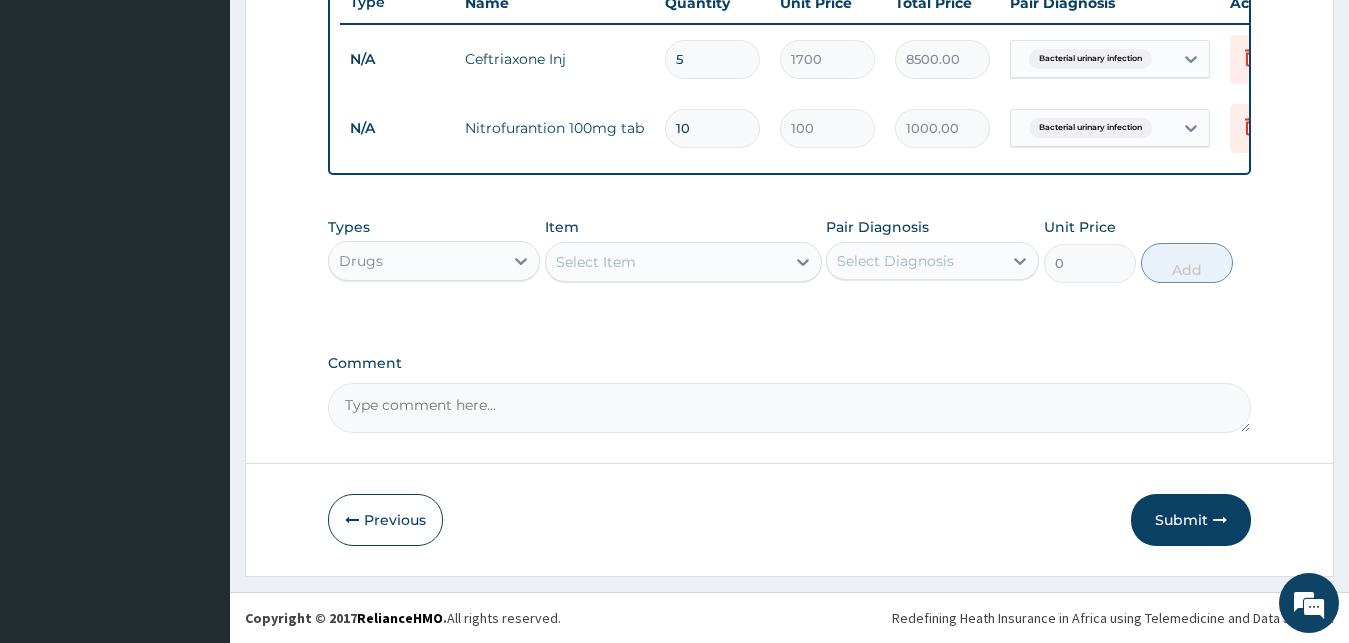 click on "Select Item" at bounding box center (665, 262) 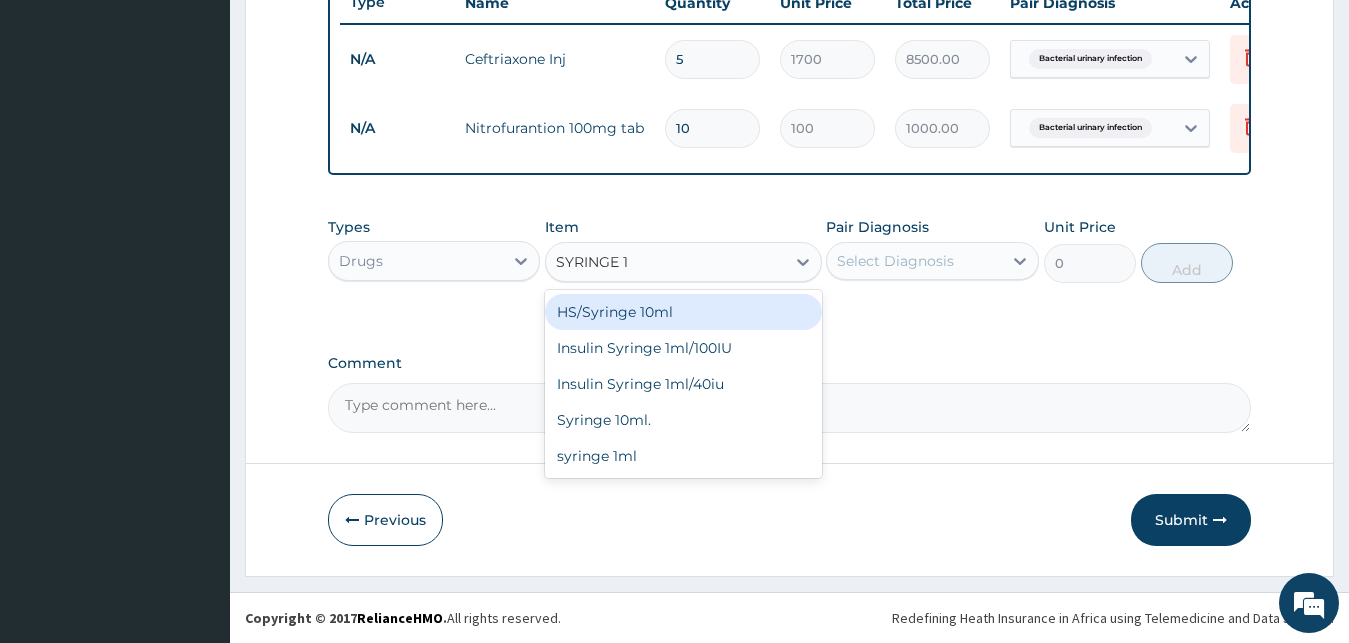 type on "SYRINGE 10" 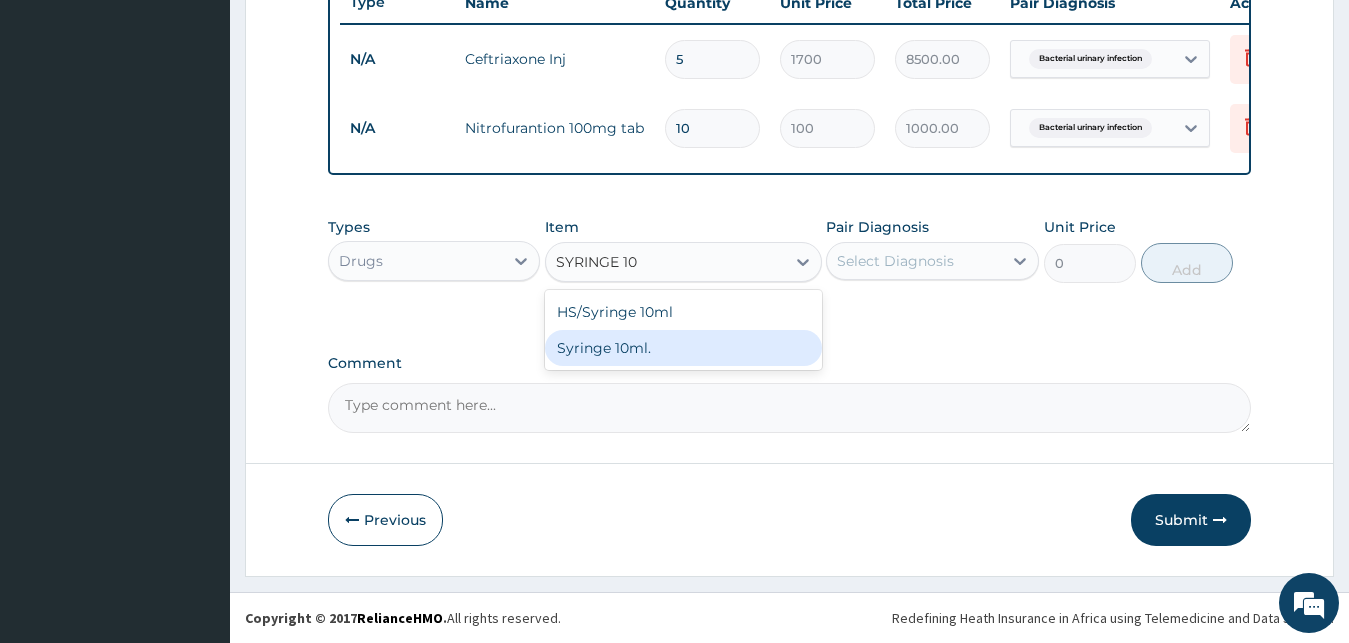 click on "Syringe 10ml." at bounding box center (683, 348) 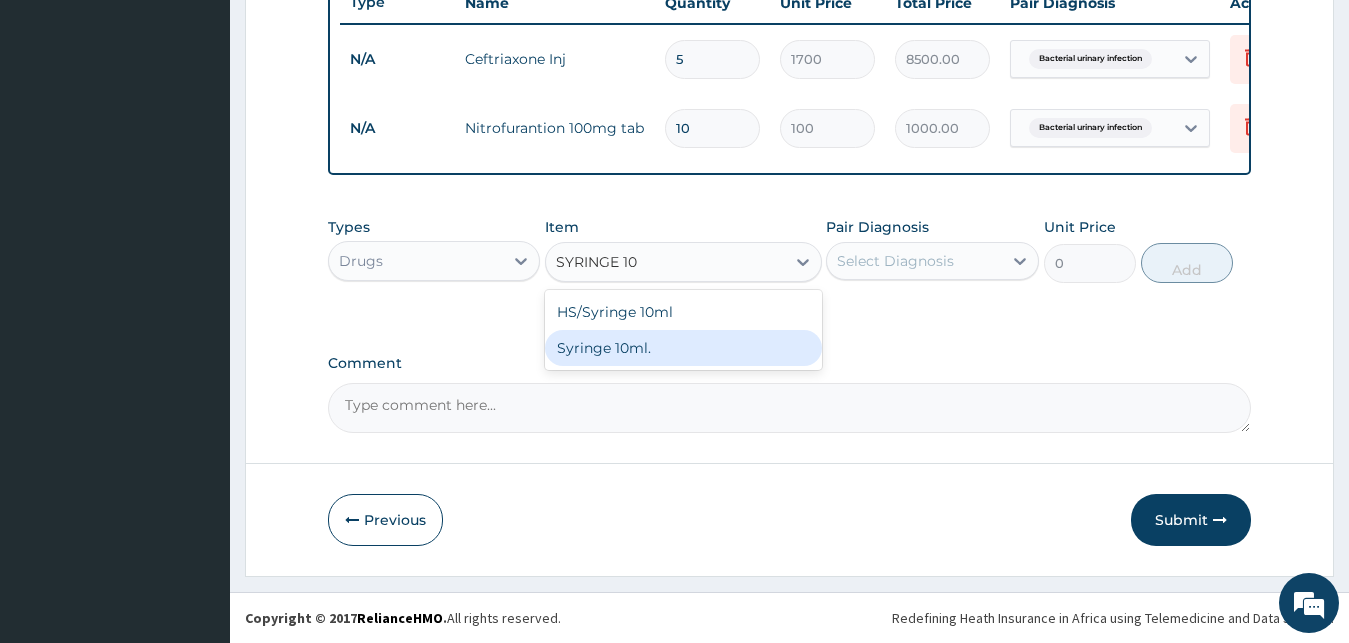 type 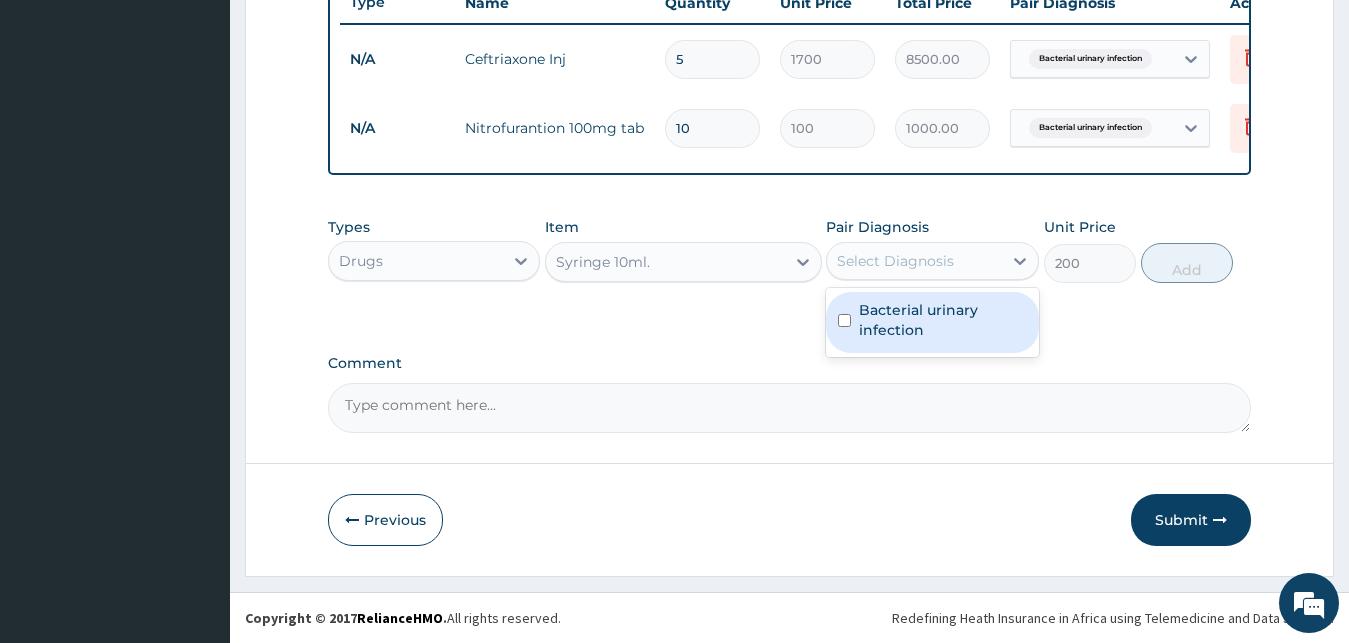 click on "Select Diagnosis" at bounding box center (895, 261) 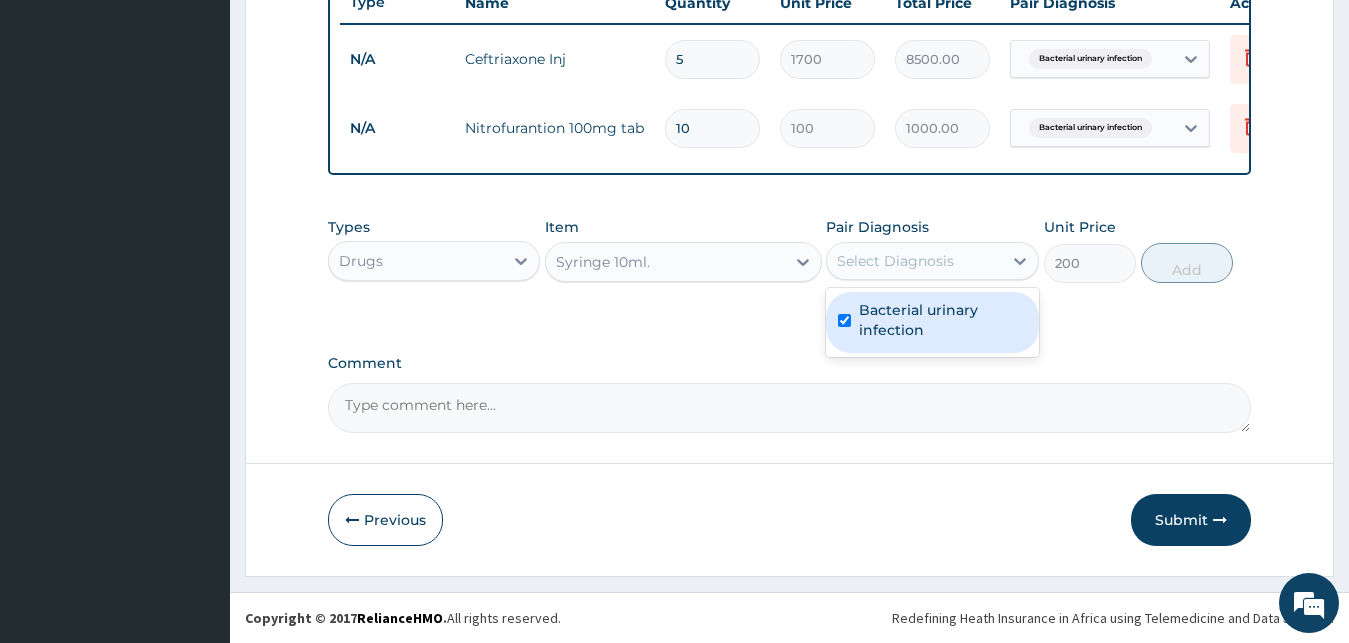 checkbox on "true" 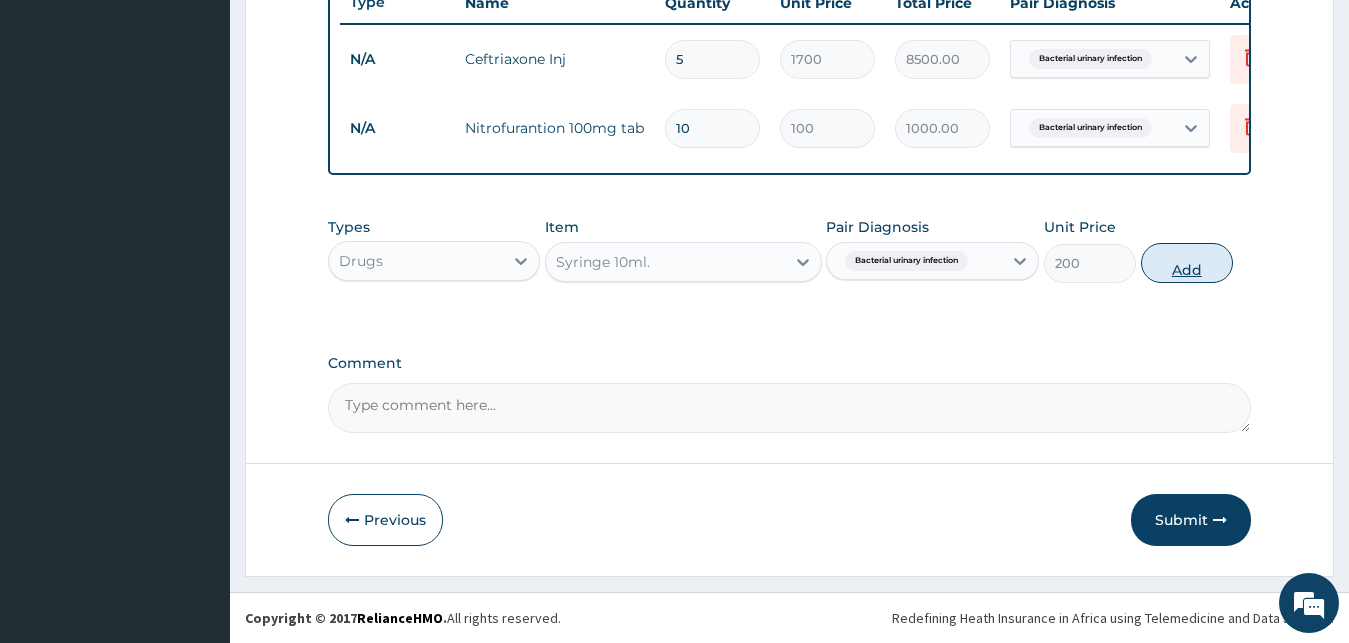 click on "Add" at bounding box center (1187, 263) 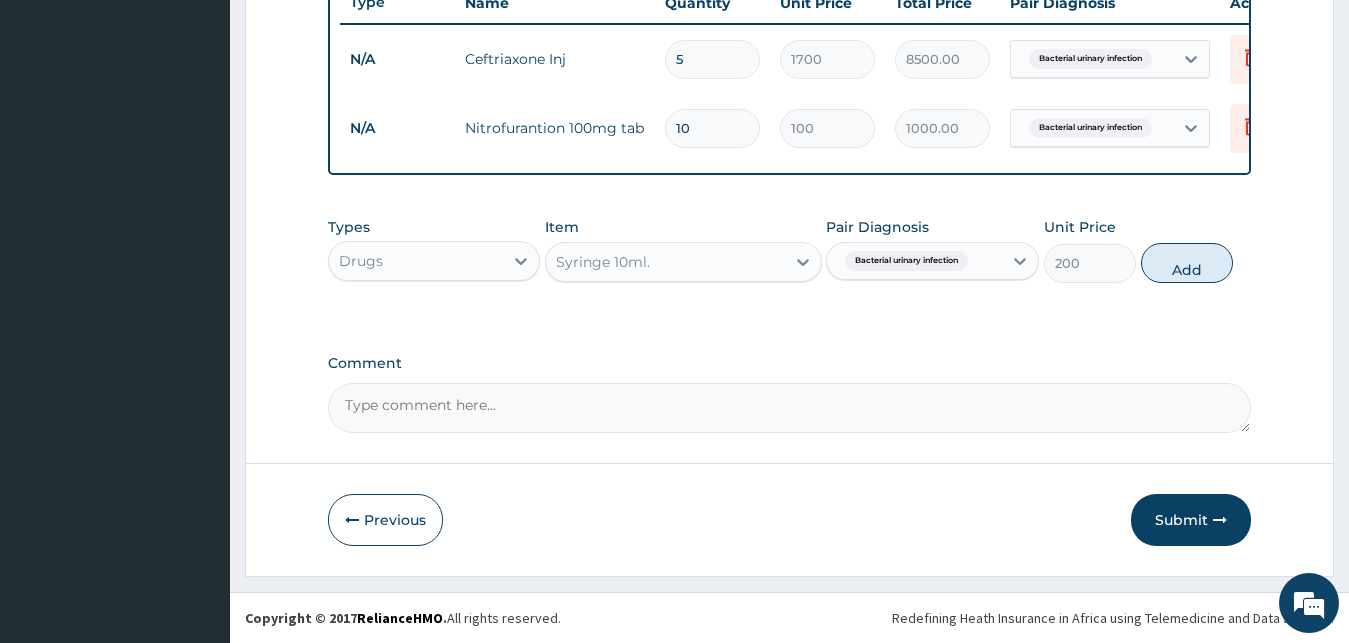 type on "0" 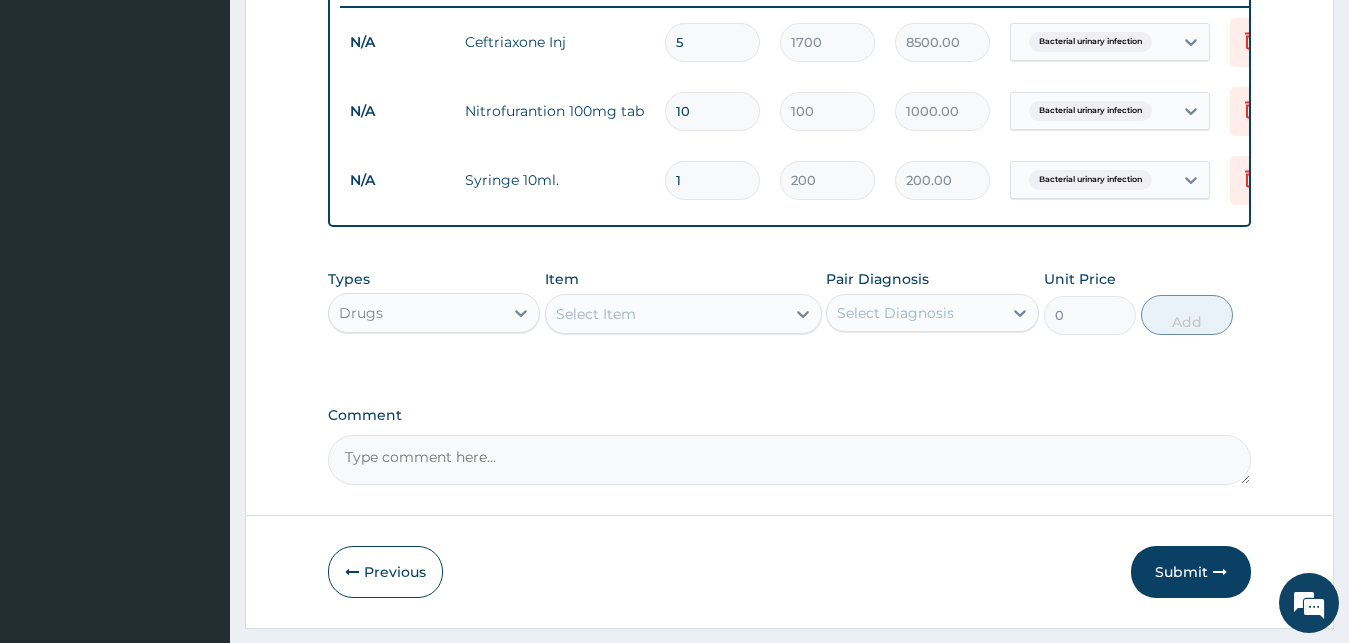 type 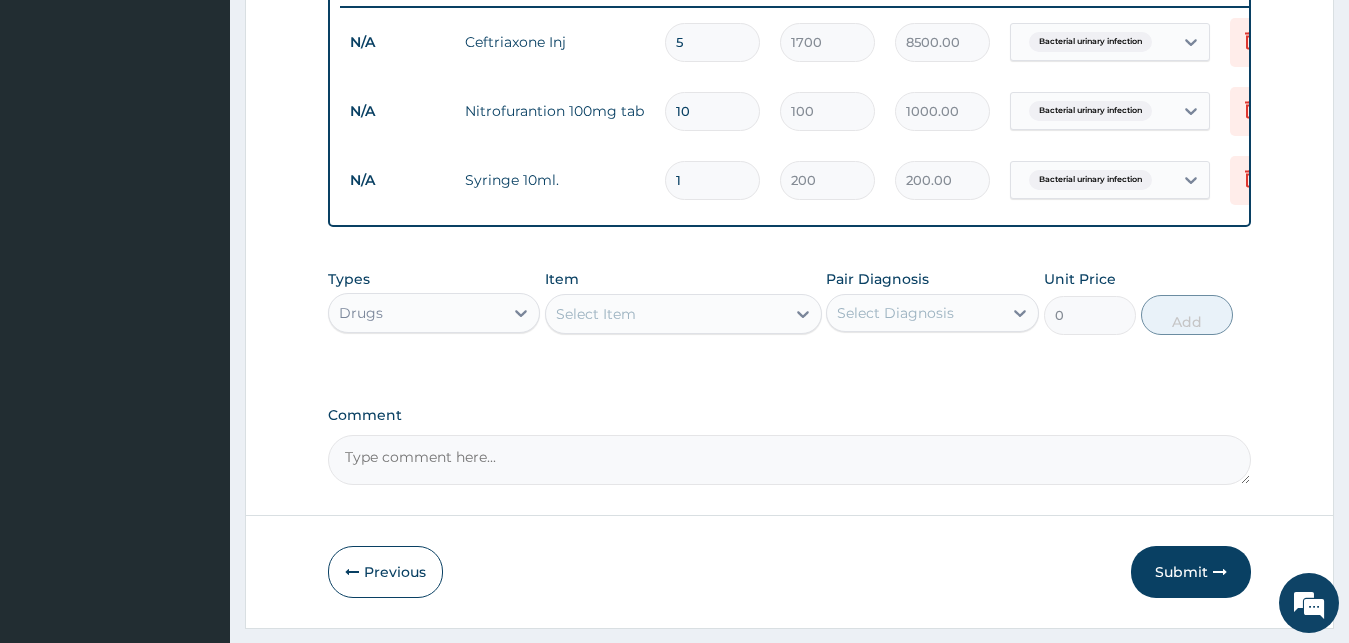type on "0.00" 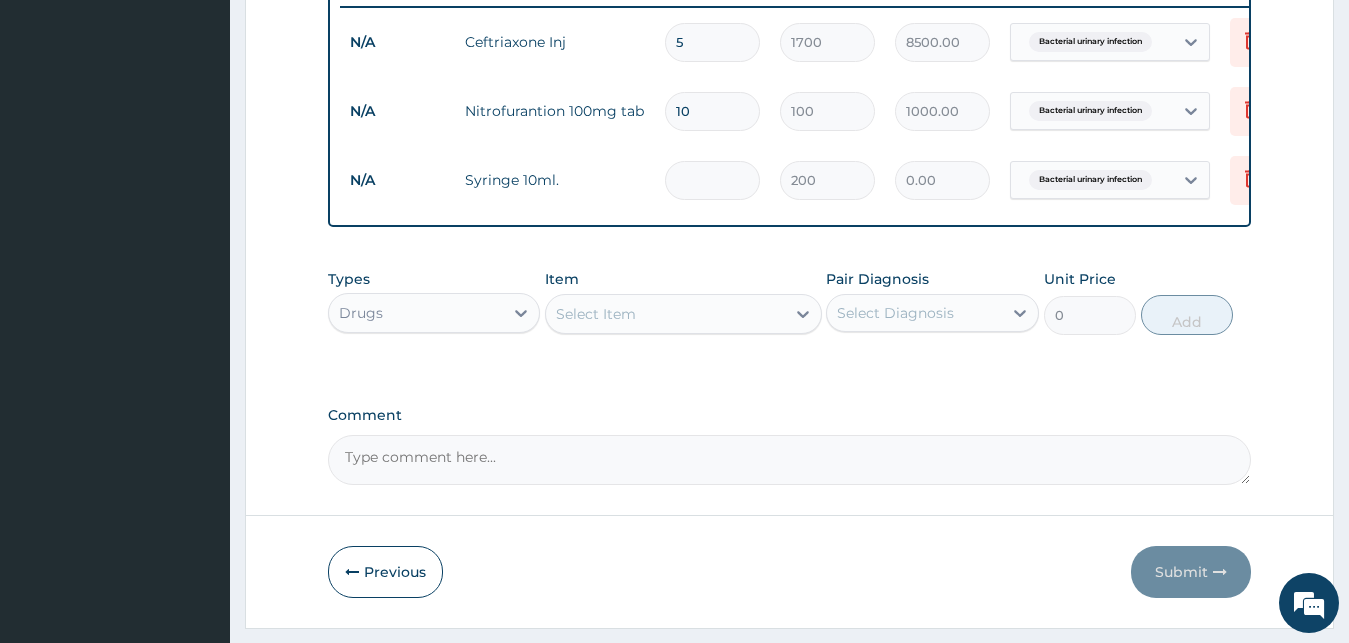 type on "5" 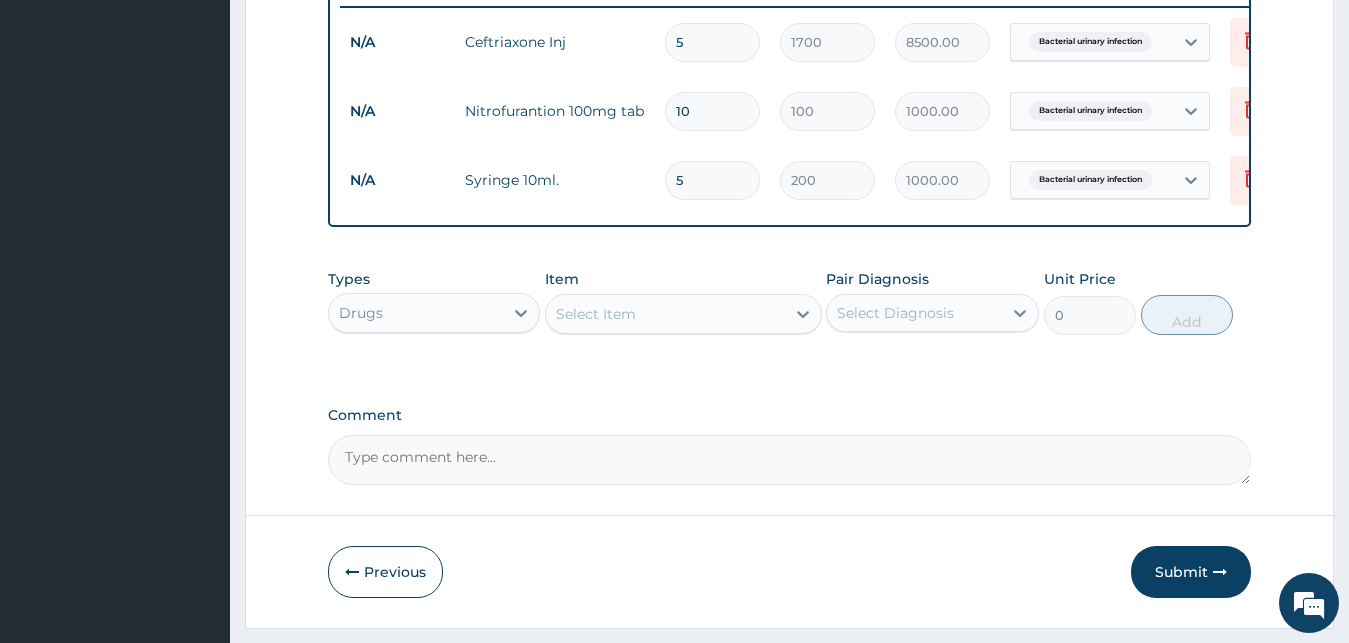 type on "5" 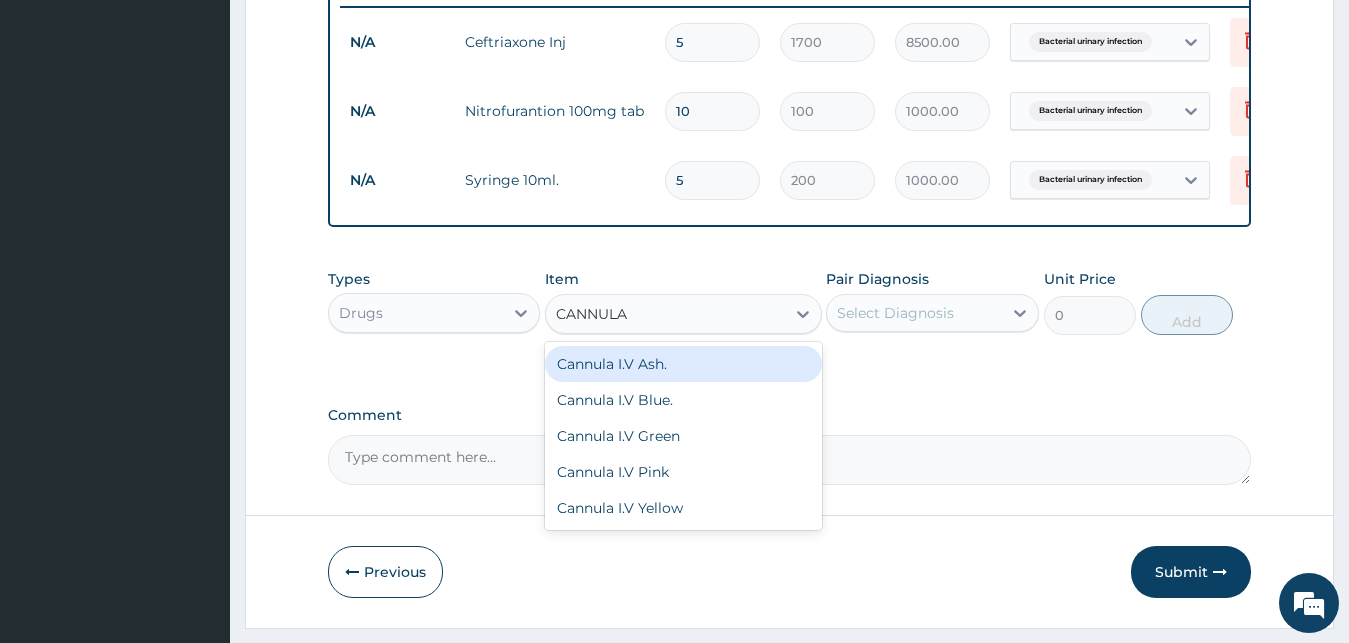 type on "CANNULA" 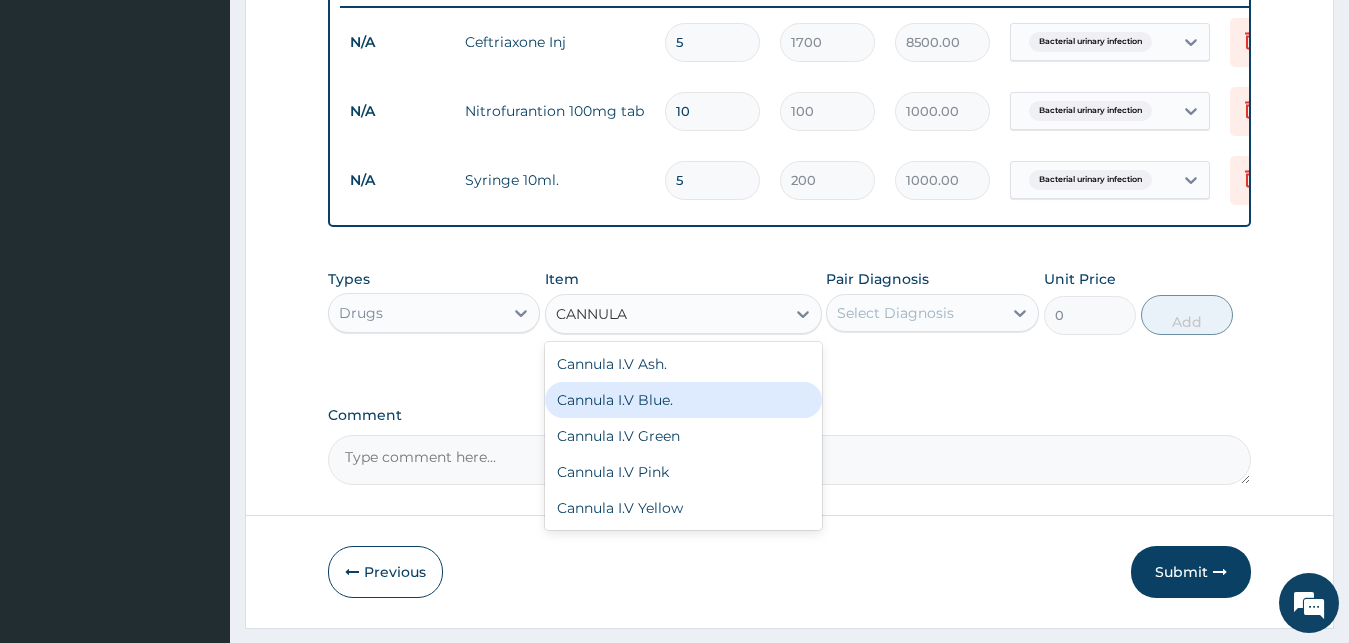 click on "Cannula I.V Blue." at bounding box center [683, 400] 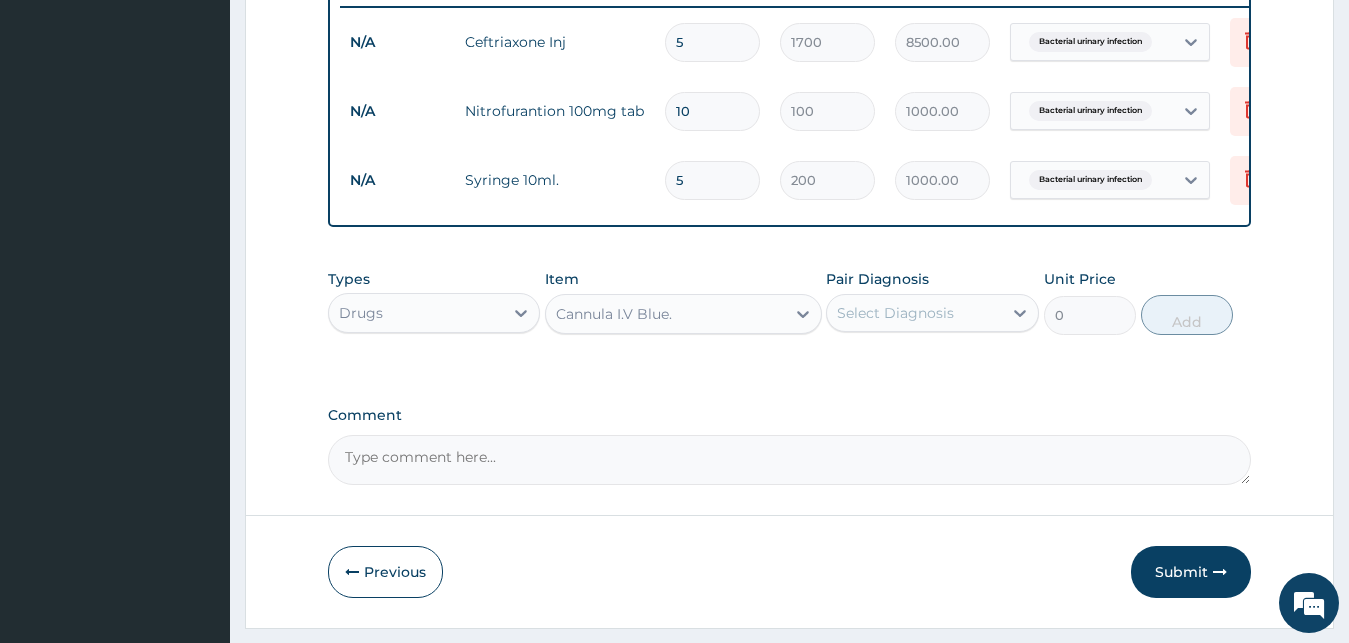 type 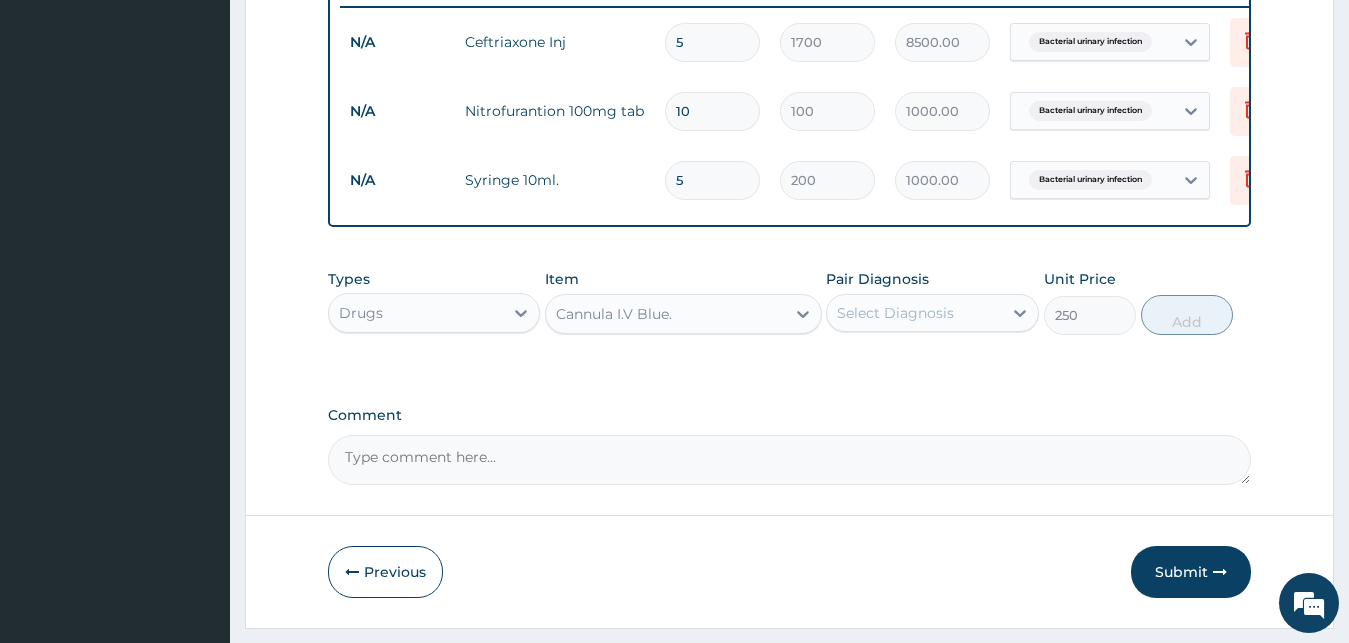 click on "Select Diagnosis" at bounding box center [914, 313] 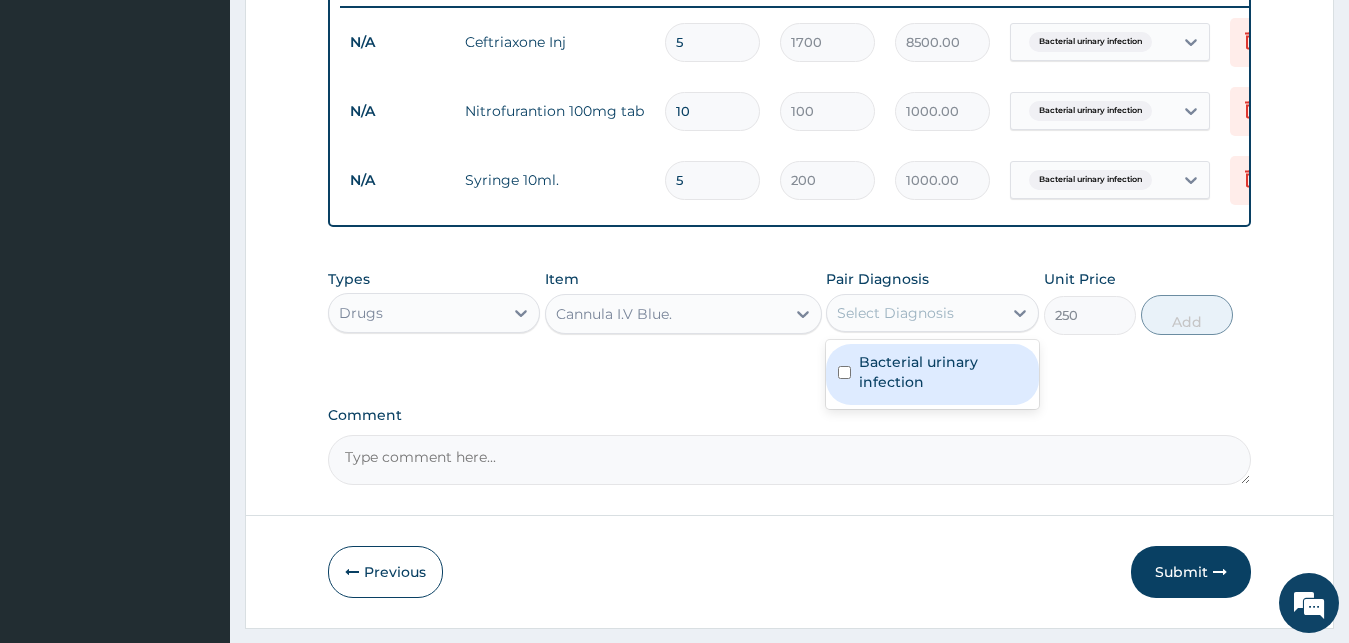 drag, startPoint x: 929, startPoint y: 382, endPoint x: 1050, endPoint y: 350, distance: 125.1599 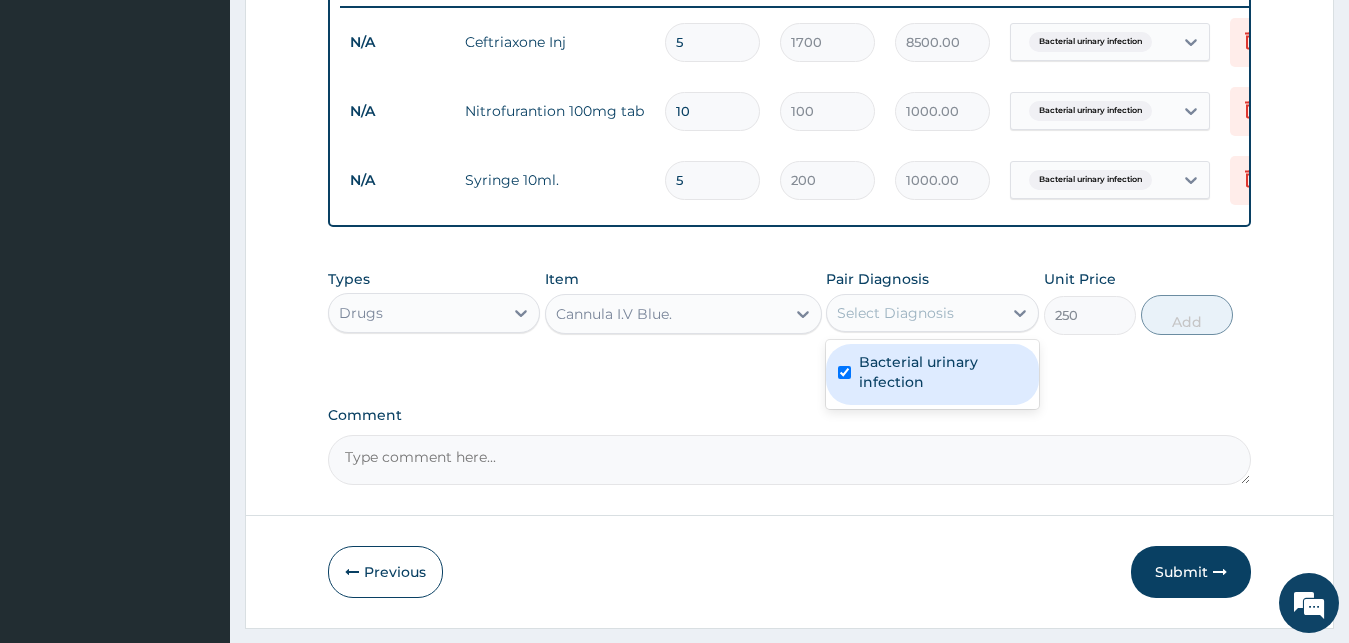 checkbox on "true" 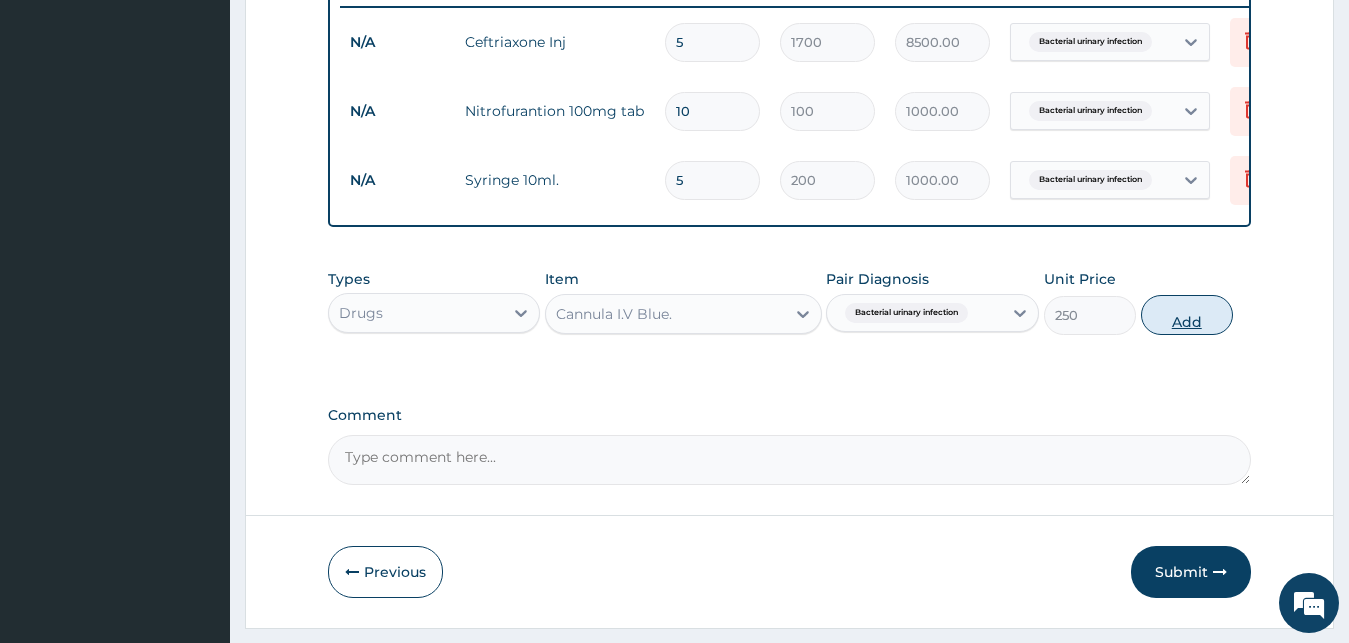 click on "Add" at bounding box center [1187, 315] 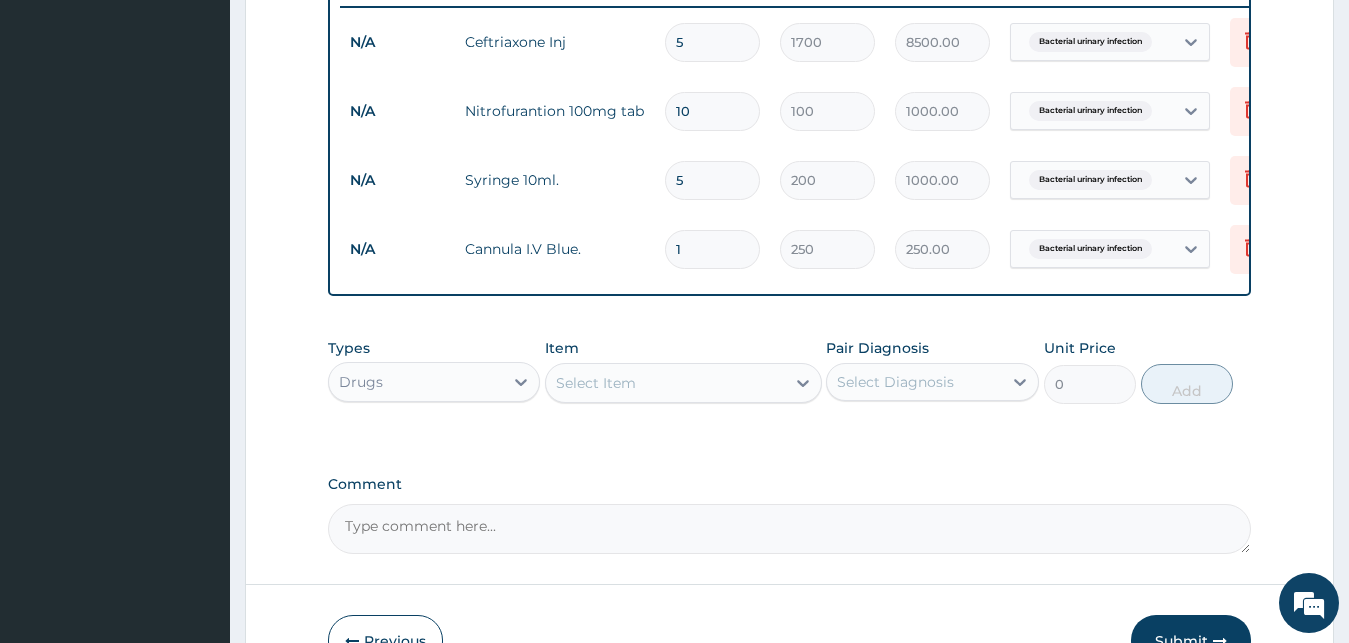 click on "PA Code / Prescription Code Enter Code(Secondary Care Only) Encounter Date 05-08-2025 Important Notice Please enter PA codes before entering items that are not attached to a PA code   All diagnoses entered must be linked to a claim item. Diagnosis & Claim Items that are visible but inactive cannot be edited because they were imported from an already approved PA code. Diagnosis Bacterial urinary infection Confirmed NB: All diagnosis must be linked to a claim item Claim Items Type Name Quantity Unit Price Total Price Pair Diagnosis Actions N/A Ceftriaxone Inj 5 1700 8500.00 Bacterial urinary infection Delete N/A Nitrofurantion 100mg tab 10 100 1000.00 Bacterial urinary infection Delete N/A Syringe 10ml. 5 200 1000.00 Bacterial urinary infection Delete N/A Cannula I.V Blue. 1 250 250.00 Bacterial urinary infection Delete Types Drugs Item Select Item Pair Diagnosis Select Diagnosis Unit Price 0 Add Comment" at bounding box center [790, -23] 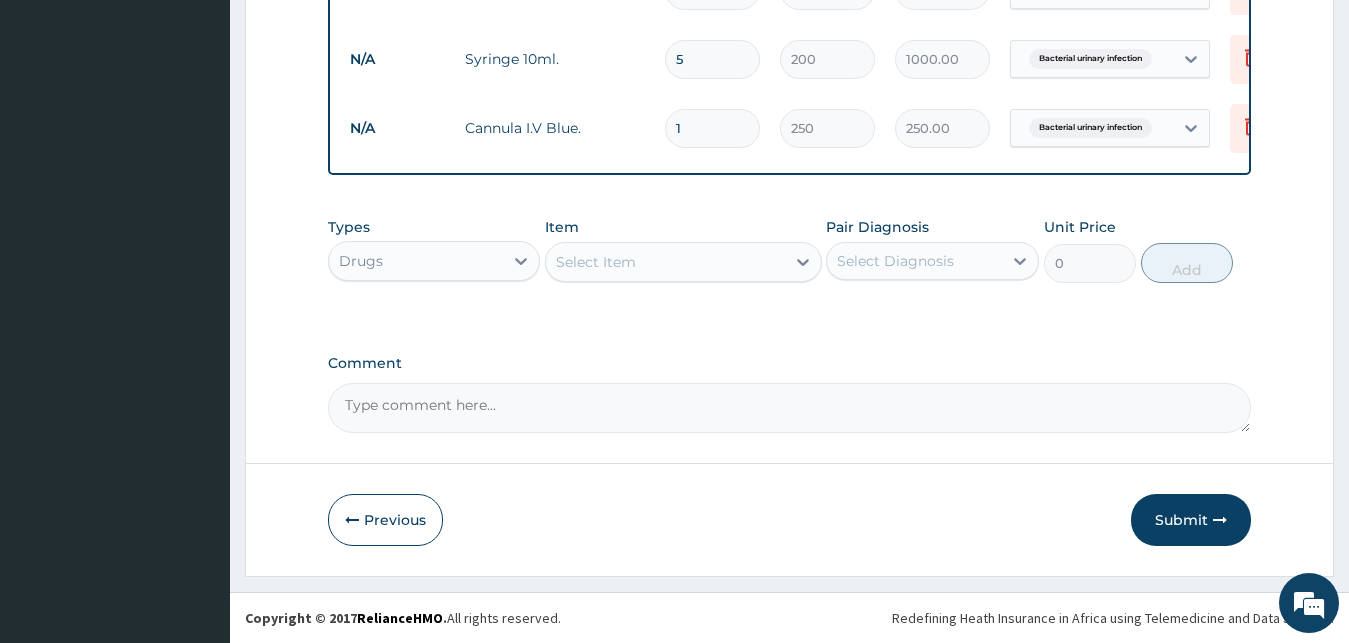 scroll, scrollTop: 928, scrollLeft: 0, axis: vertical 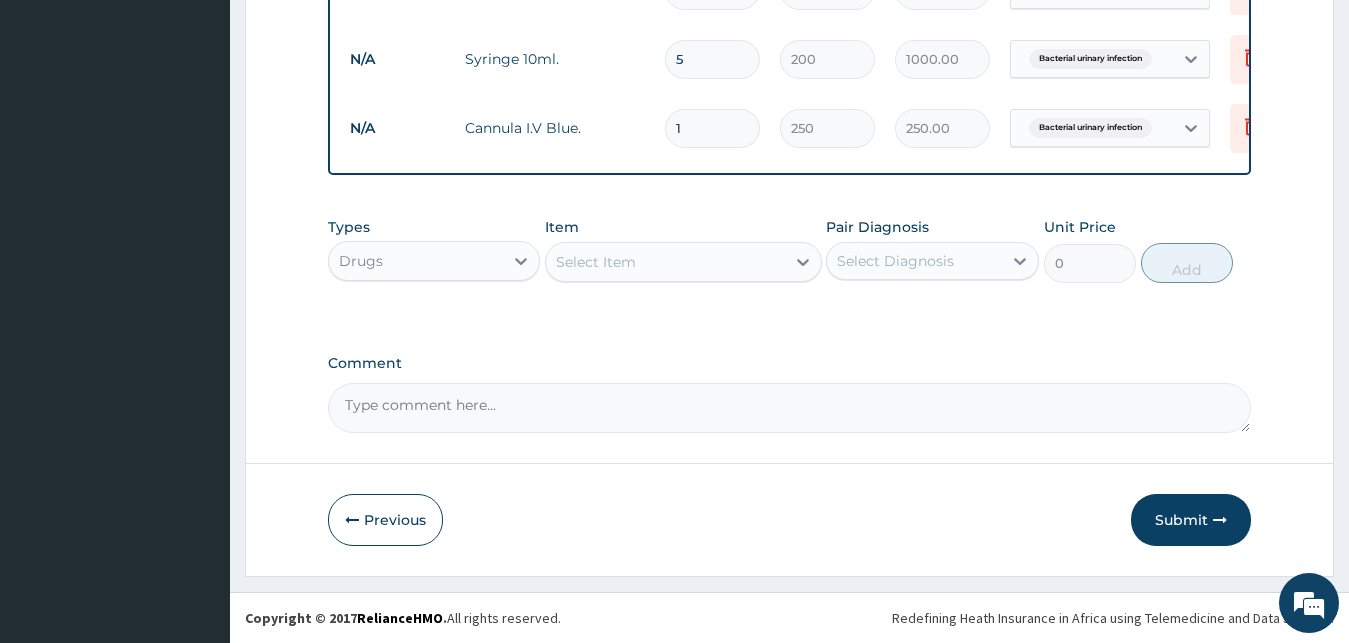 click on "1" at bounding box center (712, 128) 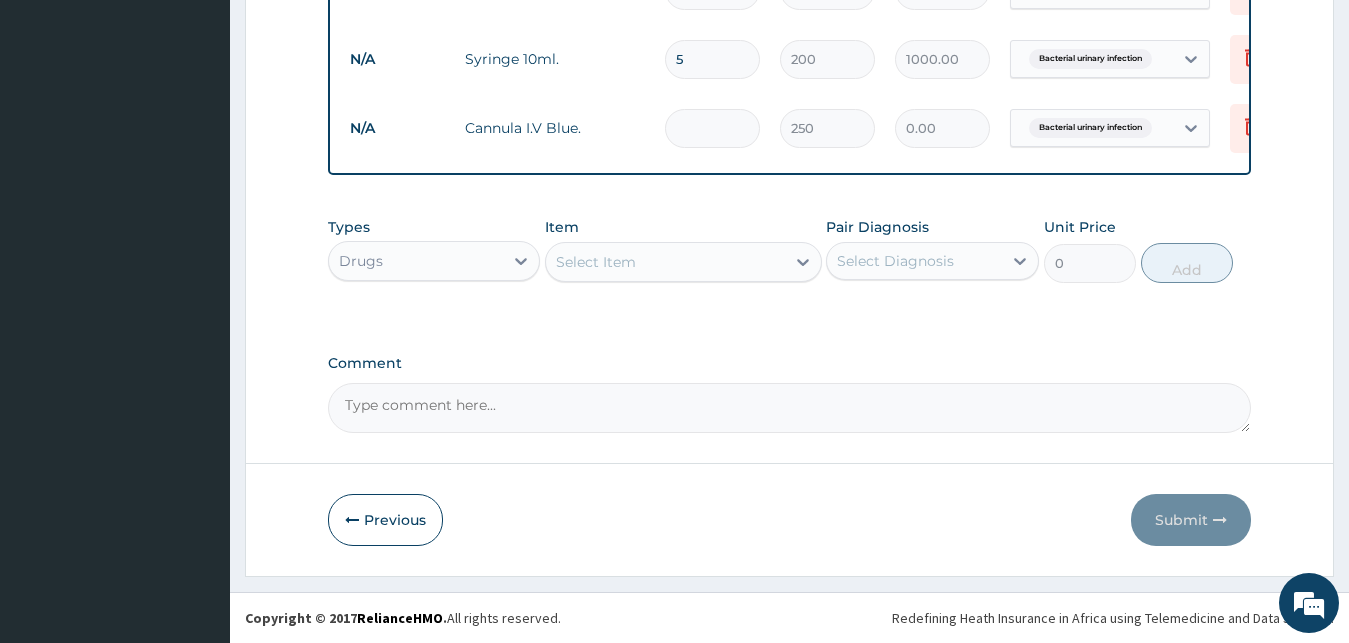 type on "2" 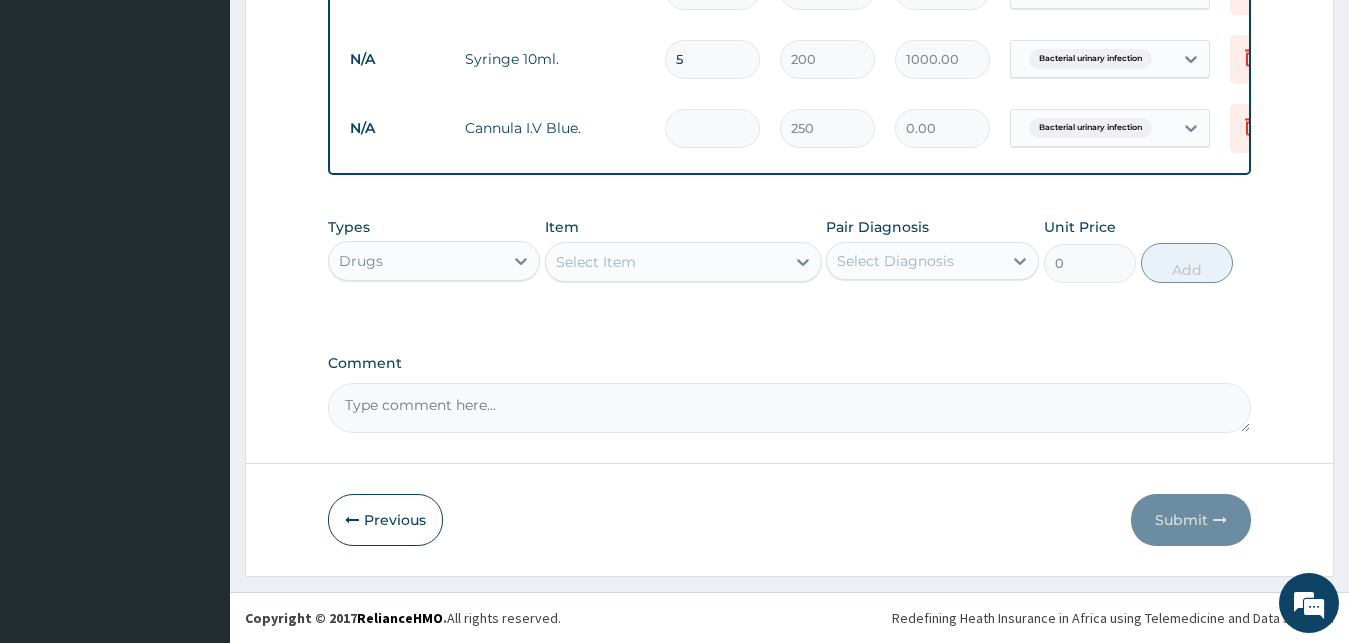 type on "500.00" 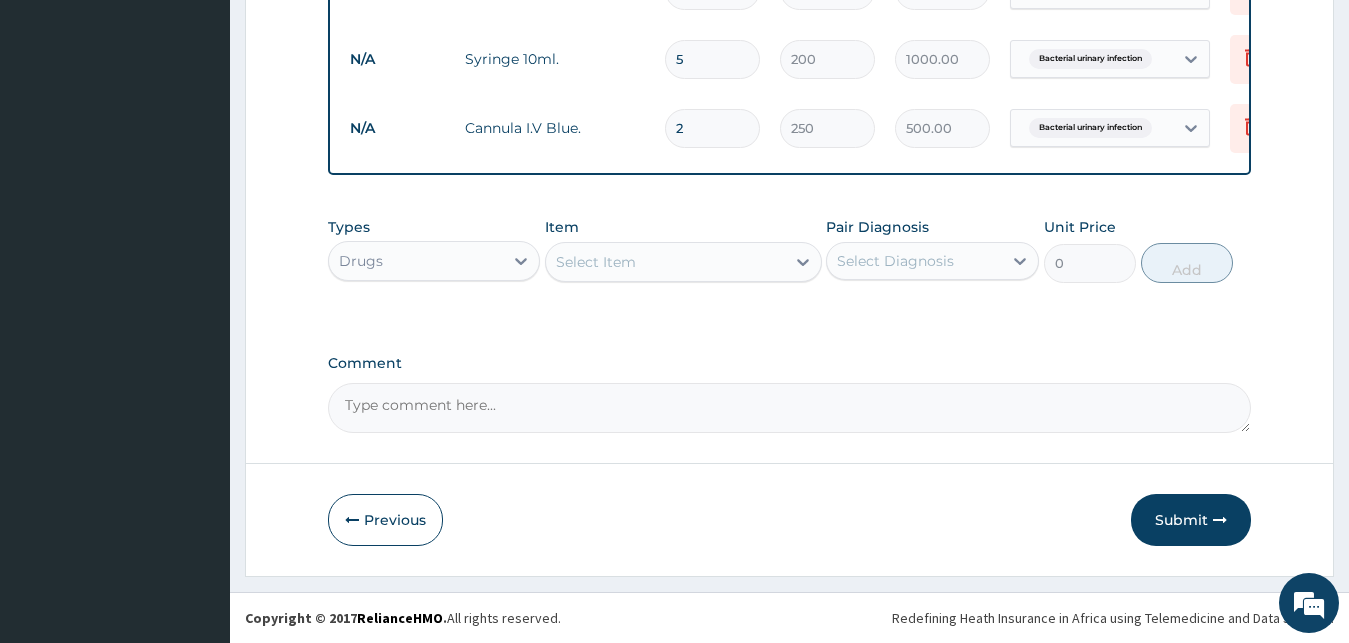 type on "2" 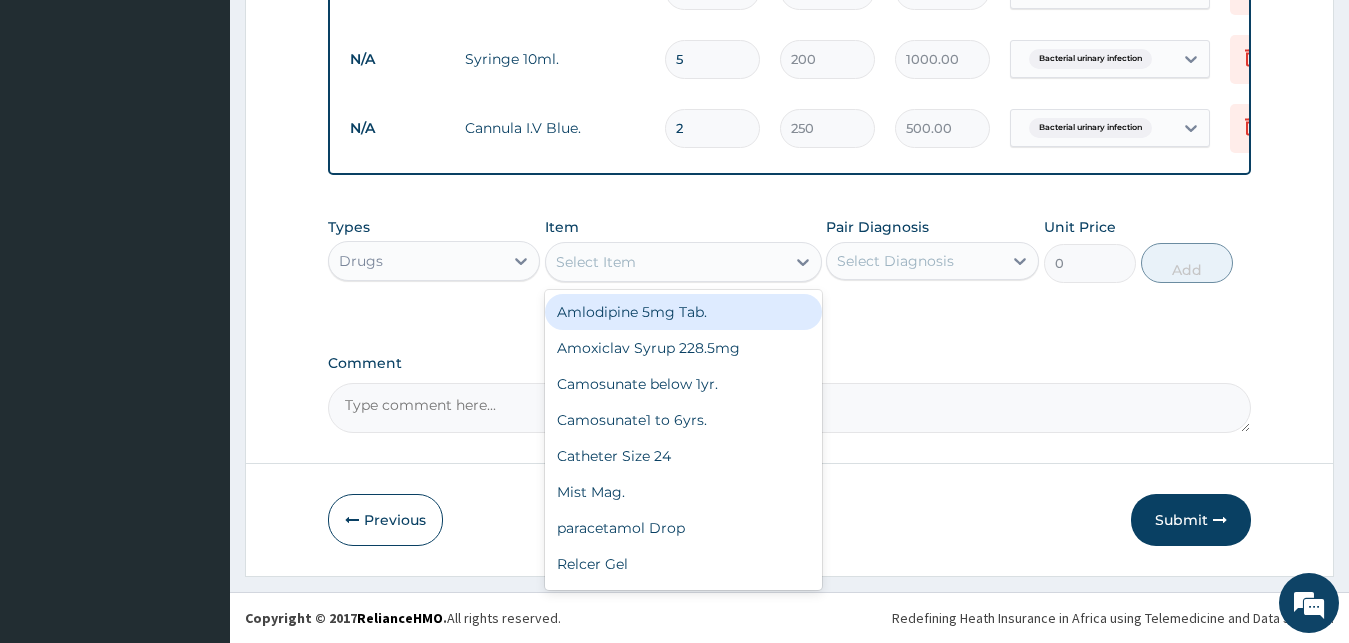 click on "Select Item" at bounding box center (665, 262) 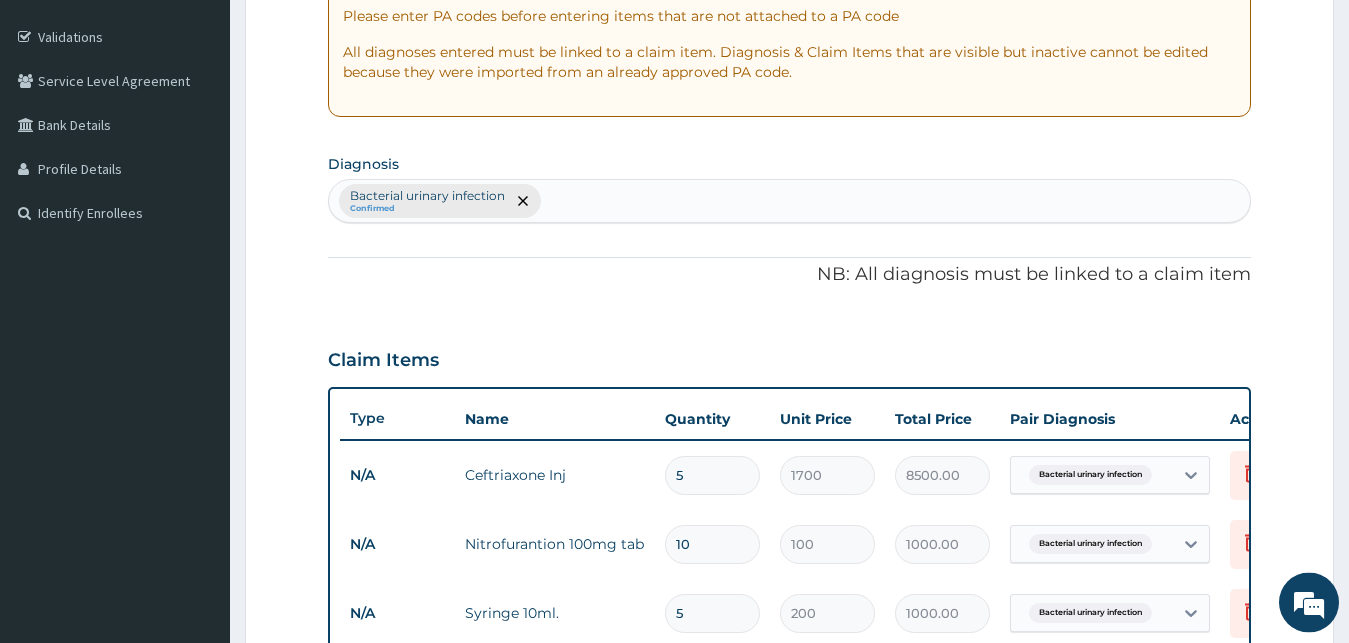 scroll, scrollTop: 316, scrollLeft: 0, axis: vertical 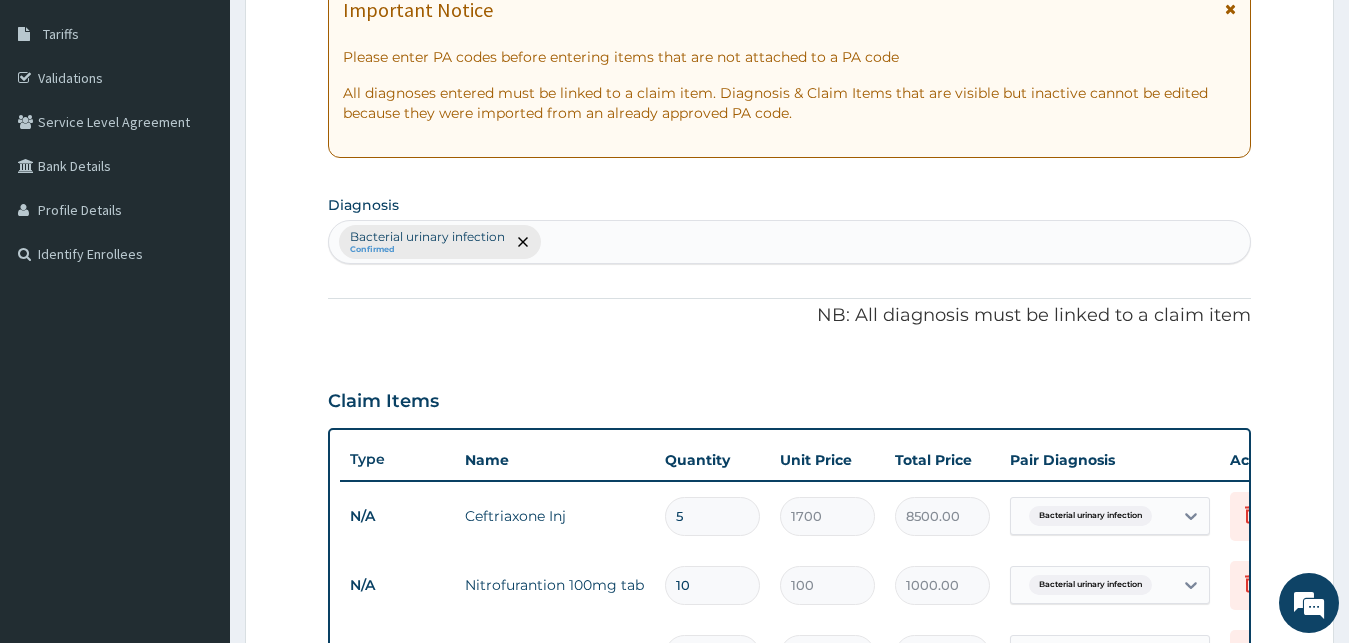 click on "Bacterial urinary infection Confirmed" at bounding box center (790, 242) 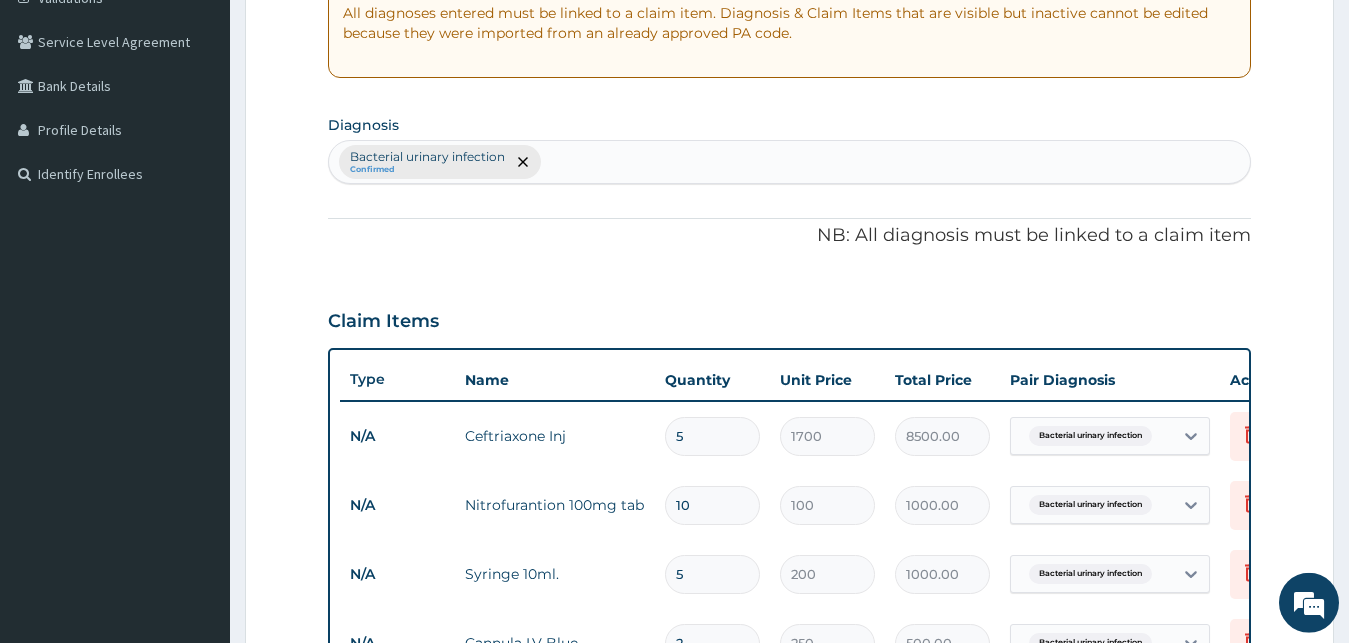 scroll, scrollTop: 520, scrollLeft: 0, axis: vertical 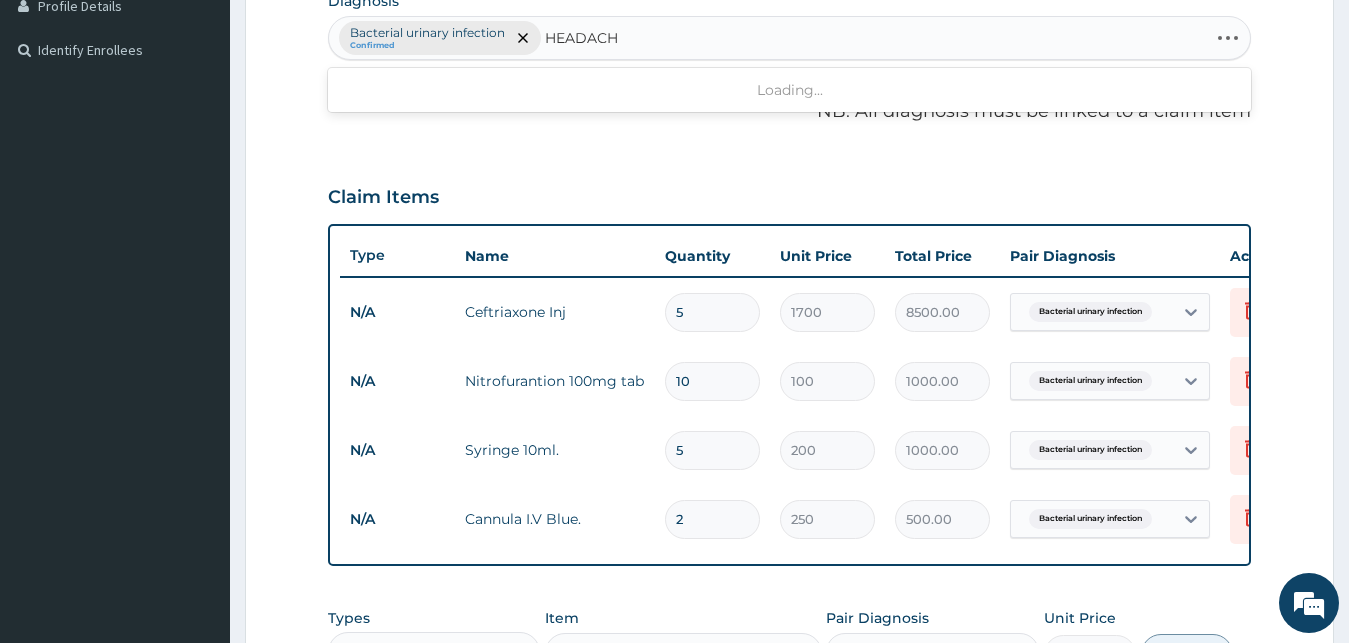 type on "HEADACHE" 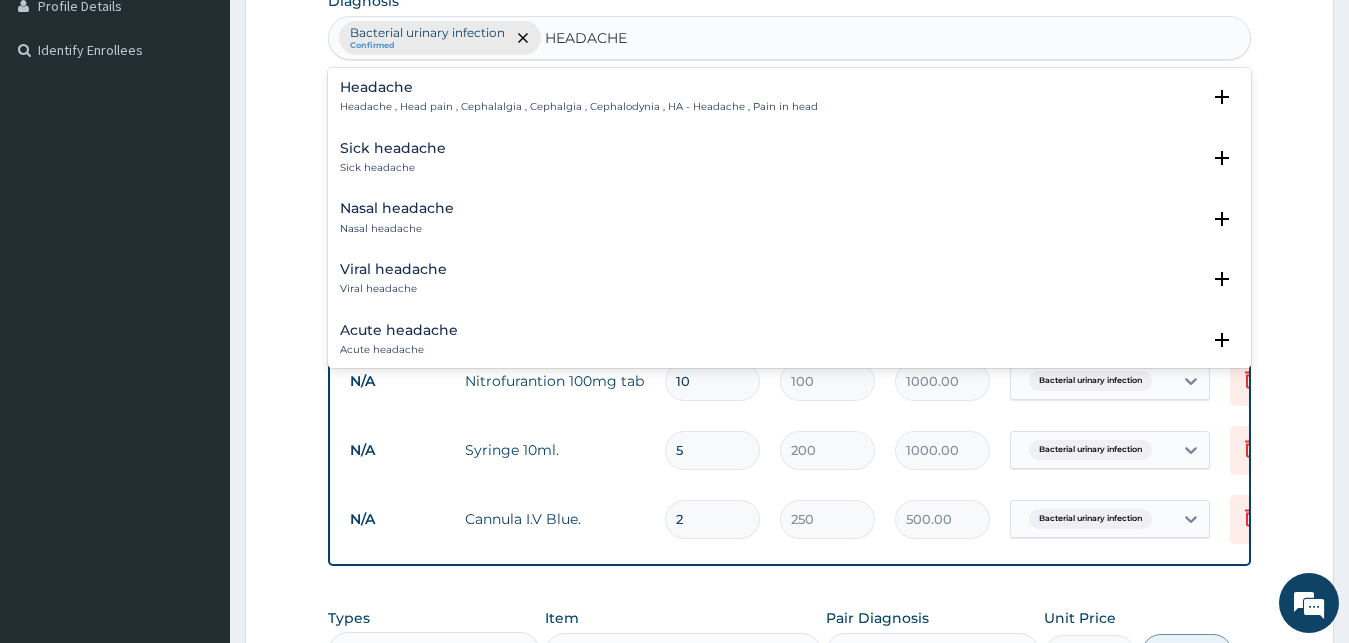 click on "Headache" at bounding box center (579, 87) 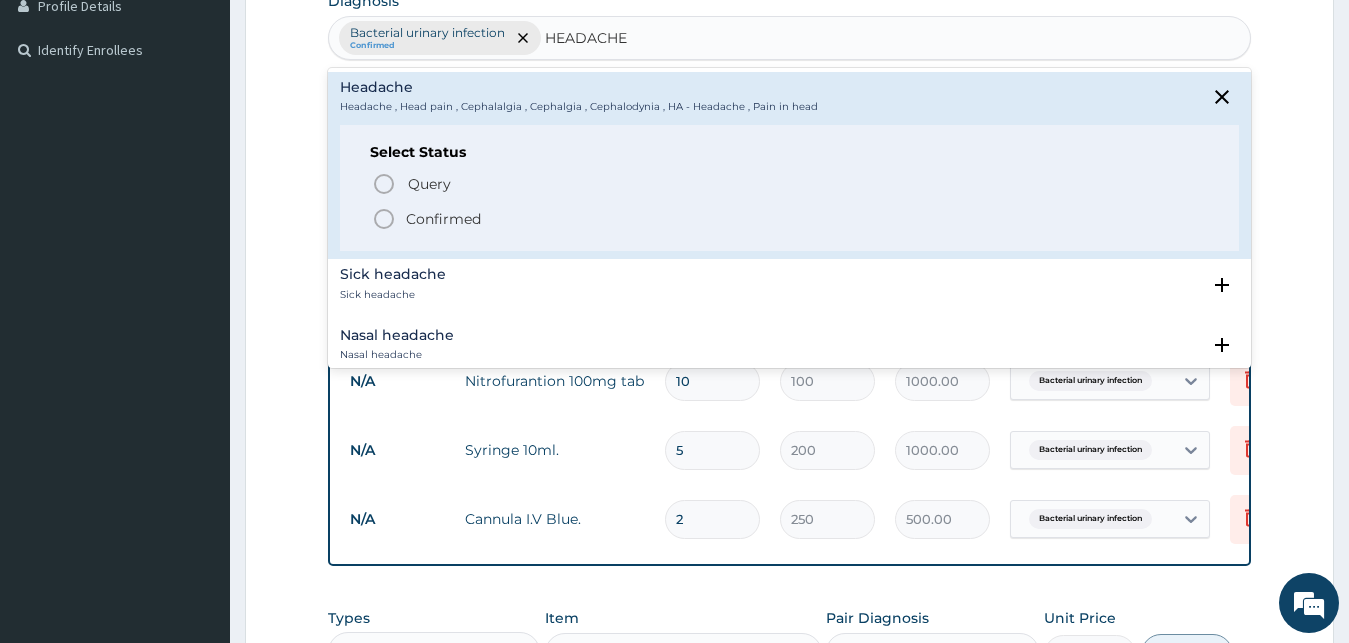 click on "Confirmed" at bounding box center [443, 219] 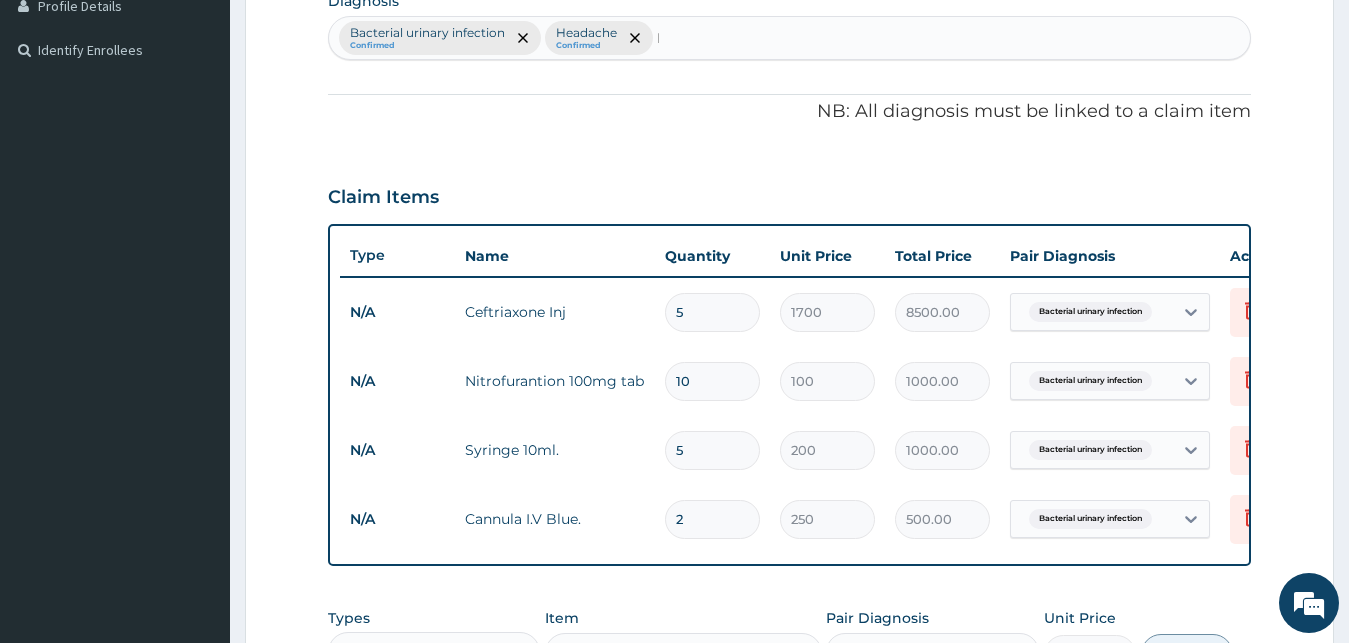 type 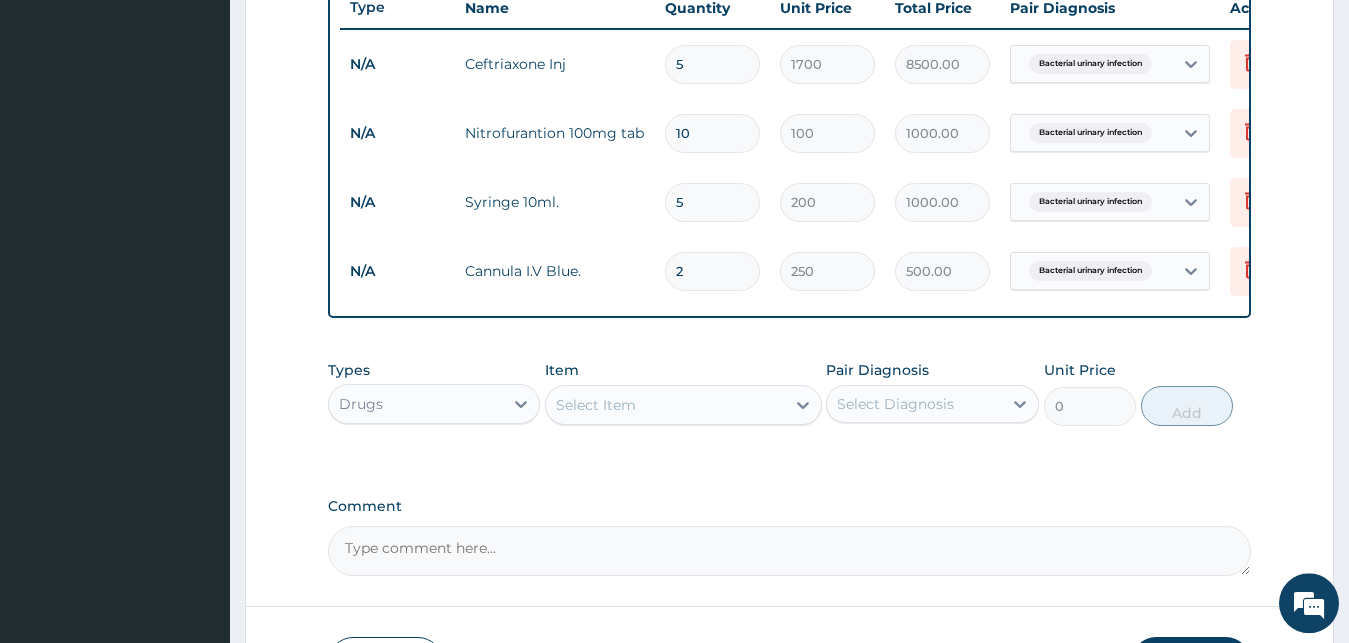 scroll, scrollTop: 928, scrollLeft: 0, axis: vertical 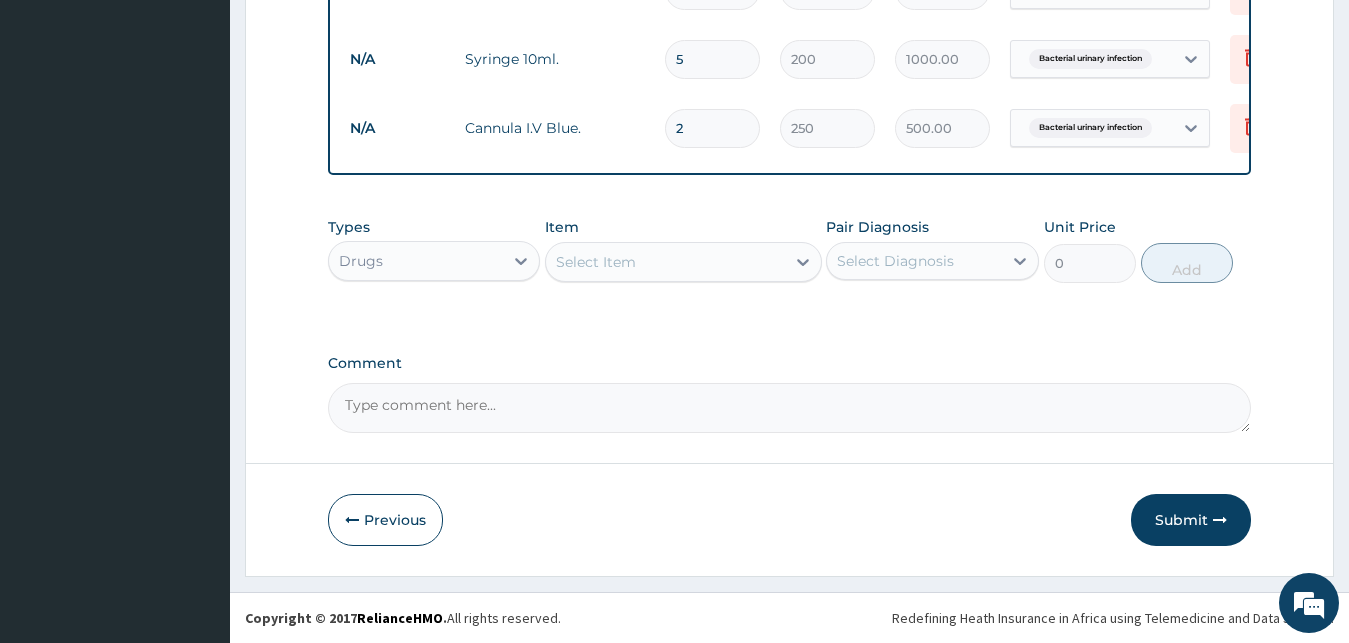 click on "Select Item" at bounding box center (665, 262) 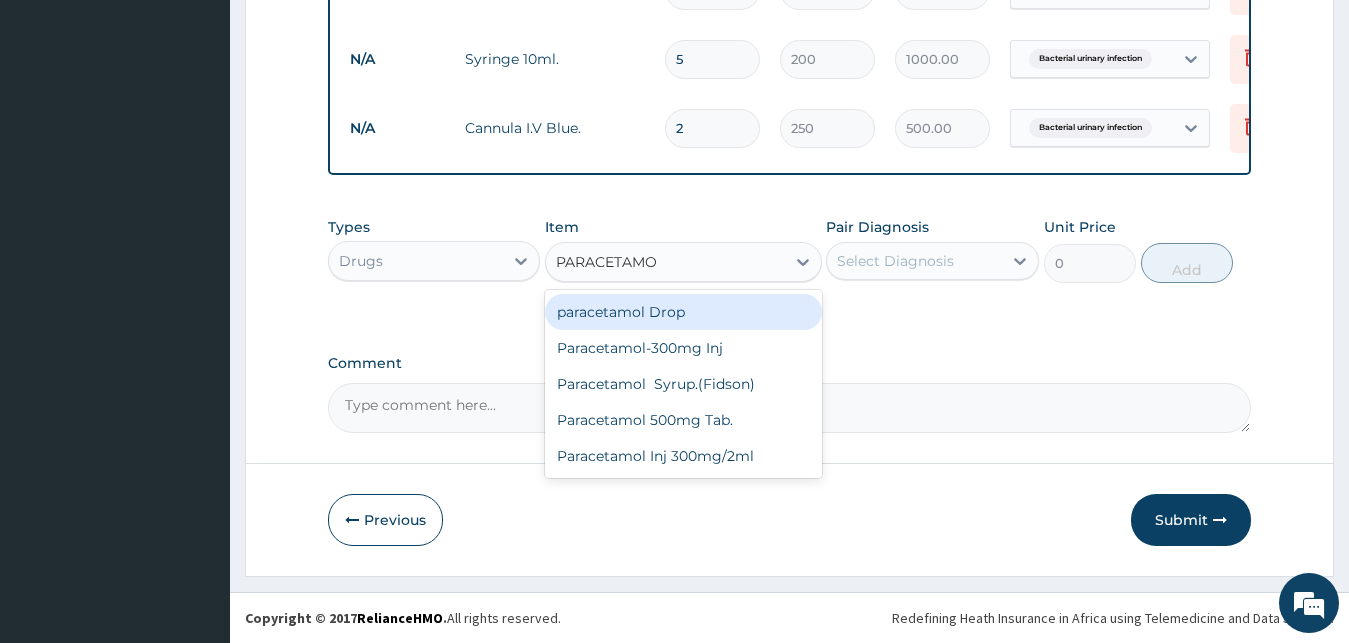 type on "PARACETAMOL" 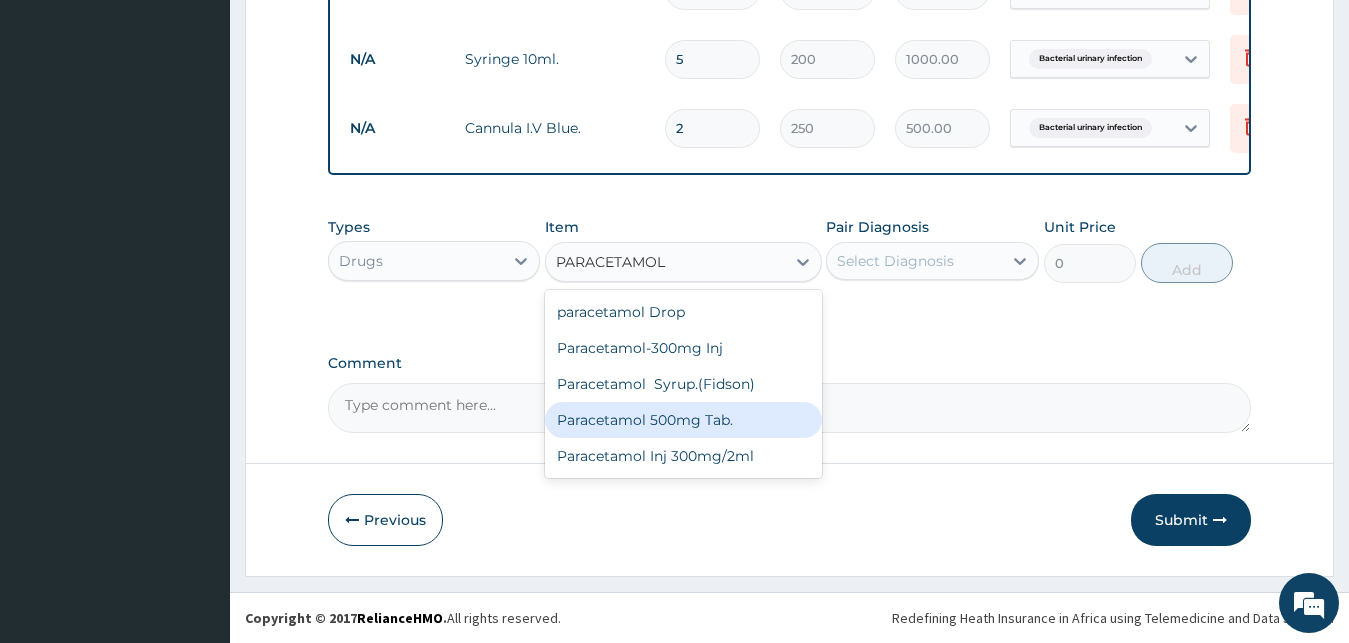 drag, startPoint x: 742, startPoint y: 414, endPoint x: 784, endPoint y: 391, distance: 47.88528 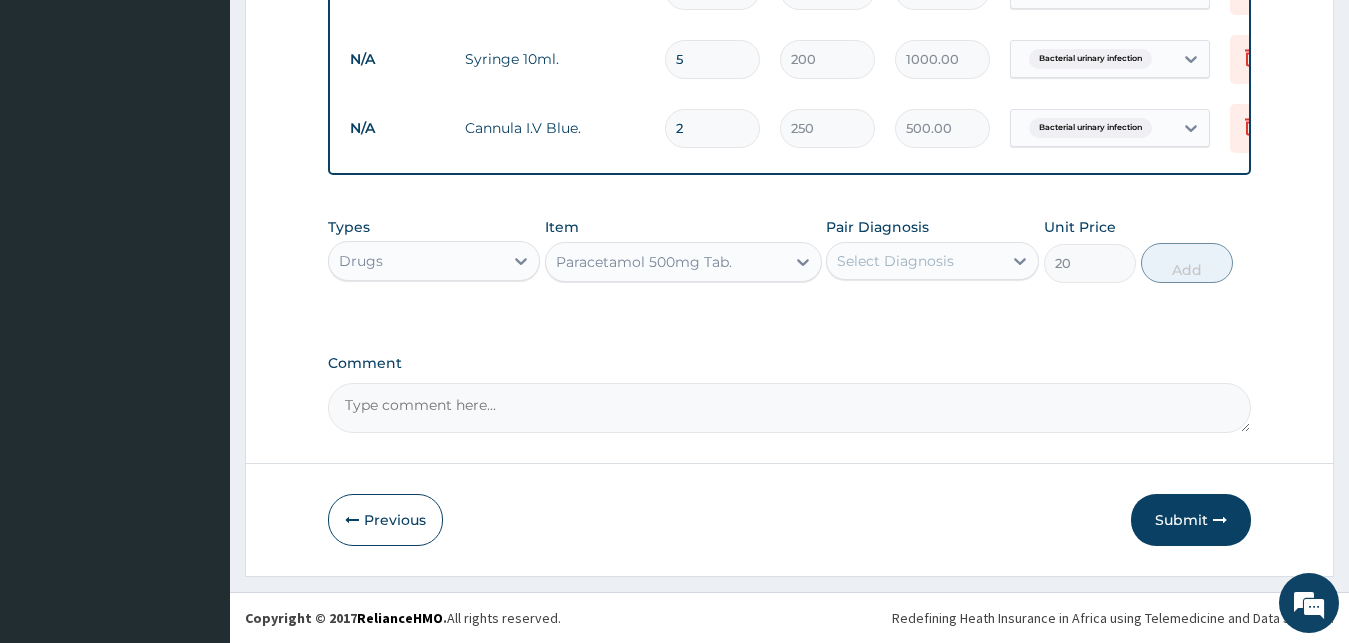 click on "Select Diagnosis" at bounding box center (895, 261) 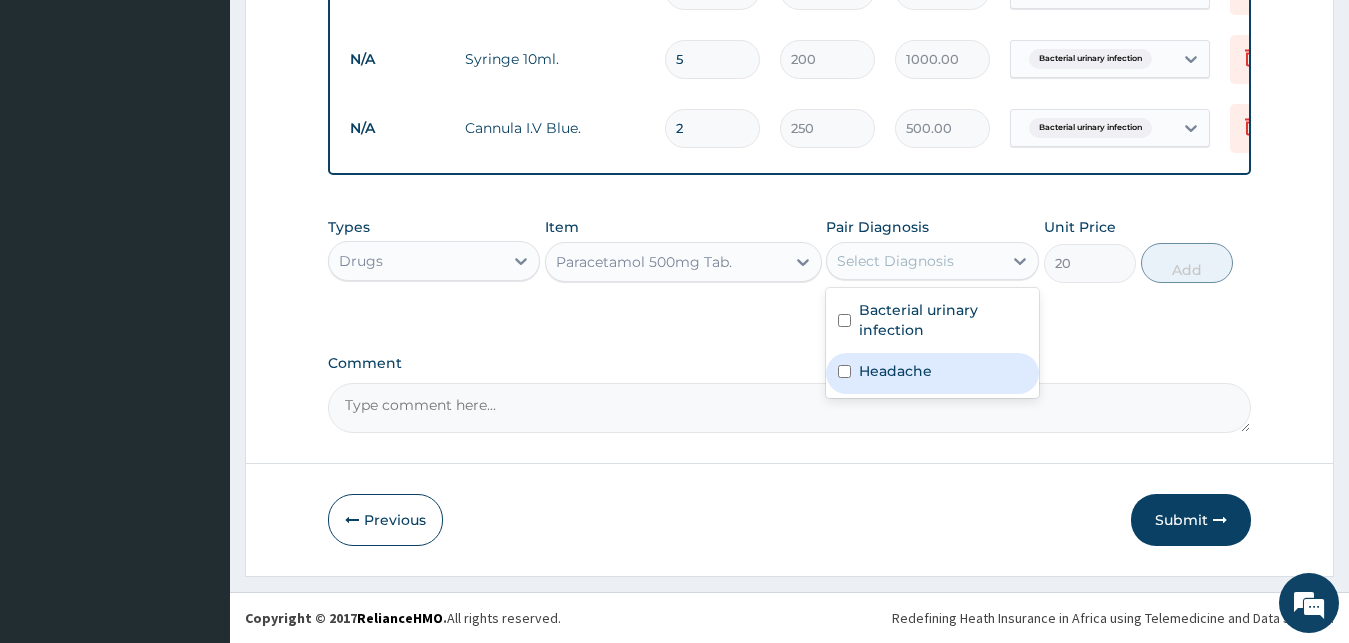click on "Headache" at bounding box center [895, 371] 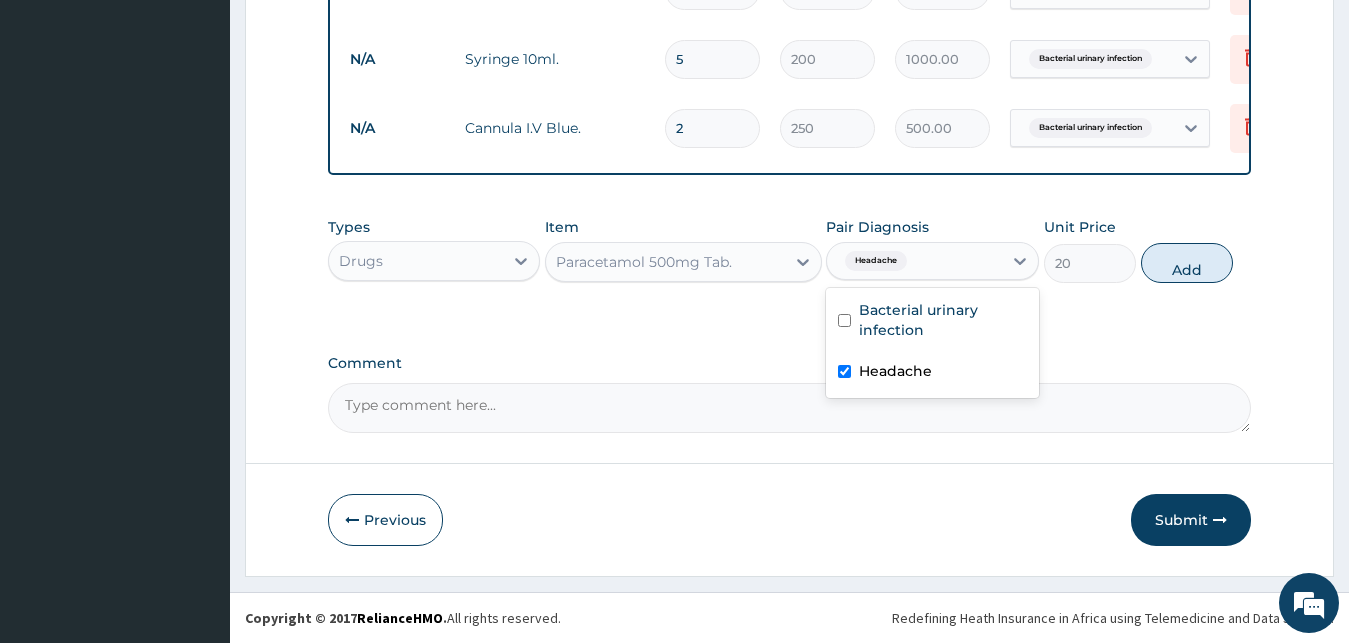 checkbox on "true" 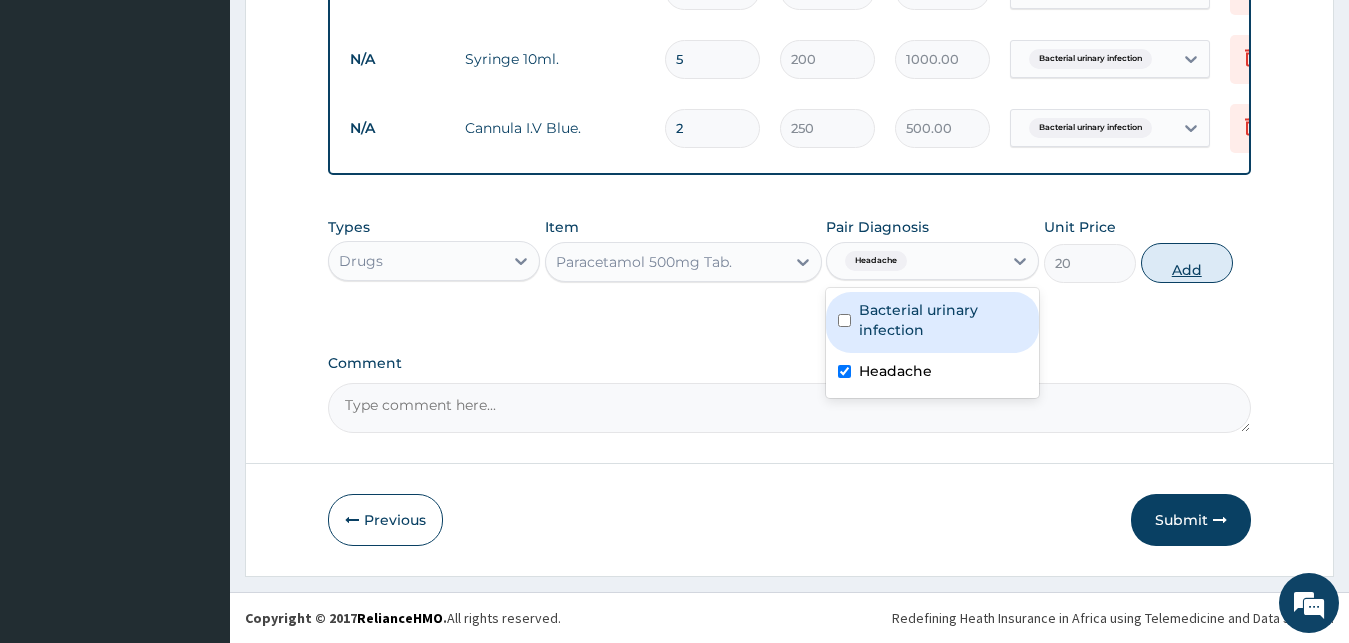click on "Add" at bounding box center (1187, 263) 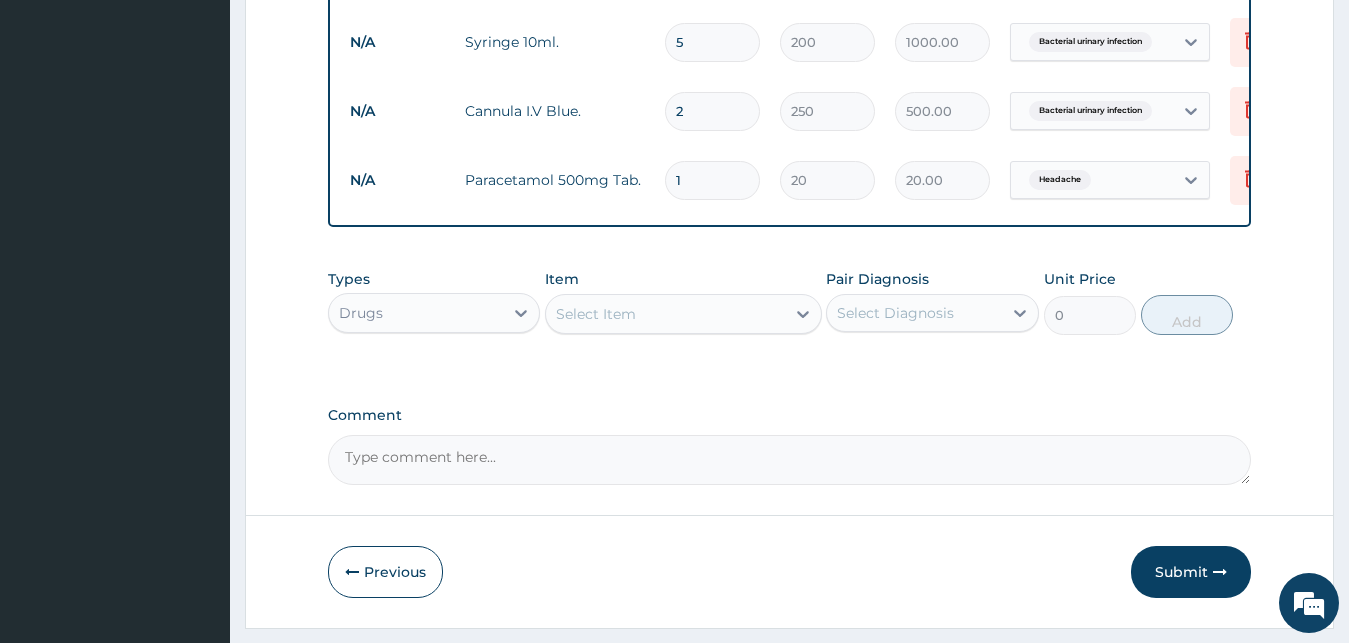 type on "12" 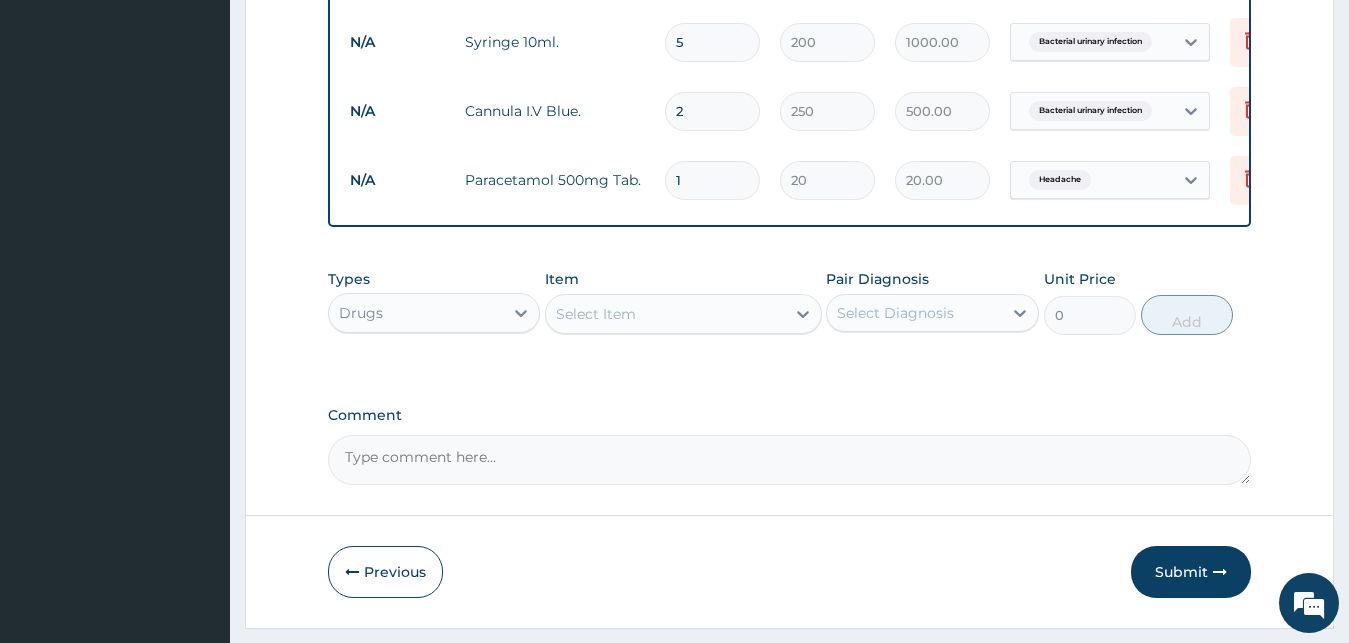 type on "240.00" 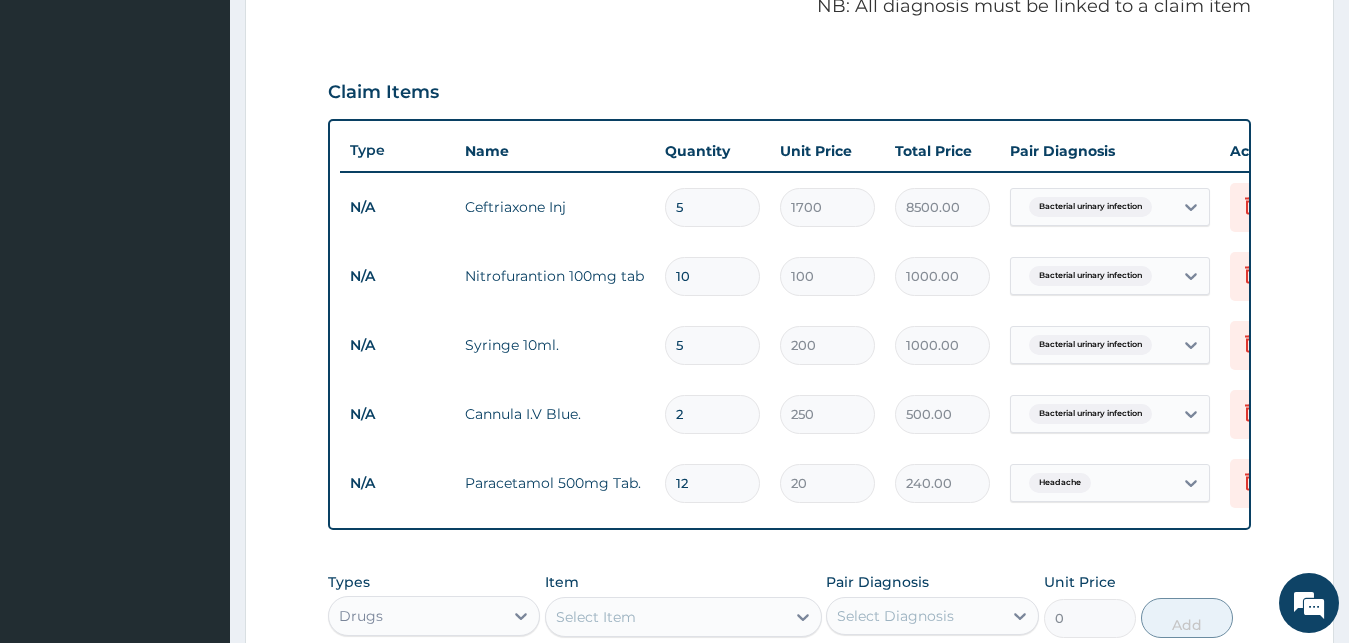 scroll, scrollTop: 622, scrollLeft: 0, axis: vertical 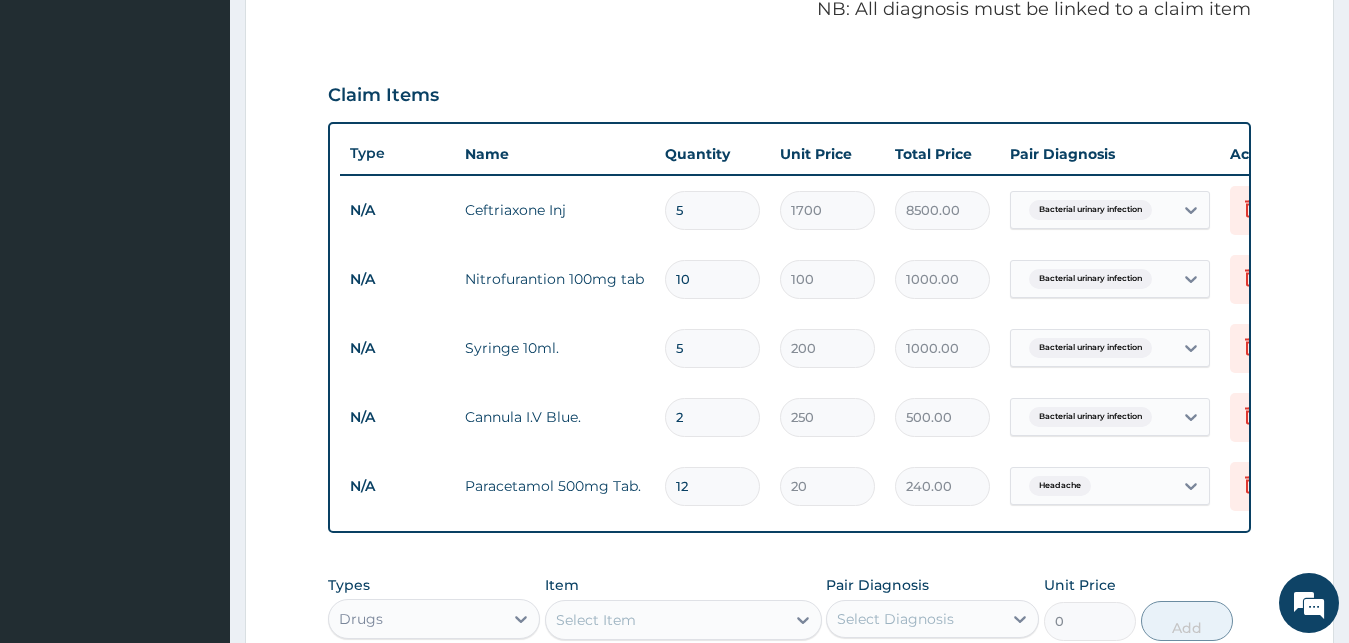 type on "12" 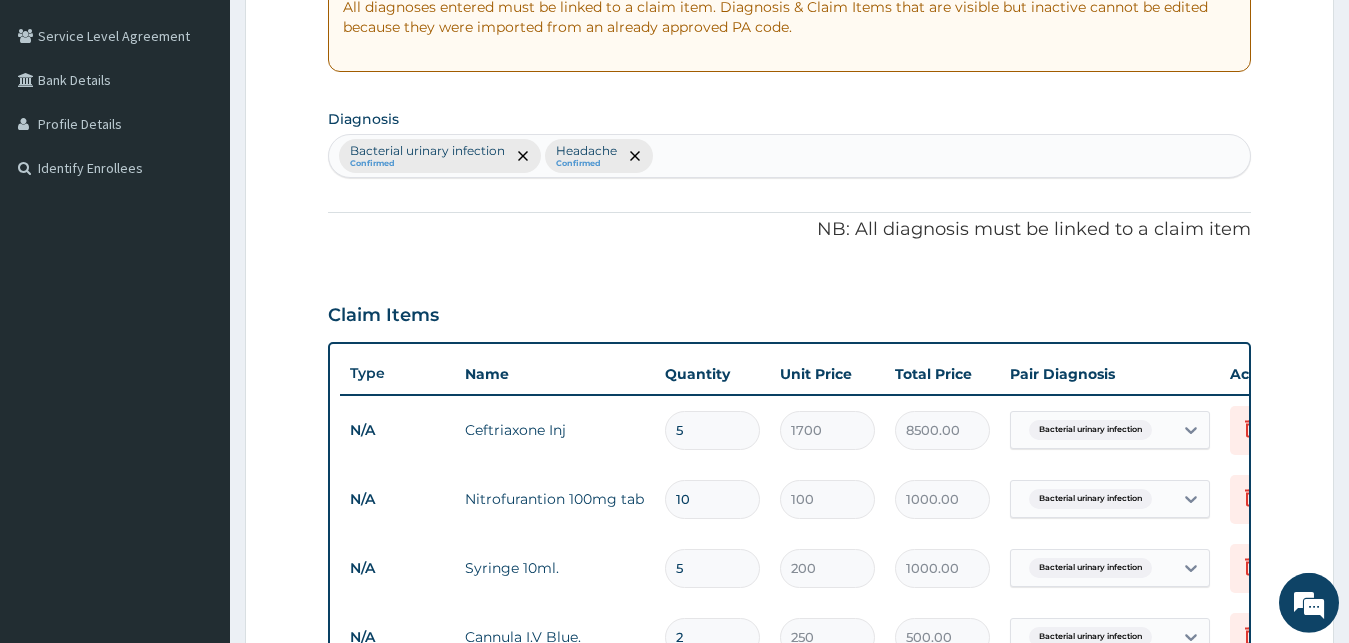 scroll, scrollTop: 316, scrollLeft: 0, axis: vertical 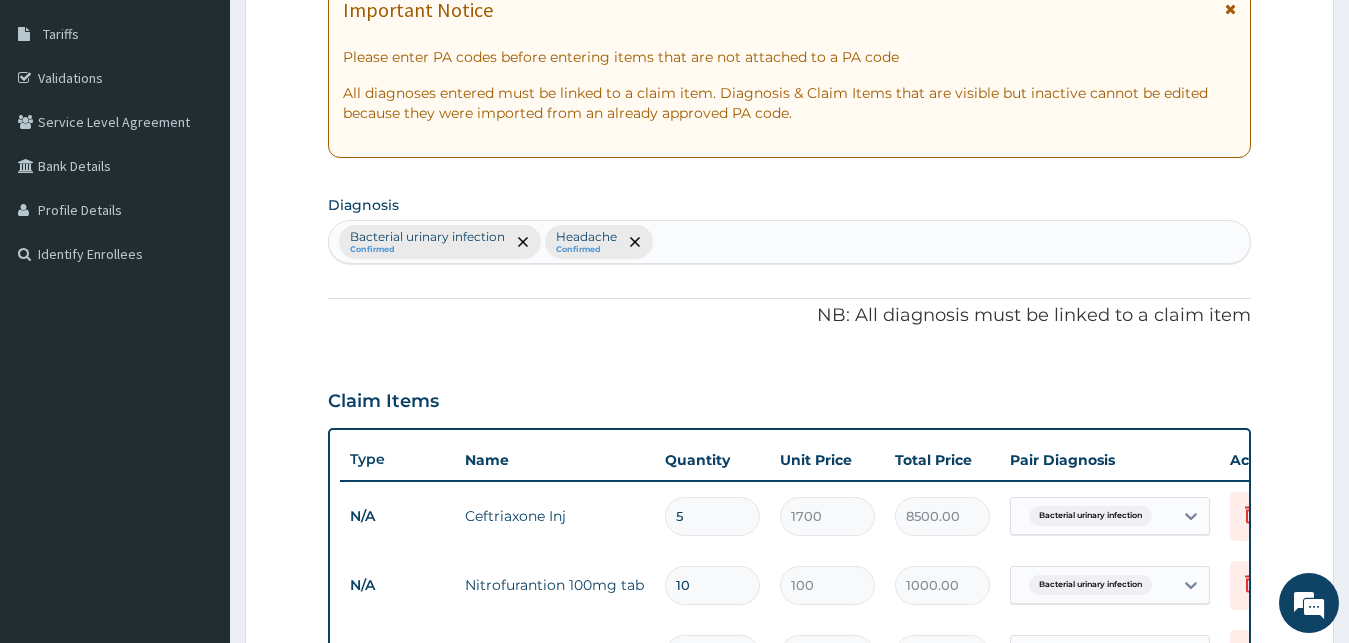 click on "Bacterial urinary infection Confirmed Headache Confirmed" at bounding box center [790, 242] 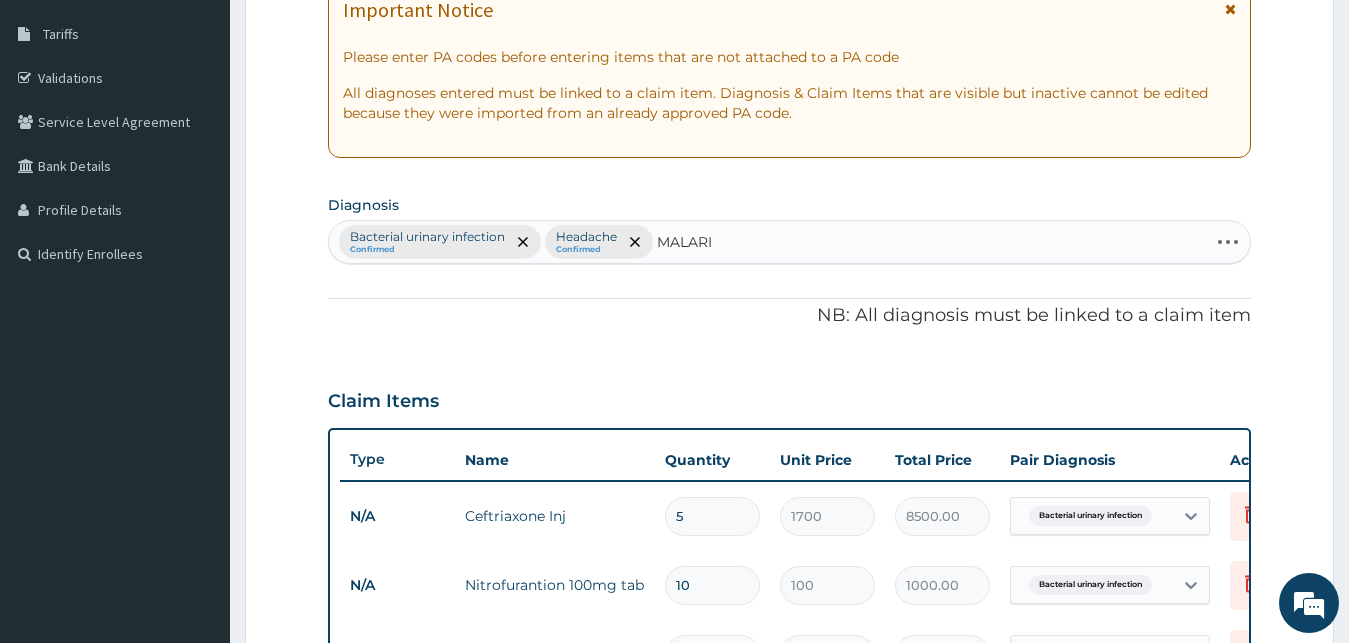 type on "MALARIA" 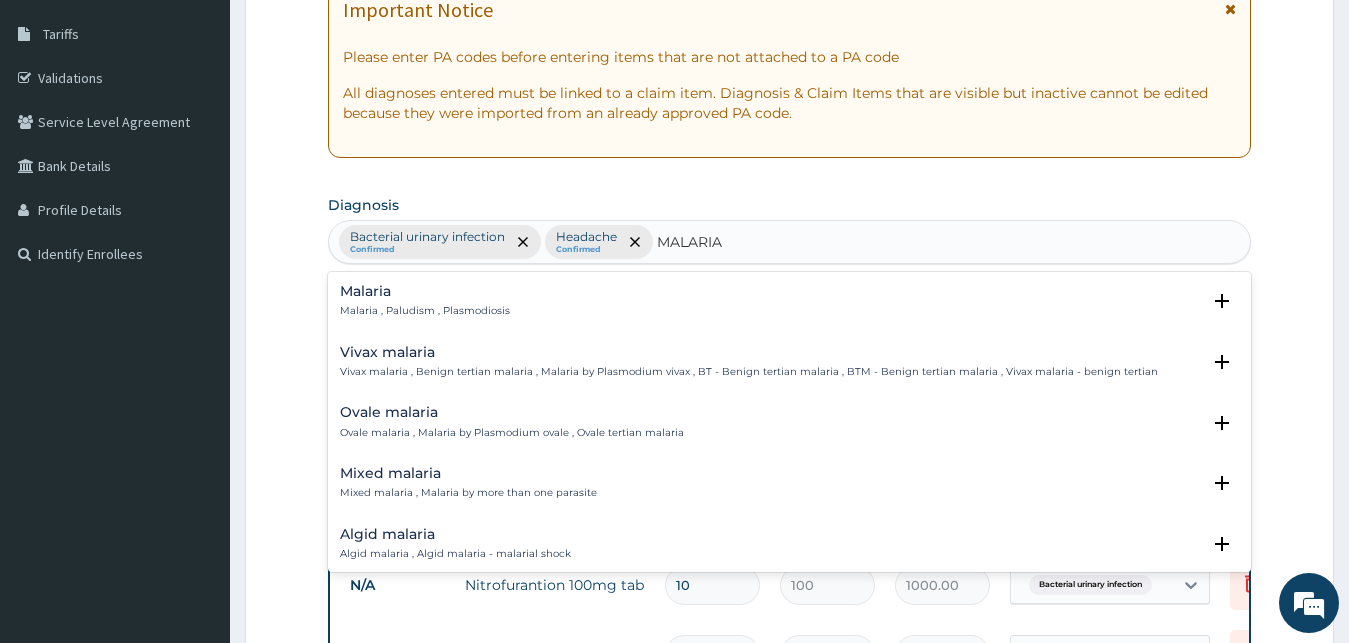 click on "Malaria" at bounding box center (425, 291) 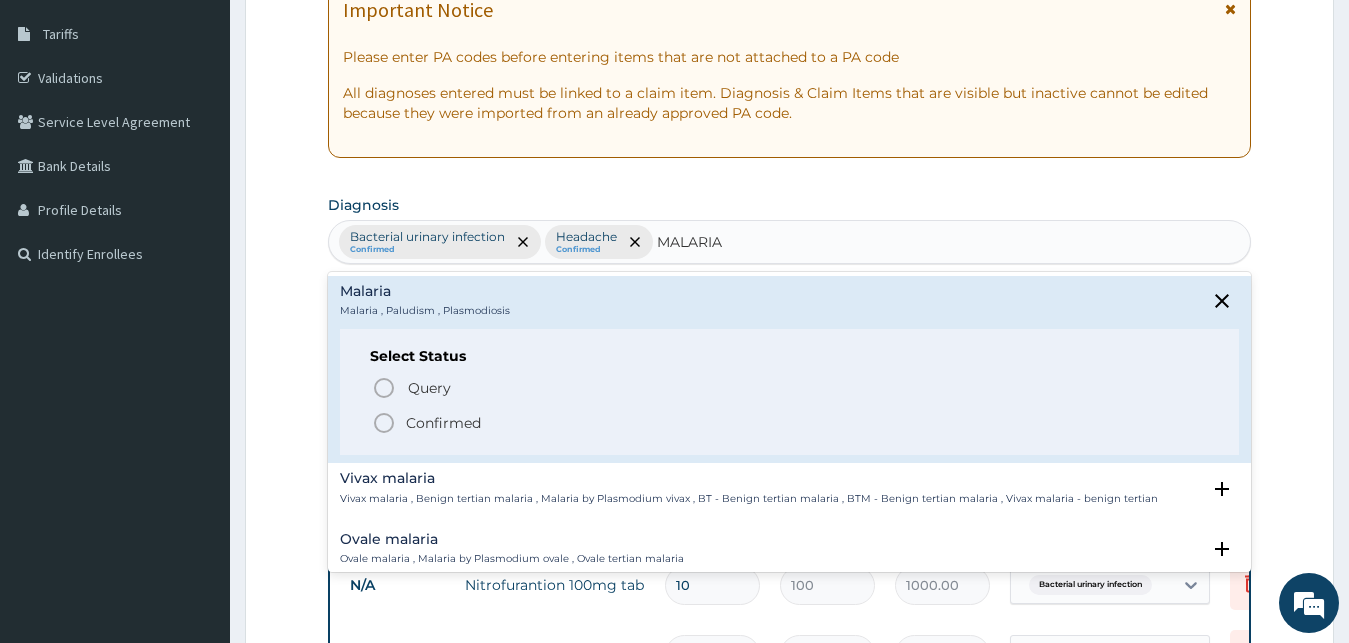click on "Confirmed" at bounding box center [443, 423] 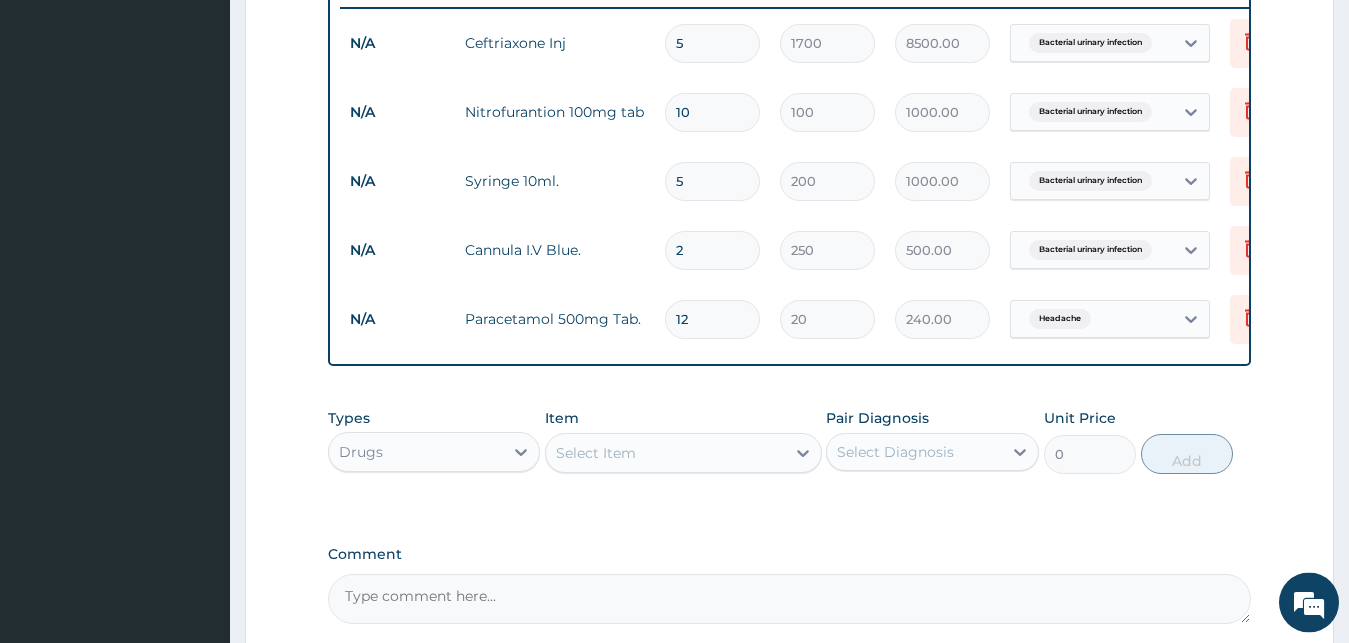 scroll, scrollTop: 928, scrollLeft: 0, axis: vertical 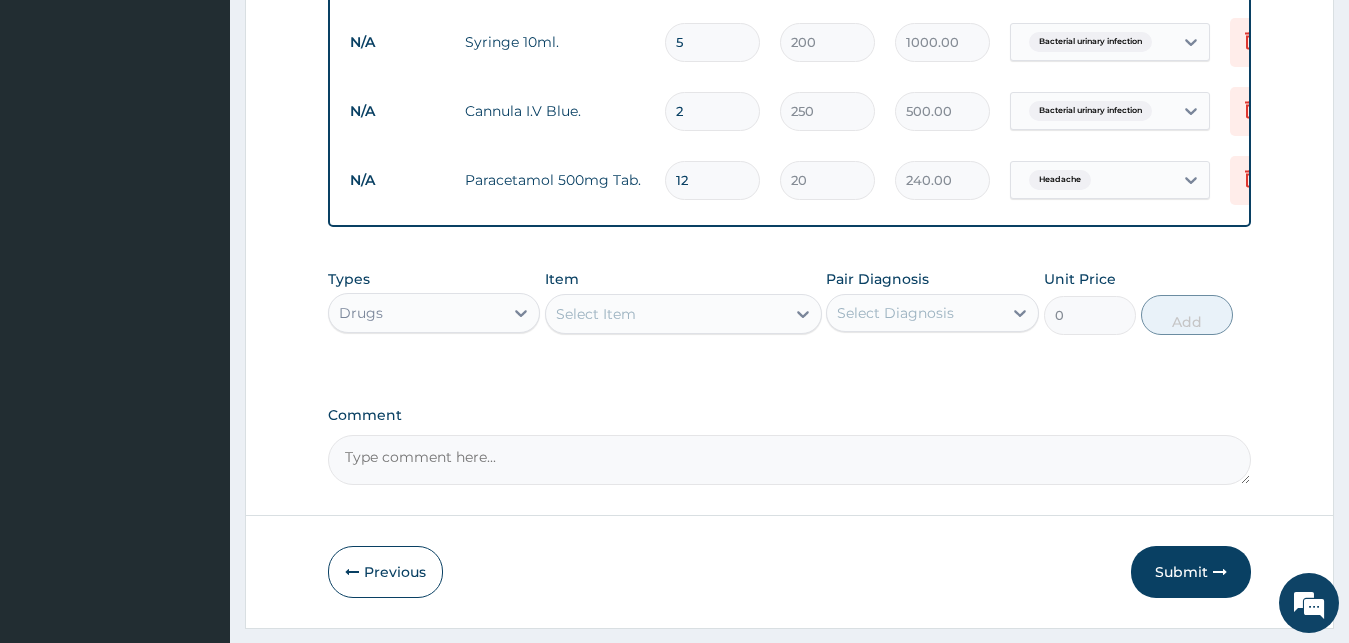 click on "Select Item" at bounding box center [665, 314] 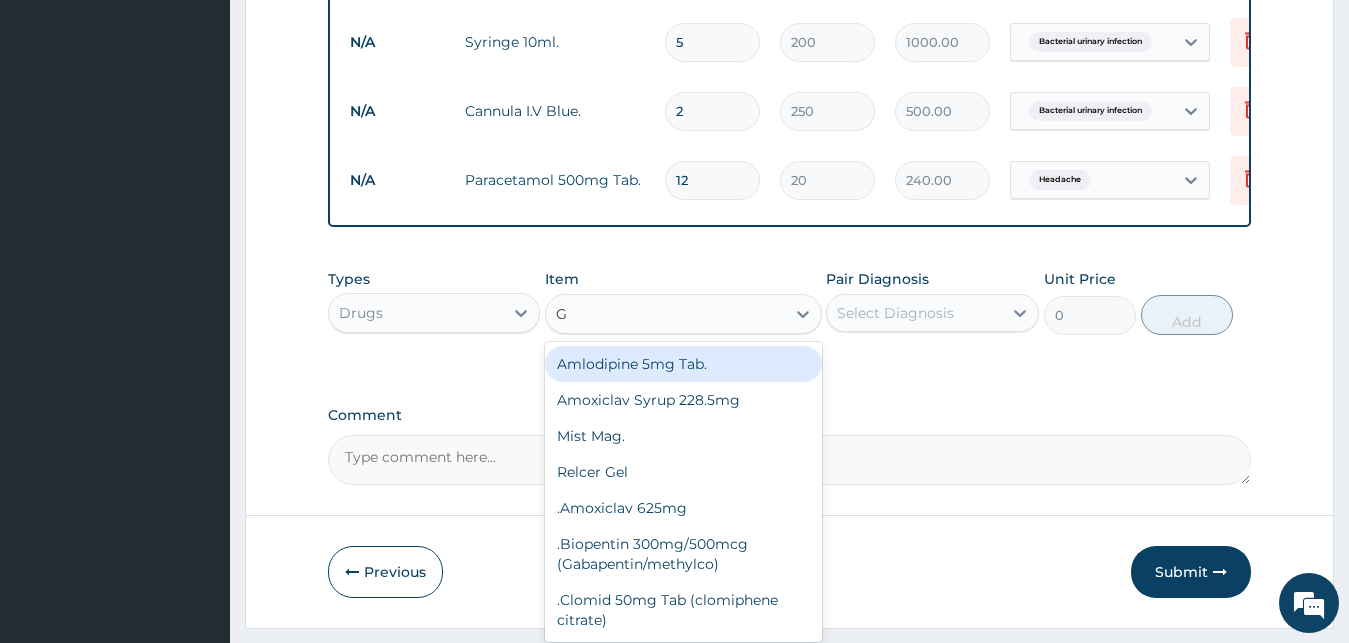 type on "GV" 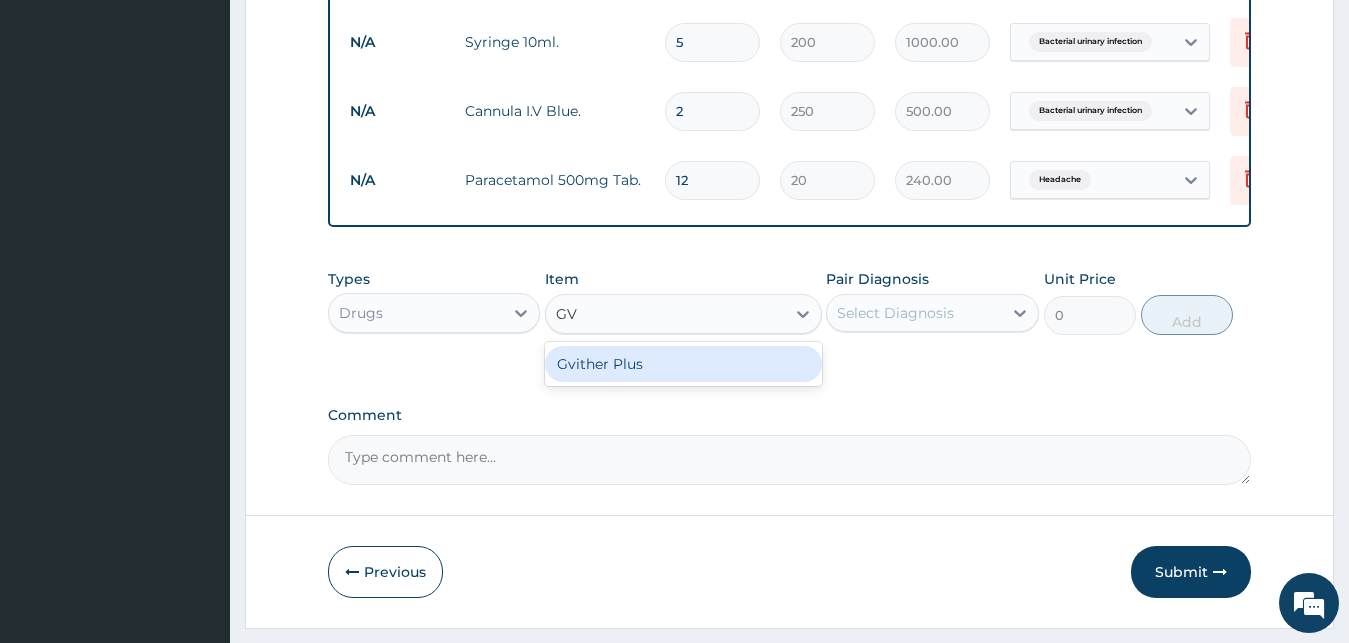 click on "Gvither Plus" at bounding box center (683, 364) 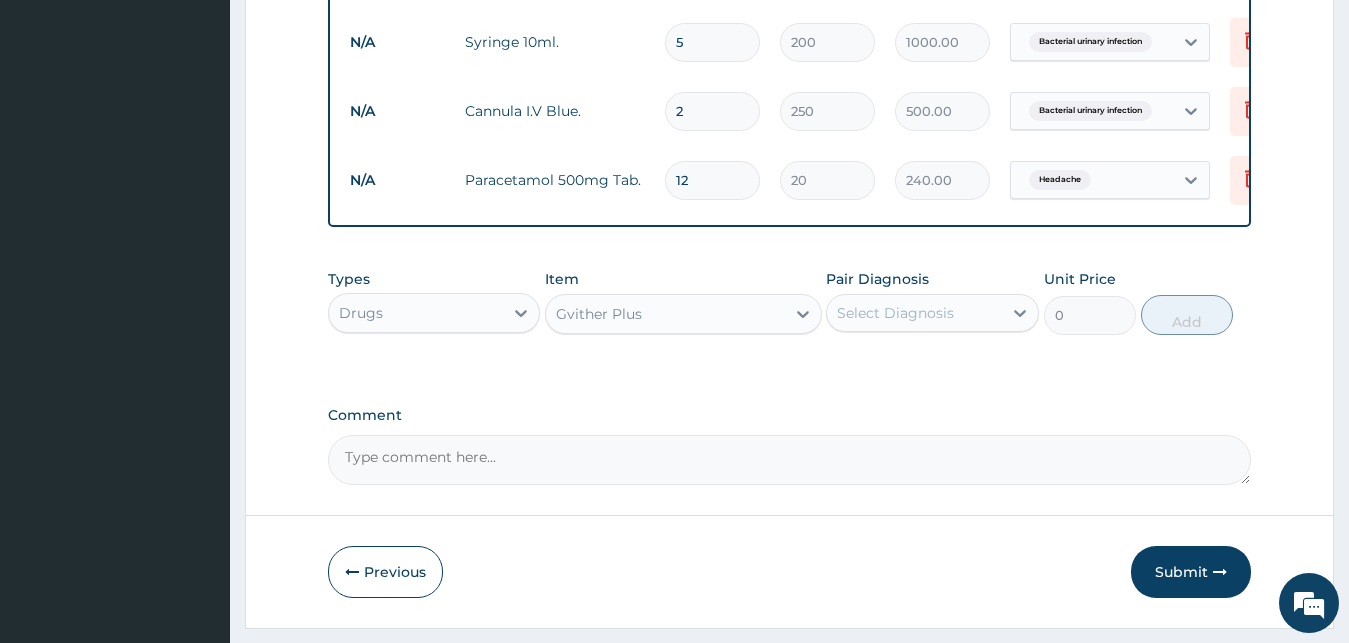 type 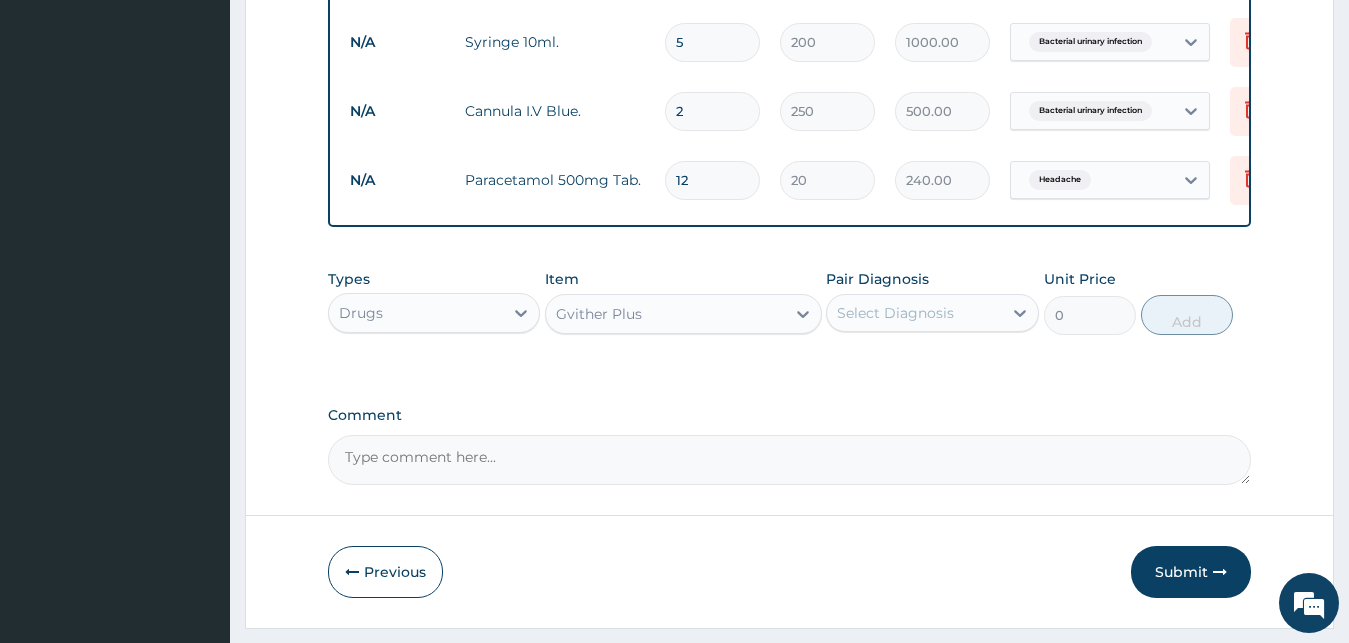 type on "1000" 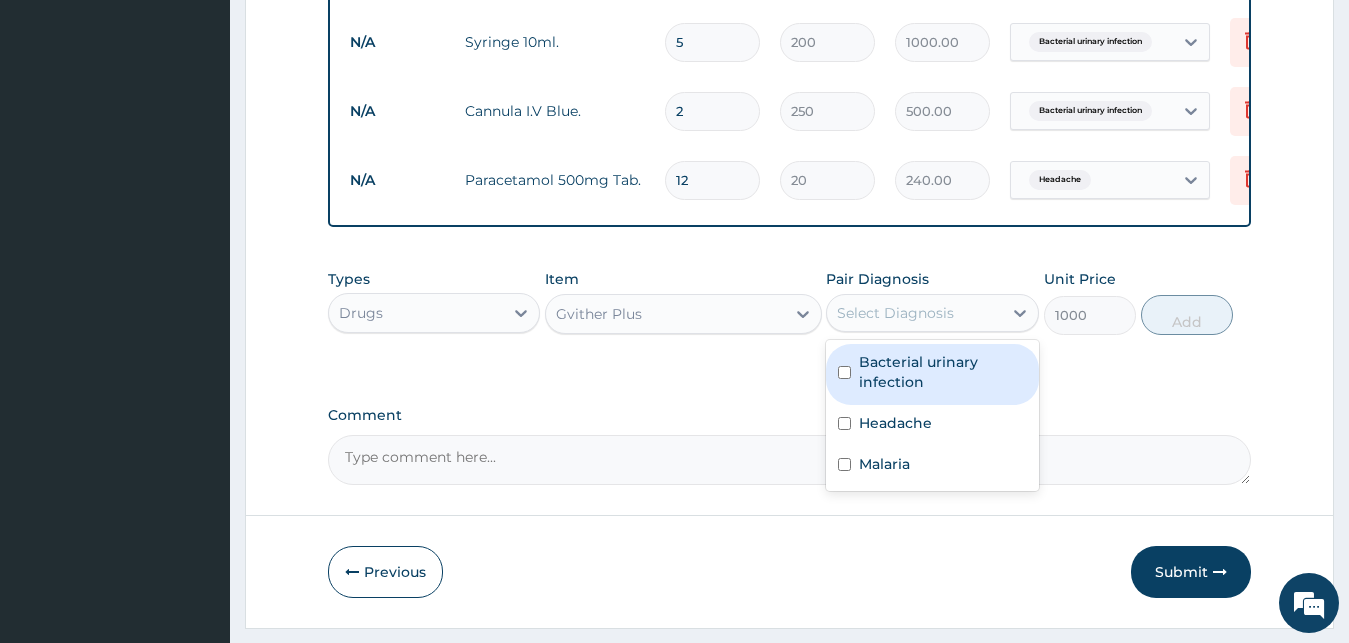 click on "Select Diagnosis" at bounding box center [914, 313] 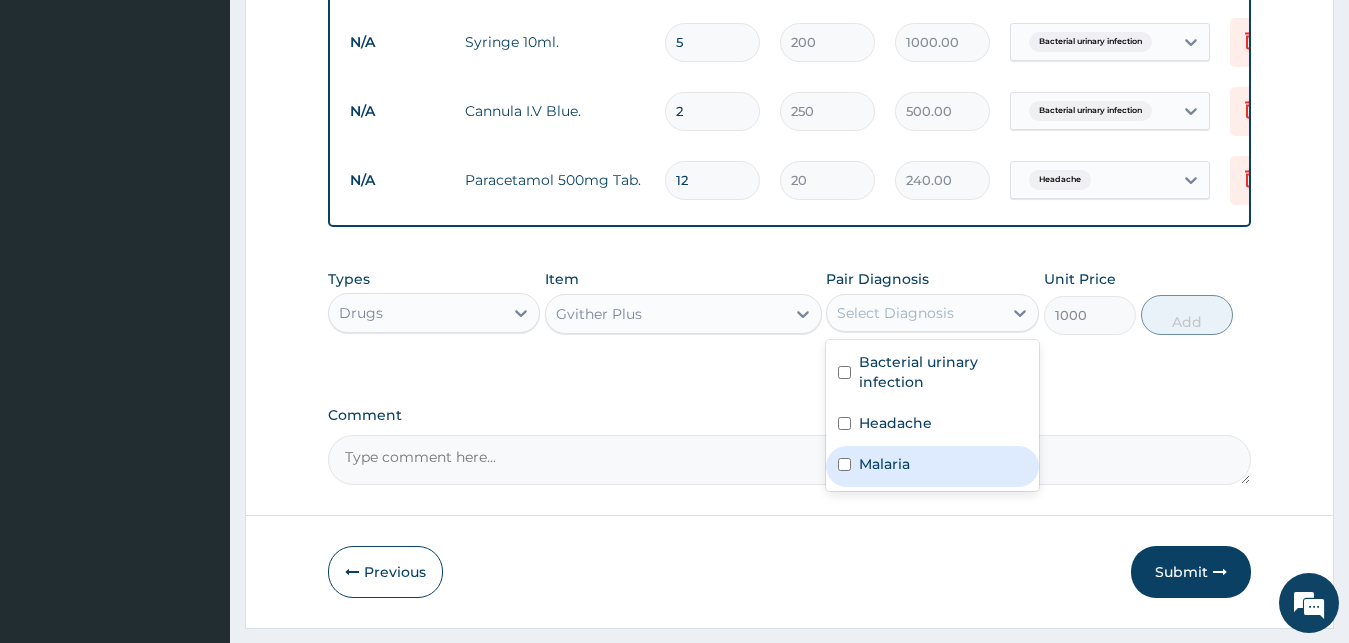 click on "Malaria" at bounding box center [932, 466] 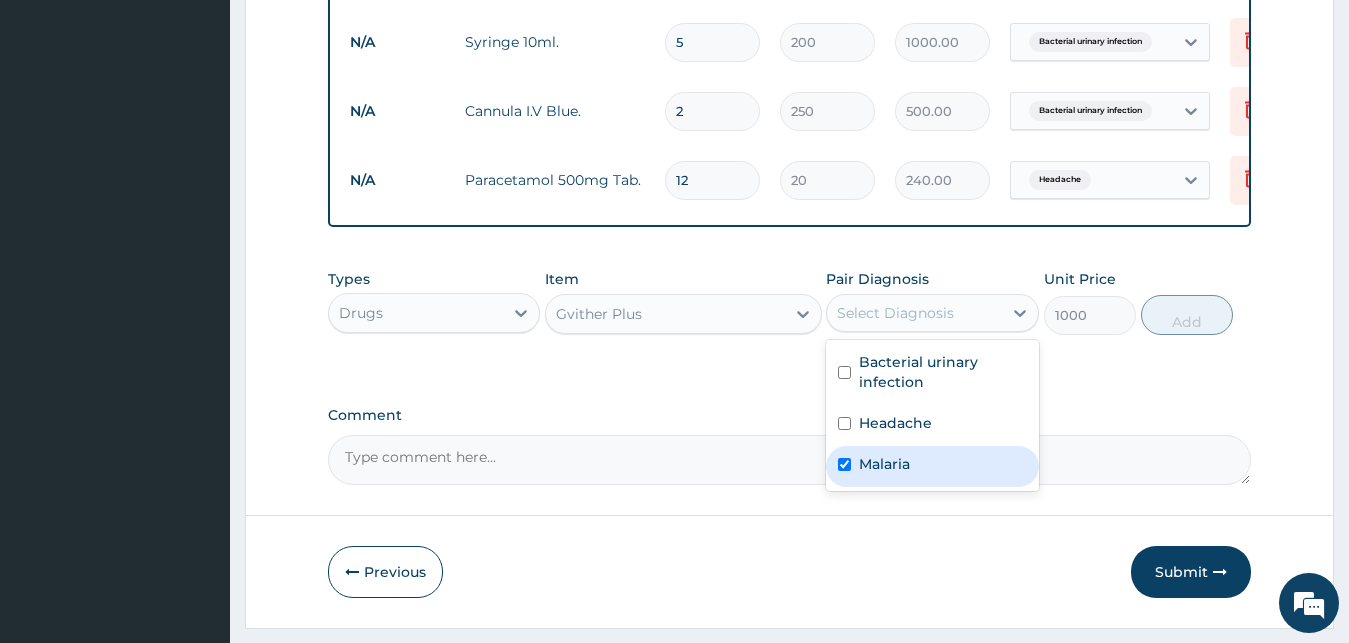 checkbox on "true" 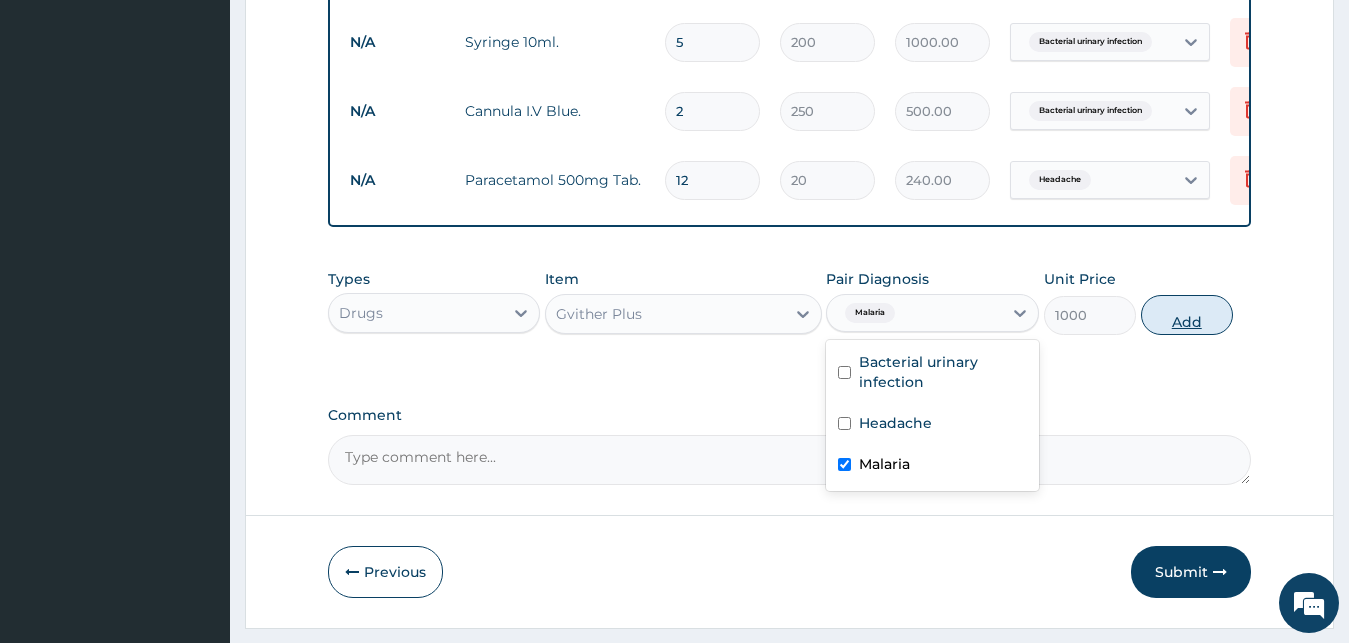 click on "Add" at bounding box center [1187, 315] 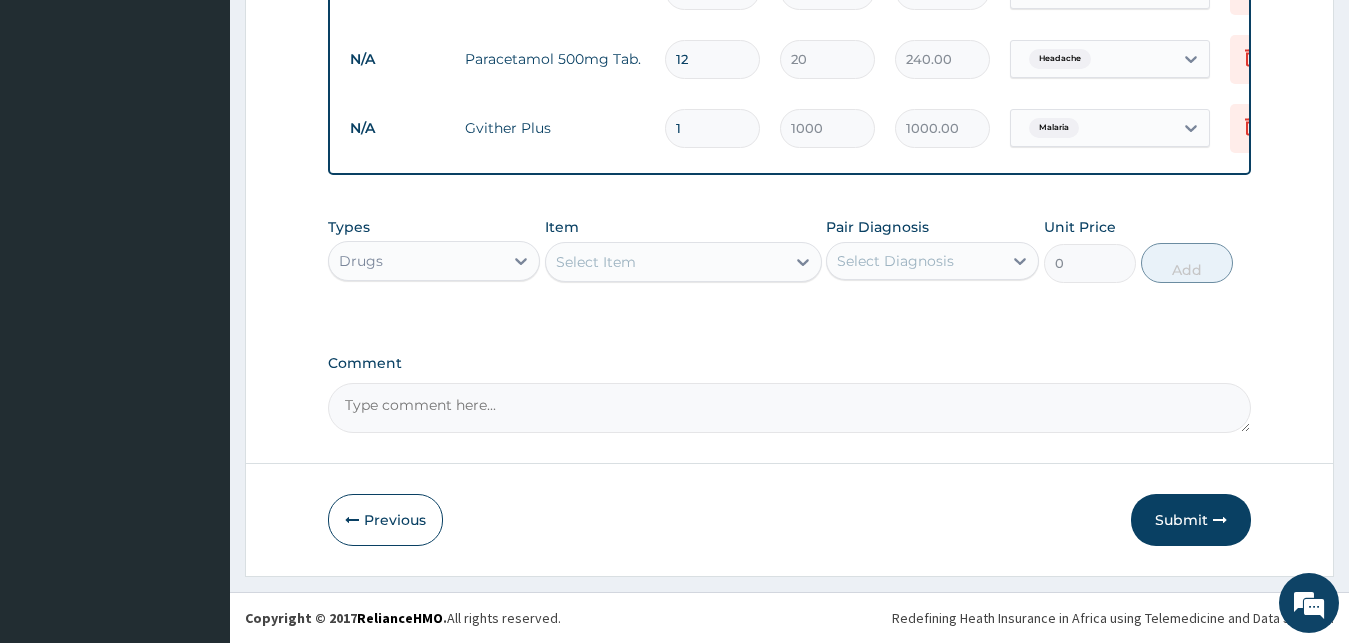 scroll, scrollTop: 1066, scrollLeft: 0, axis: vertical 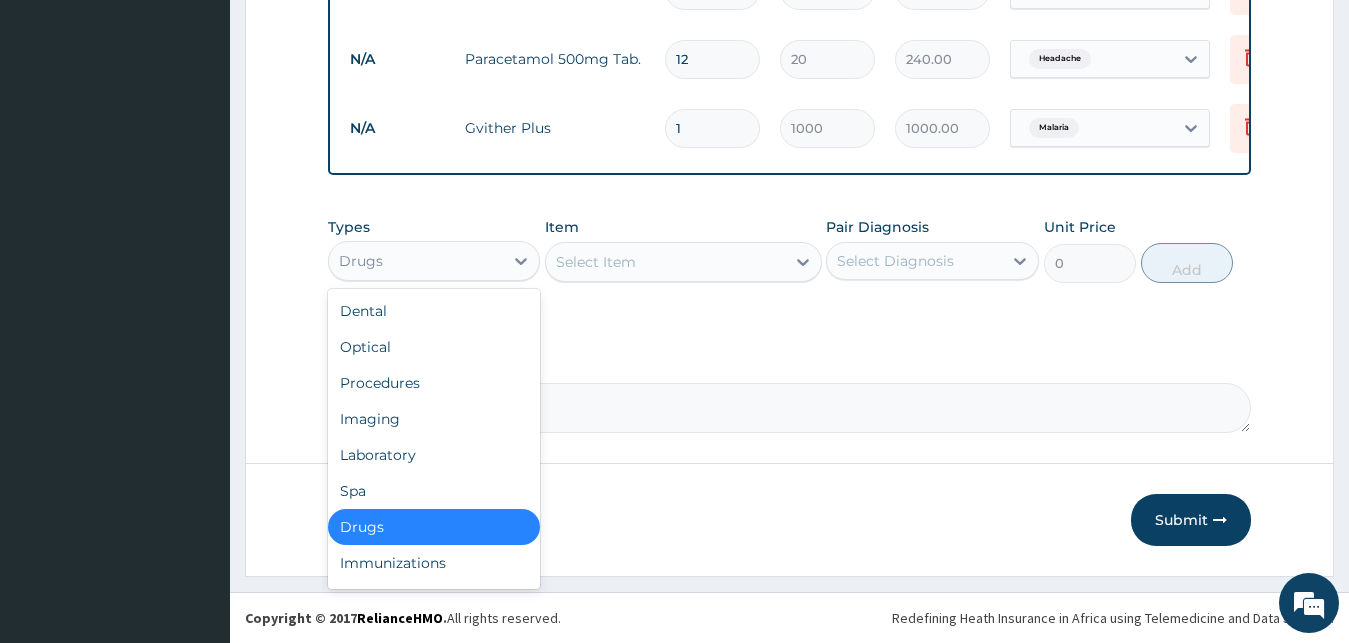 click on "Drugs" at bounding box center (416, 261) 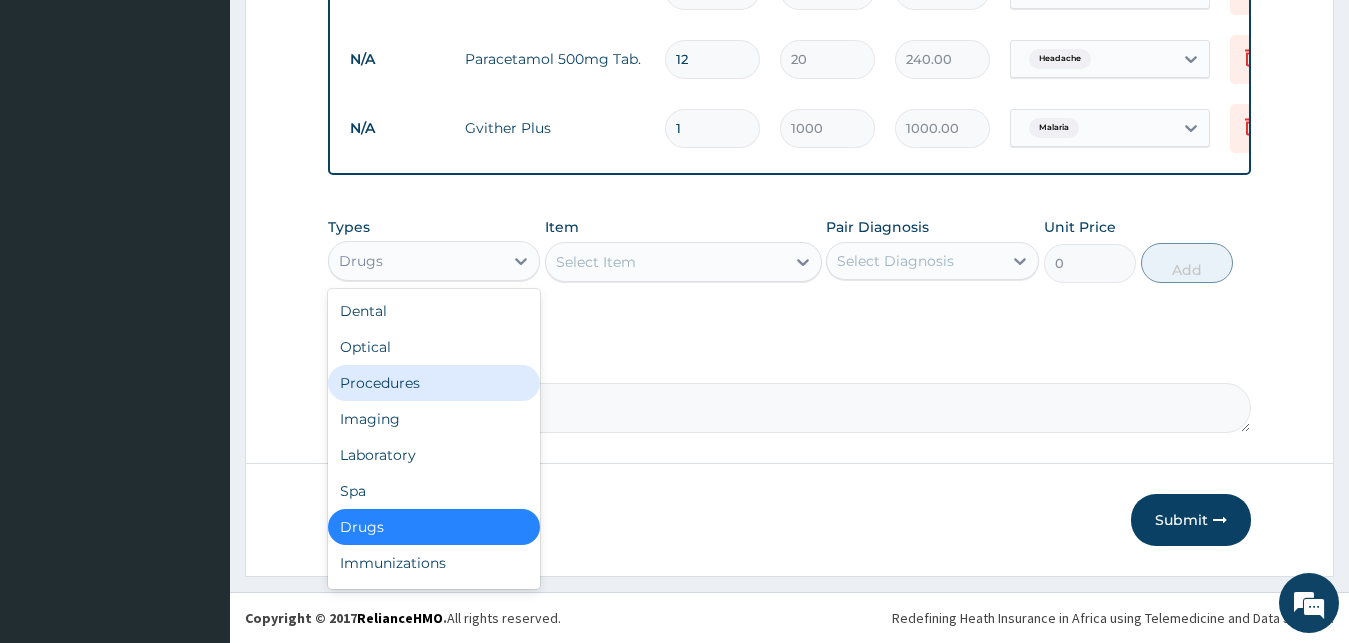 click on "Procedures" at bounding box center (434, 383) 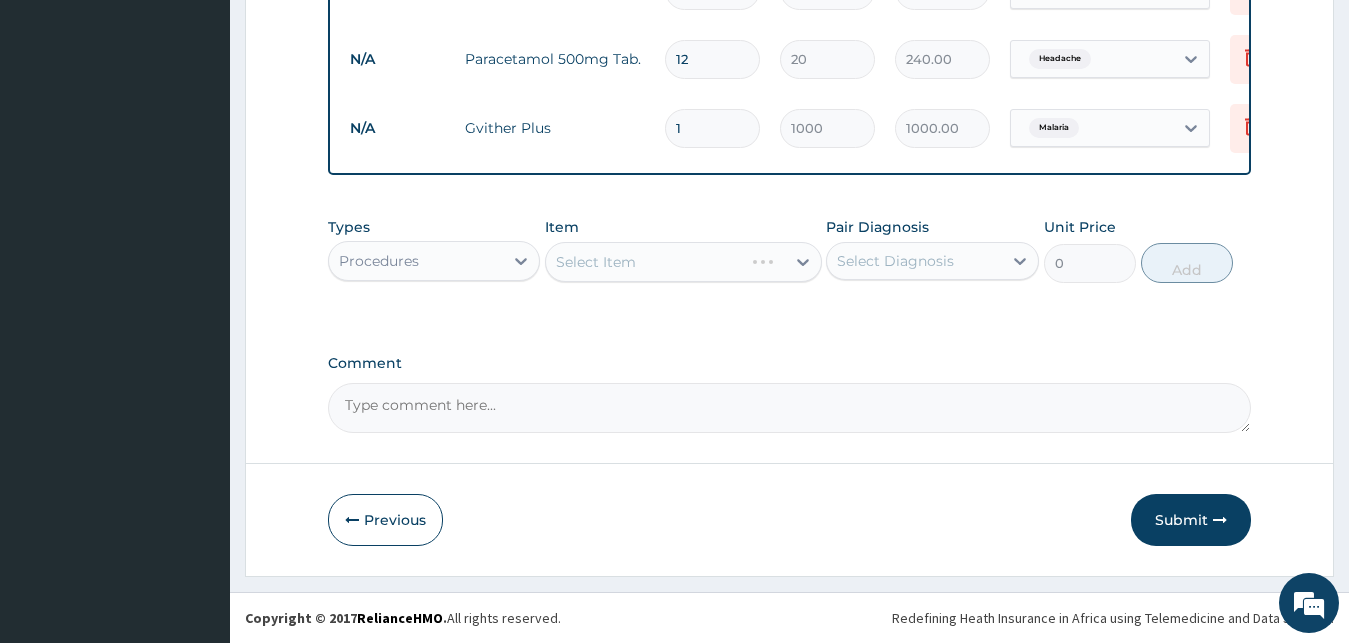 click on "Select Item" at bounding box center (683, 262) 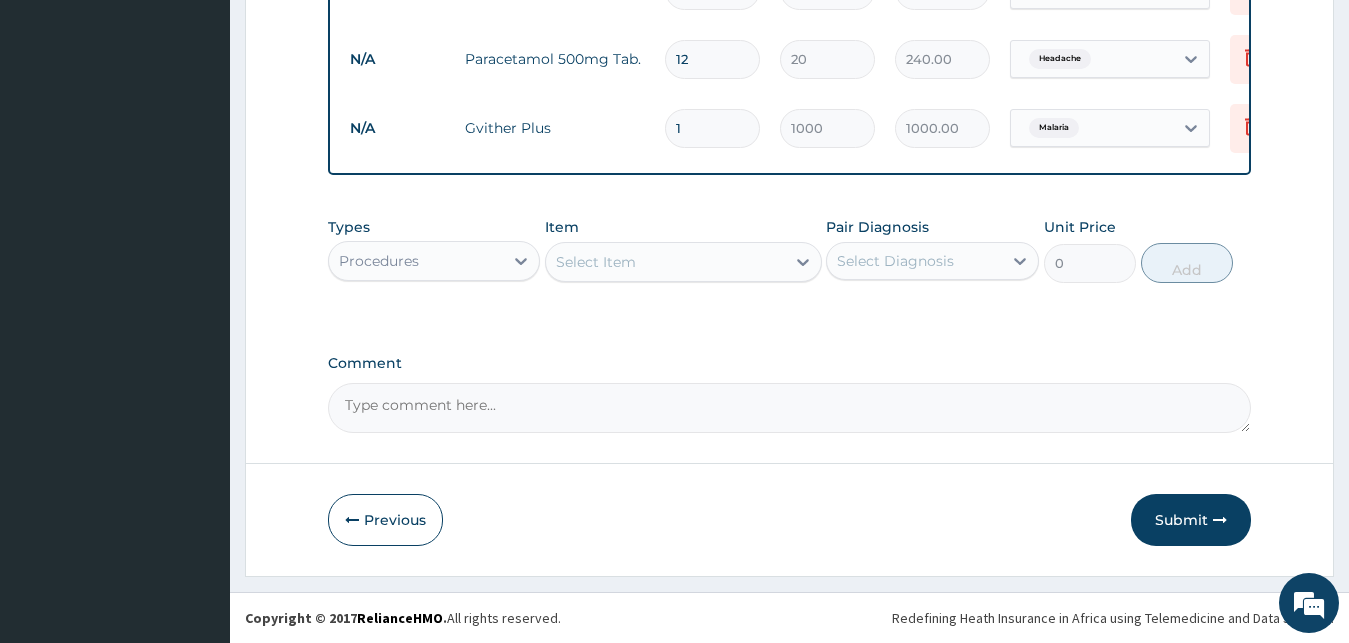 click on "Select Item" at bounding box center [665, 262] 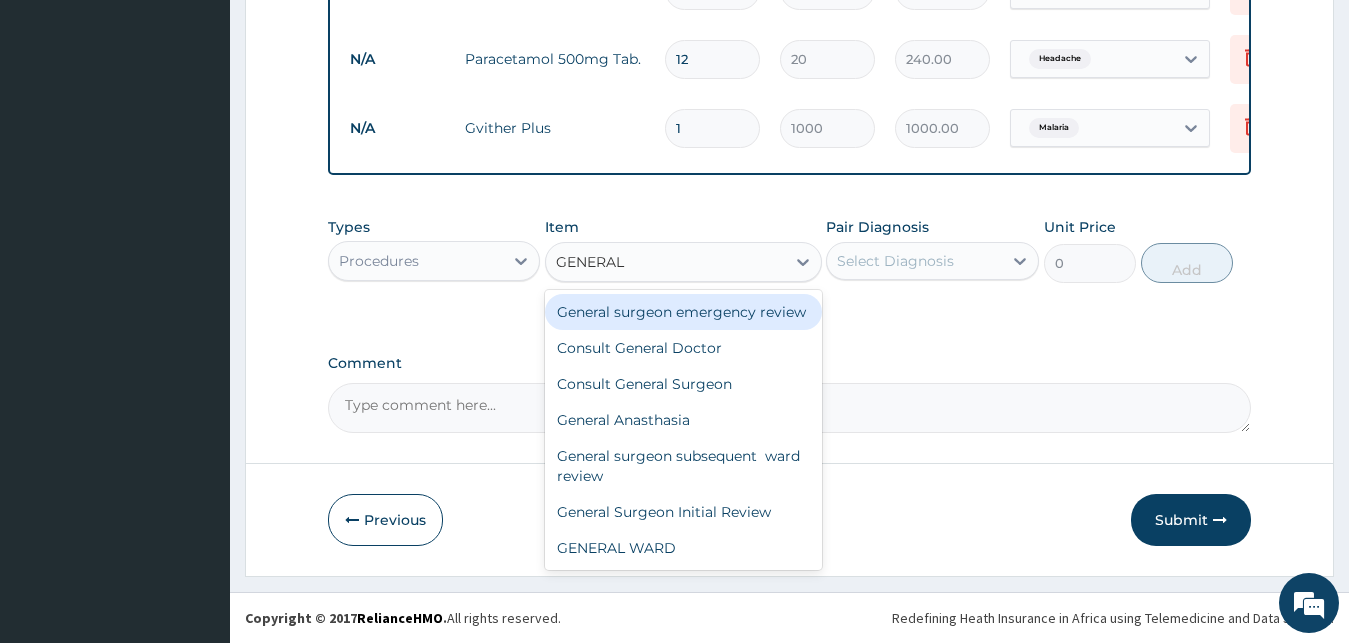 type on "GENERAL D" 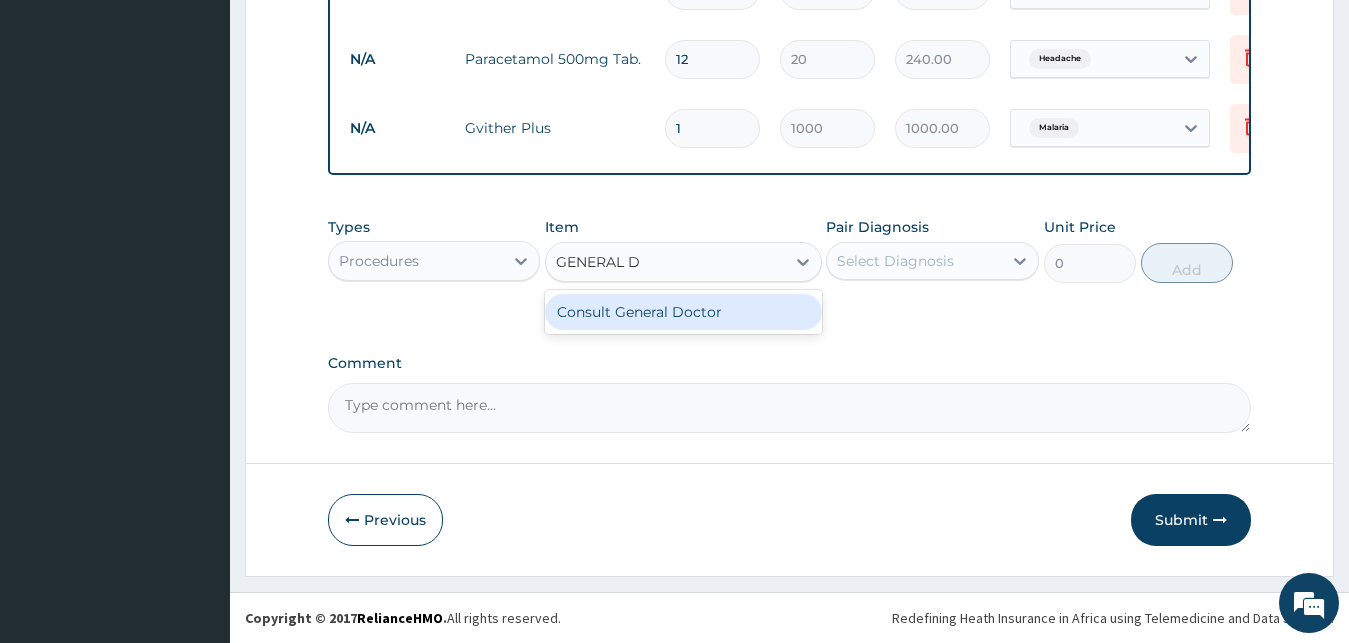 click on "Consult General Doctor" at bounding box center [683, 312] 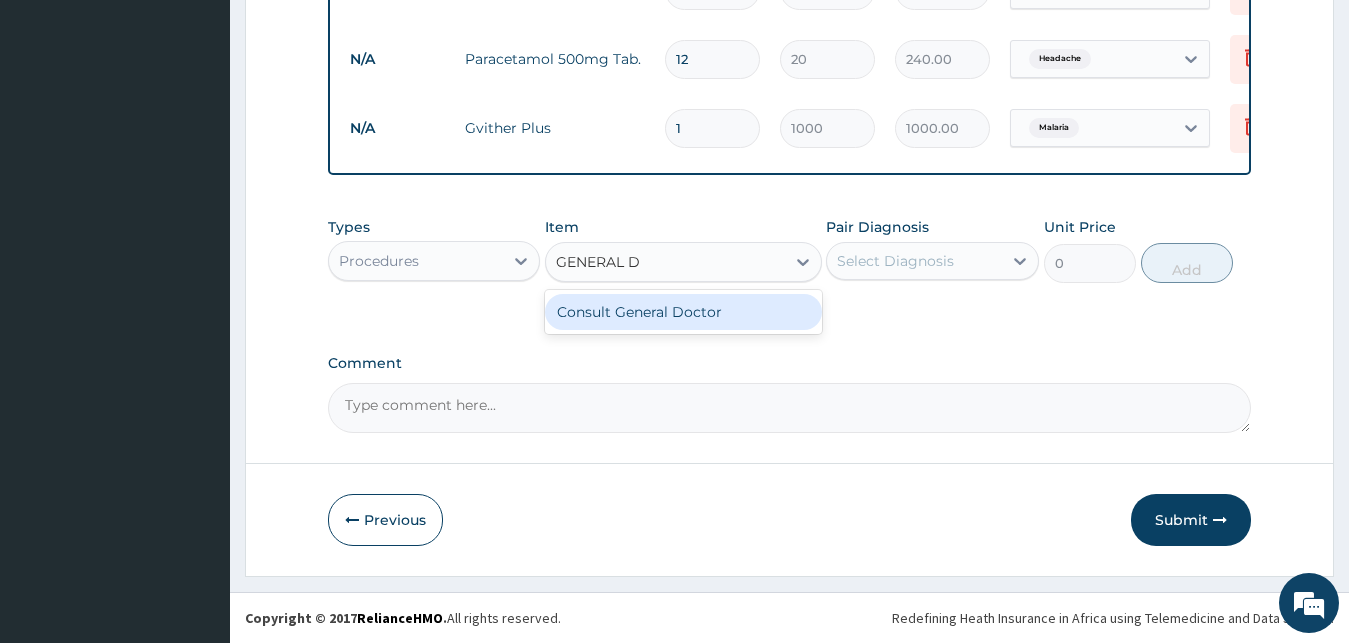 type 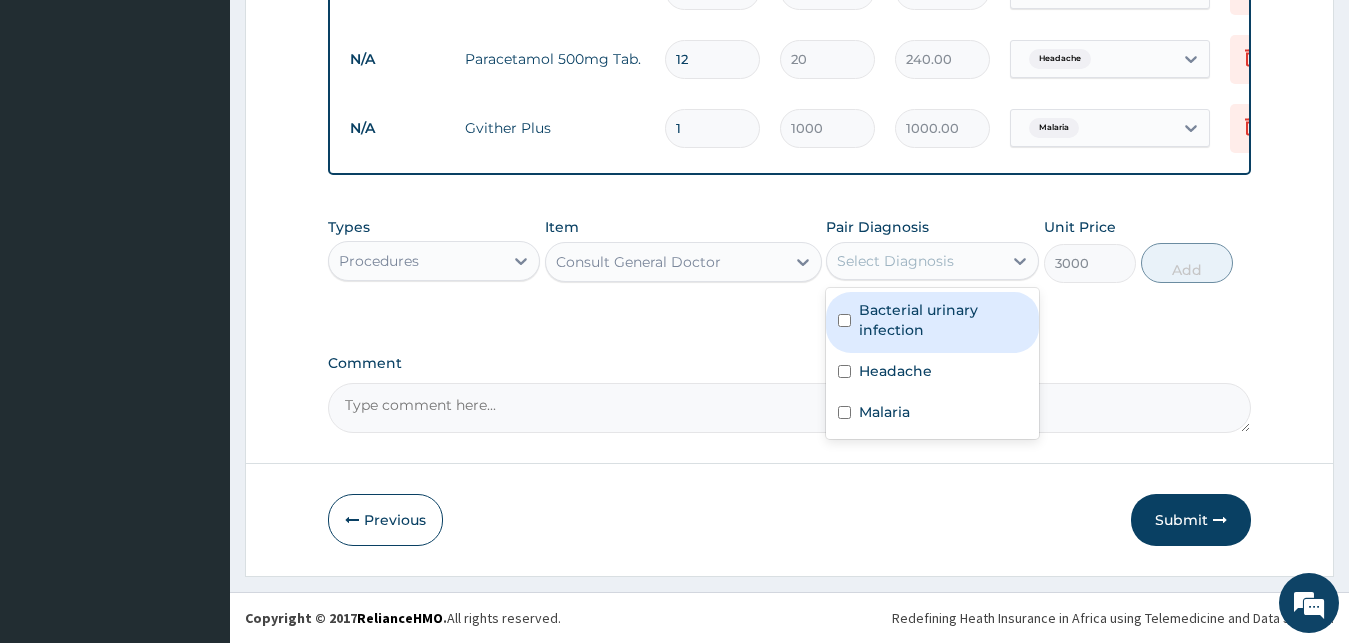 click on "Select Diagnosis" at bounding box center [895, 261] 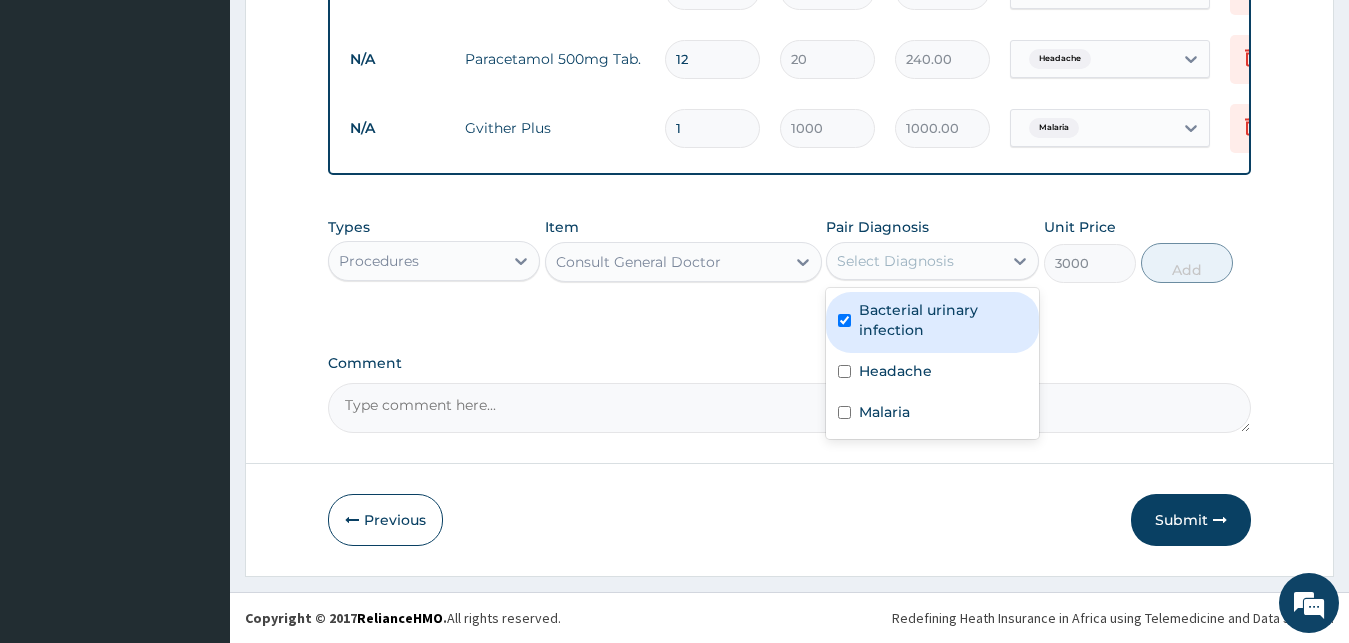 checkbox on "true" 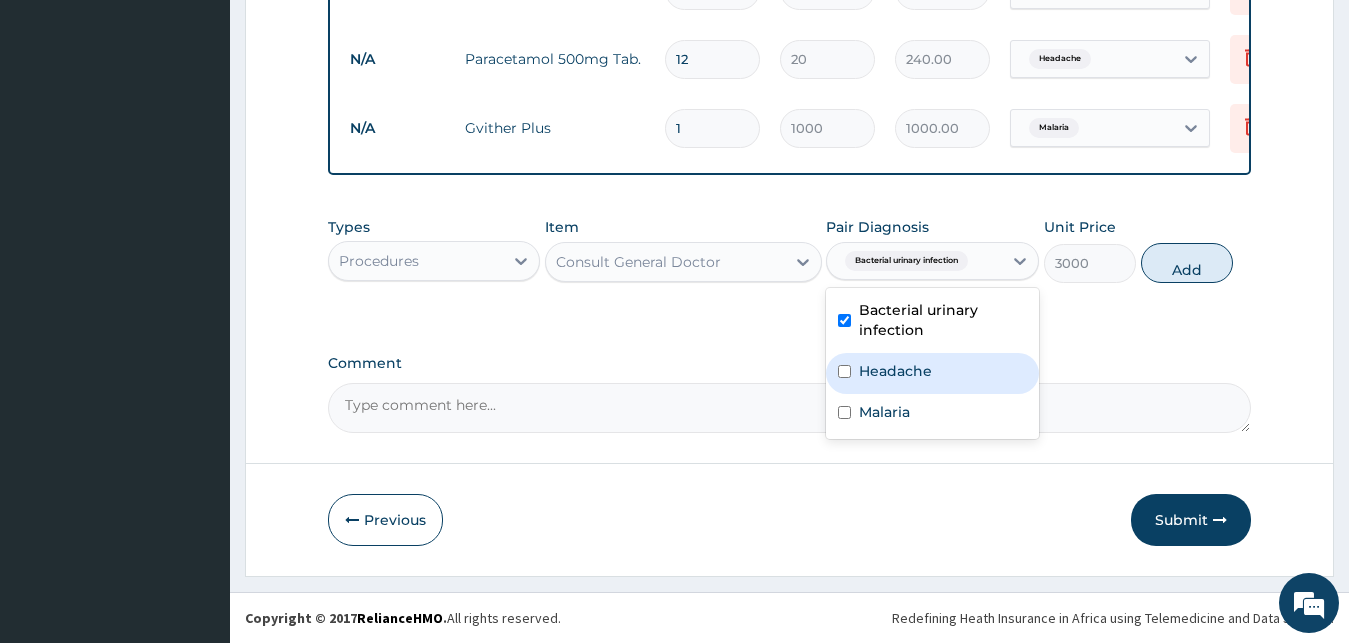 click on "Headache" at bounding box center (895, 371) 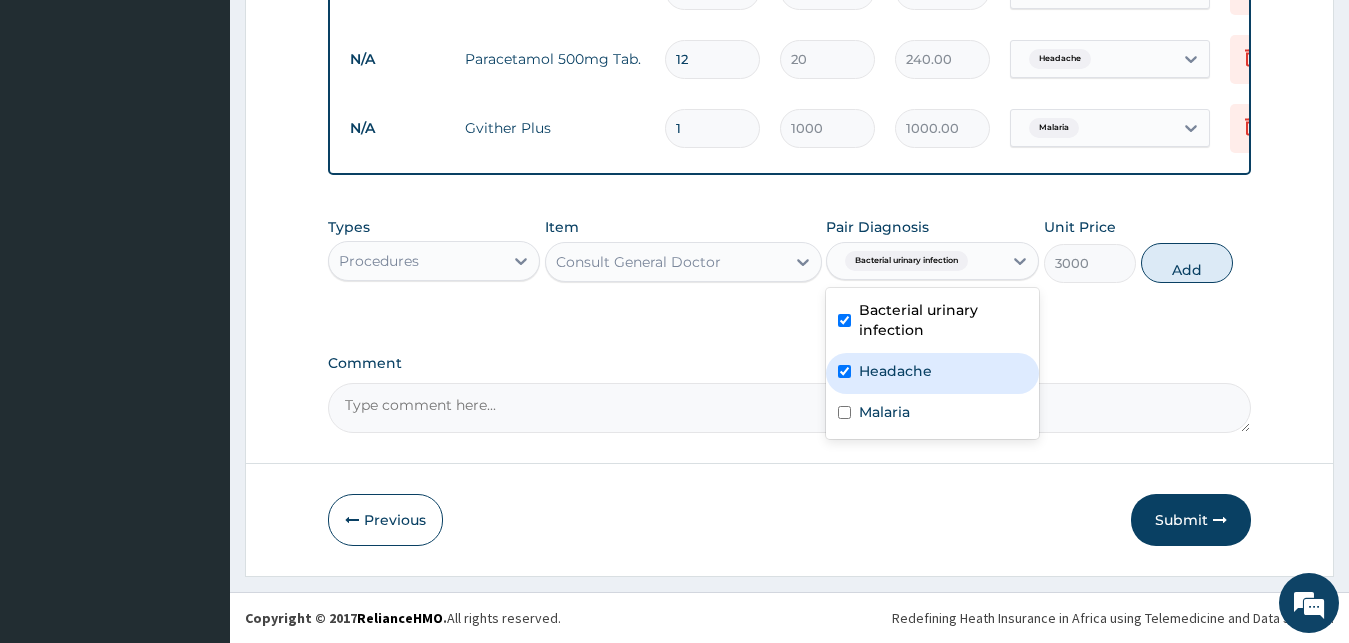 checkbox on "true" 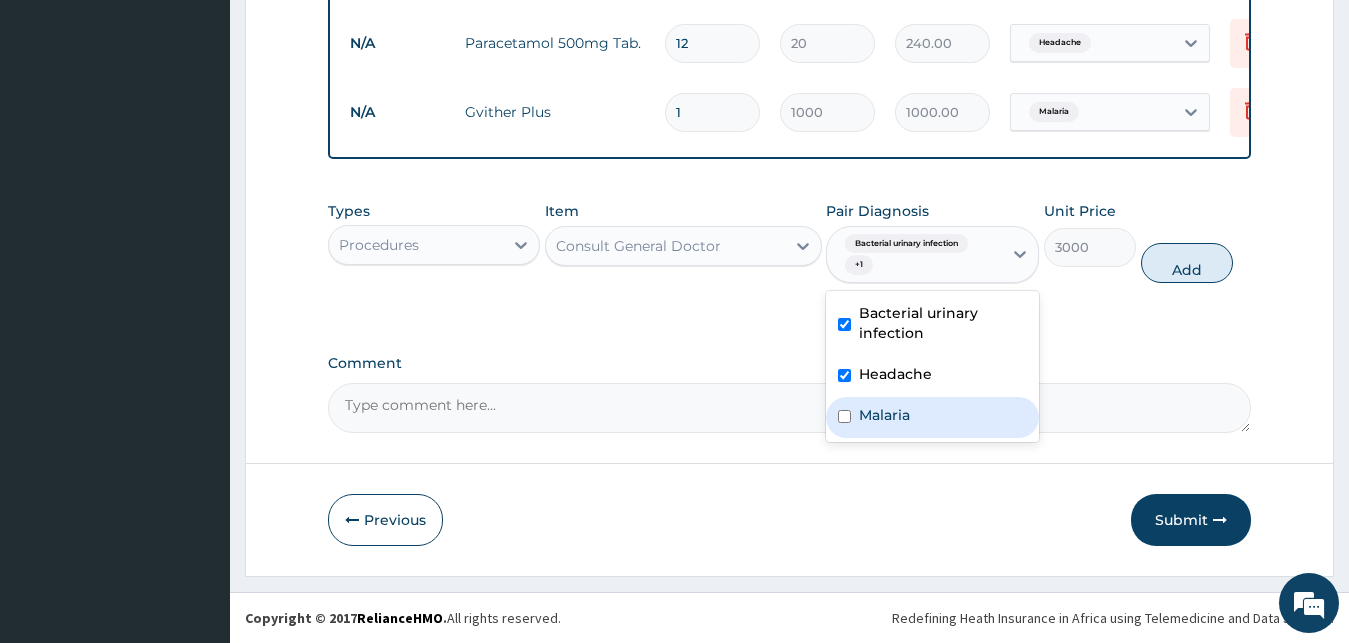 click on "Malaria" at bounding box center (884, 415) 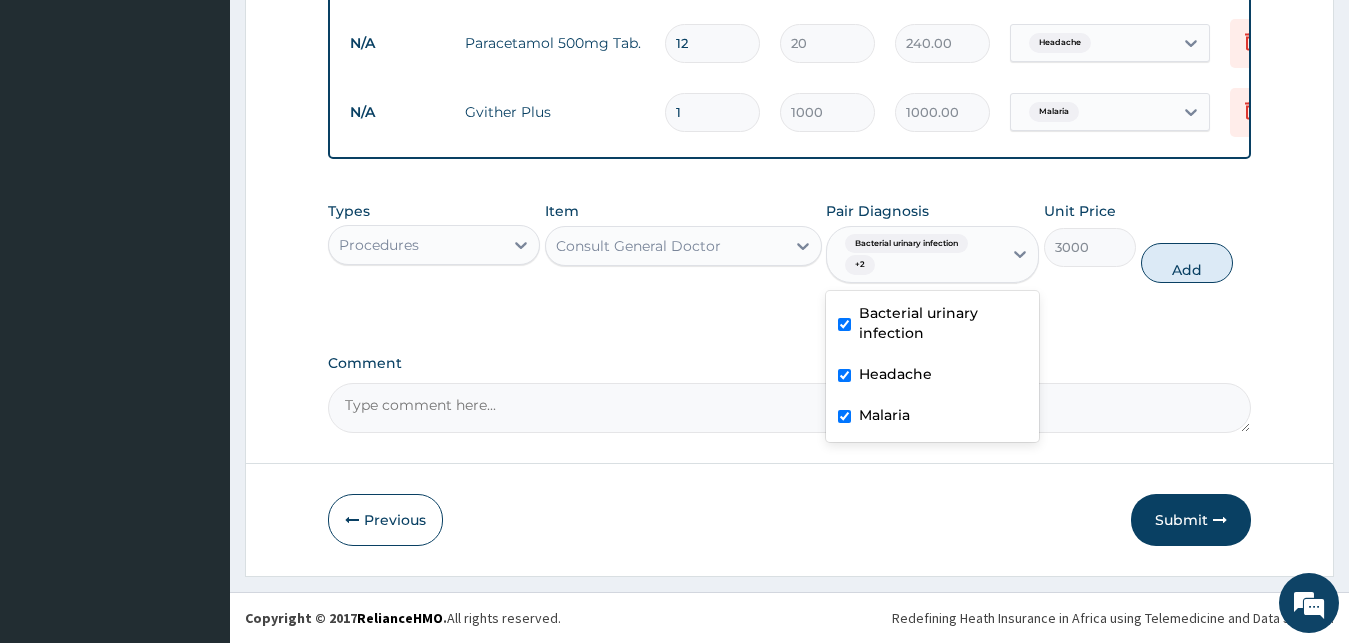 checkbox on "true" 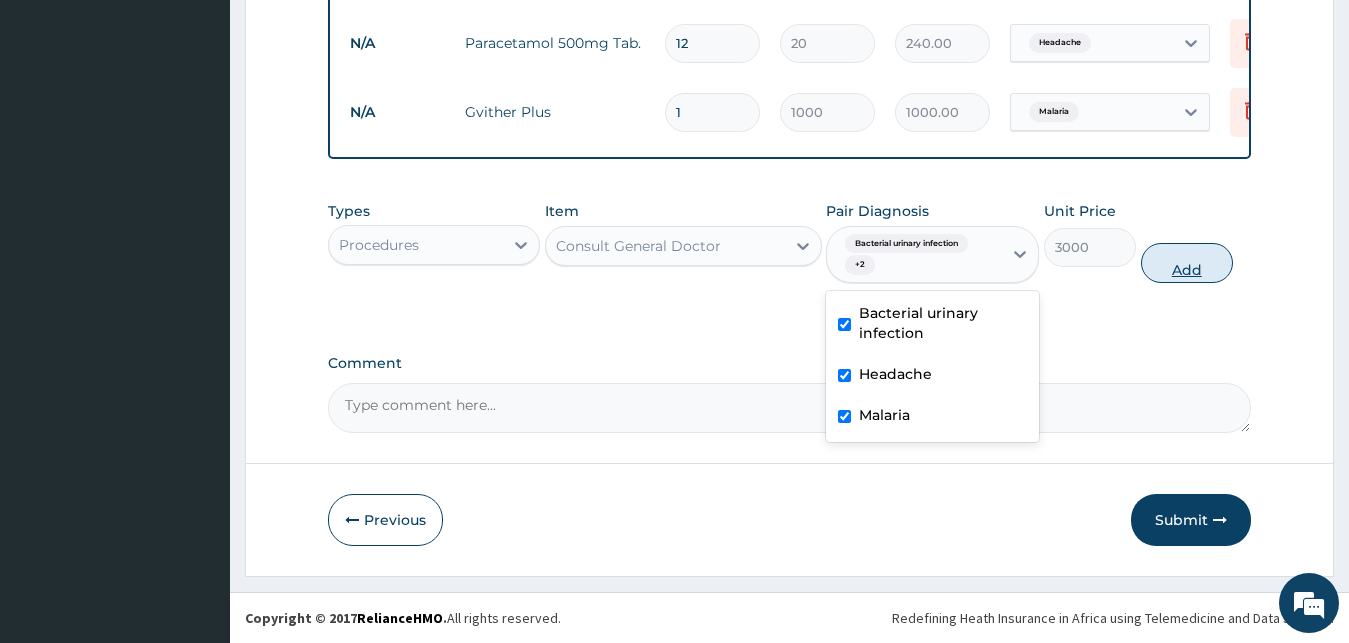 click on "Add" at bounding box center [1187, 263] 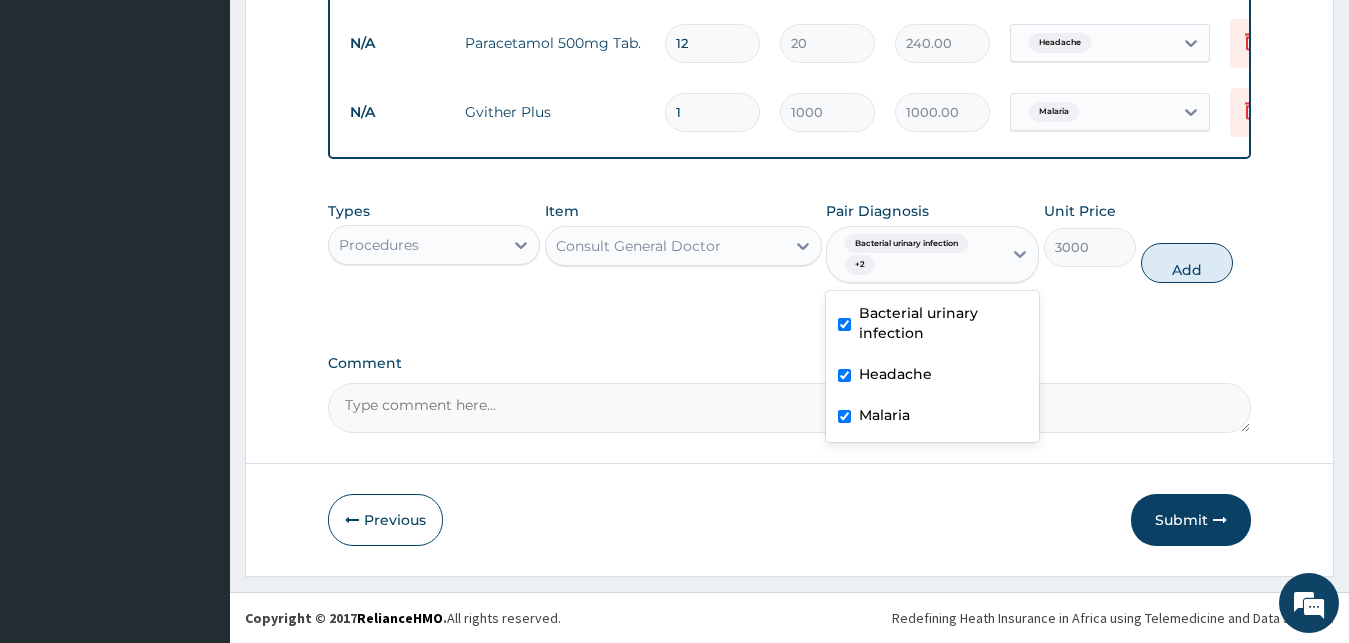 type on "0" 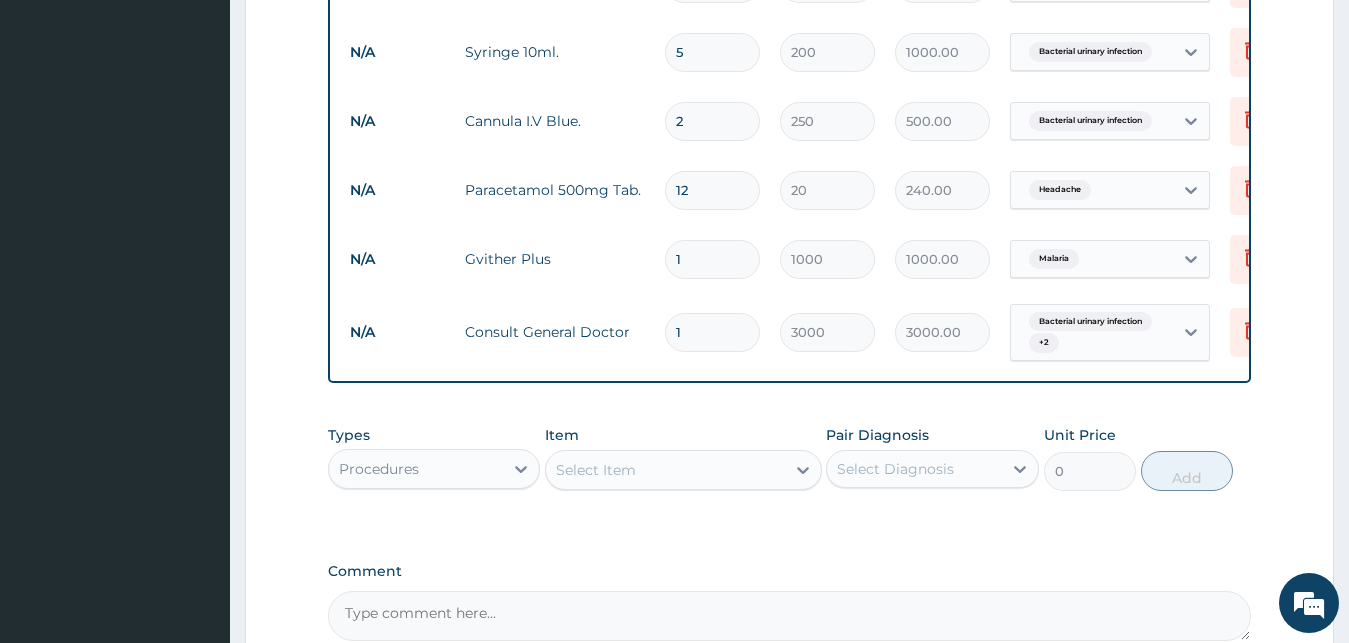 scroll, scrollTop: 1143, scrollLeft: 0, axis: vertical 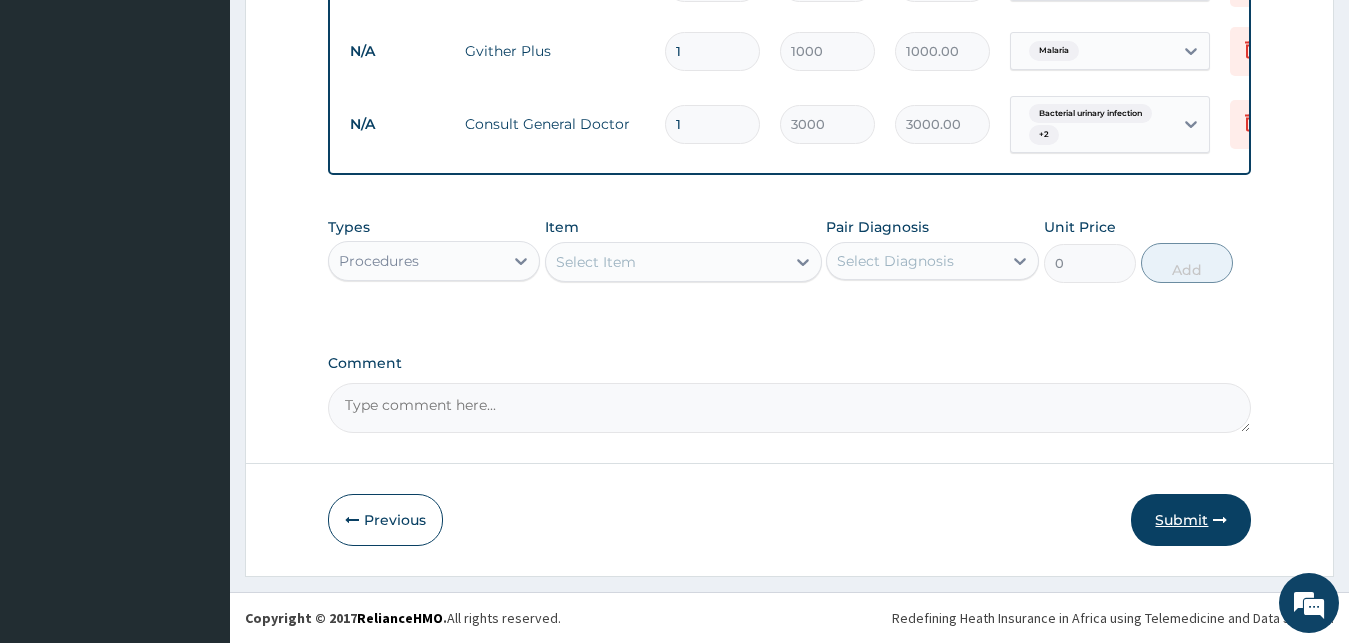 click on "Submit" at bounding box center [1191, 520] 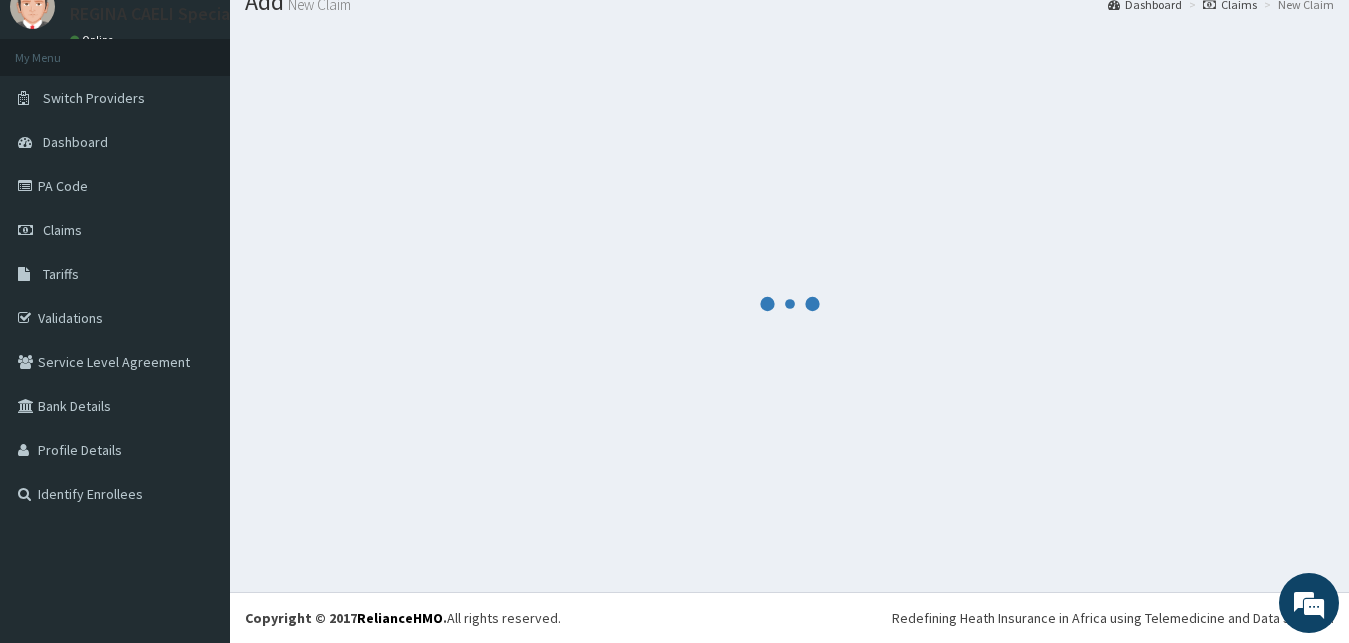 scroll, scrollTop: 76, scrollLeft: 0, axis: vertical 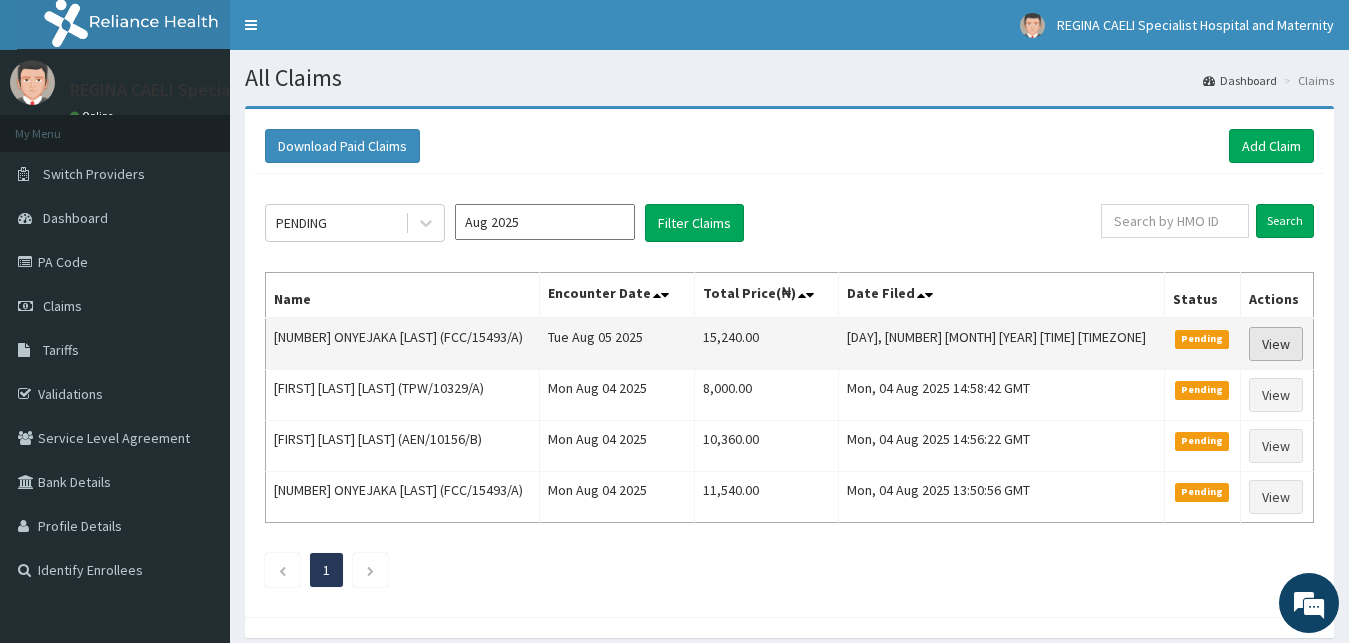 click on "View" at bounding box center [1276, 344] 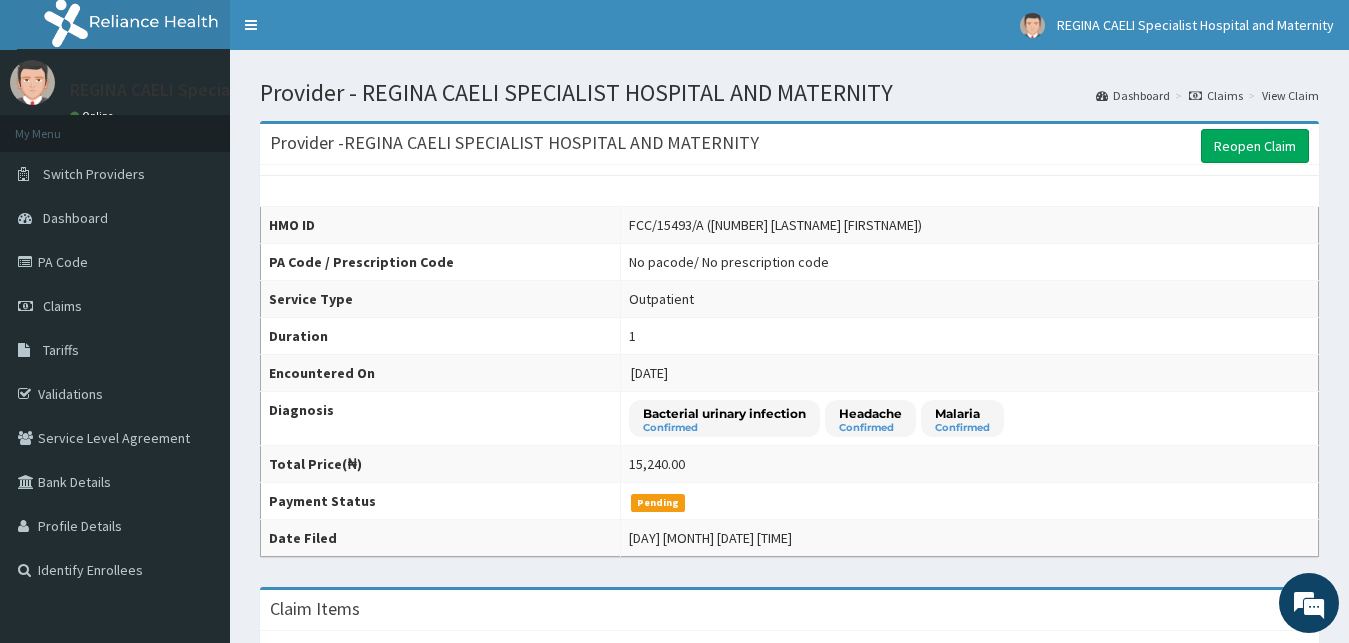 scroll, scrollTop: 0, scrollLeft: 0, axis: both 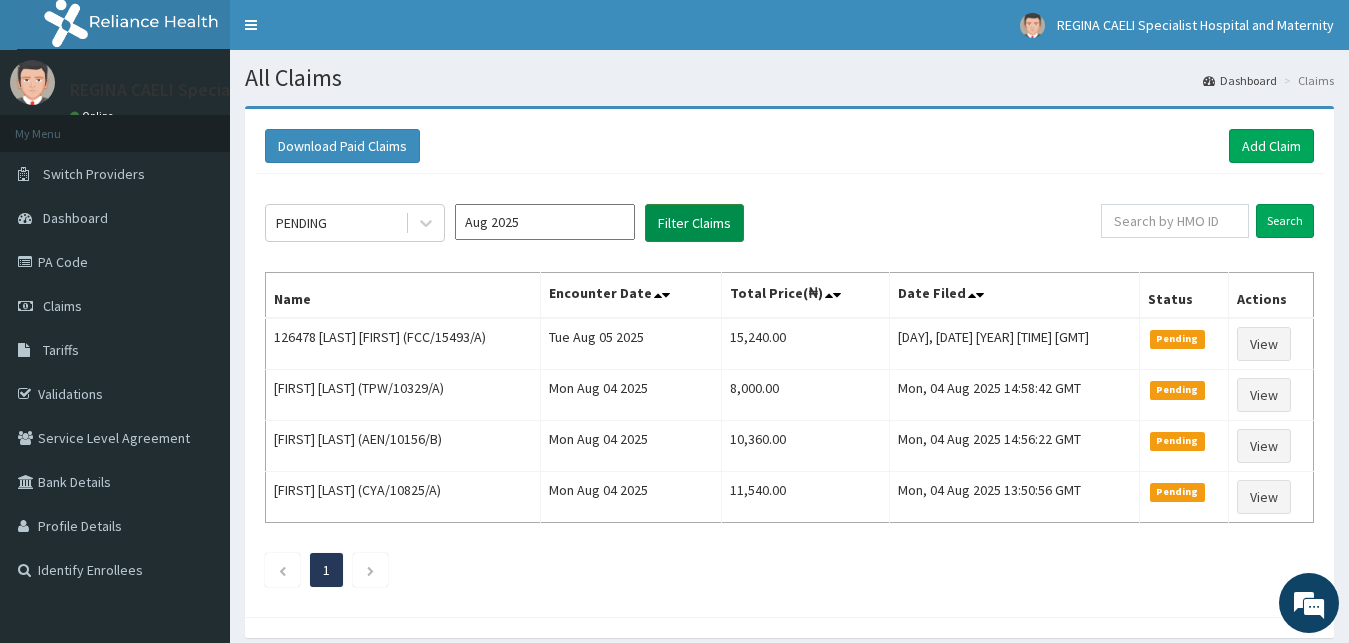 click on "Filter Claims" at bounding box center (694, 223) 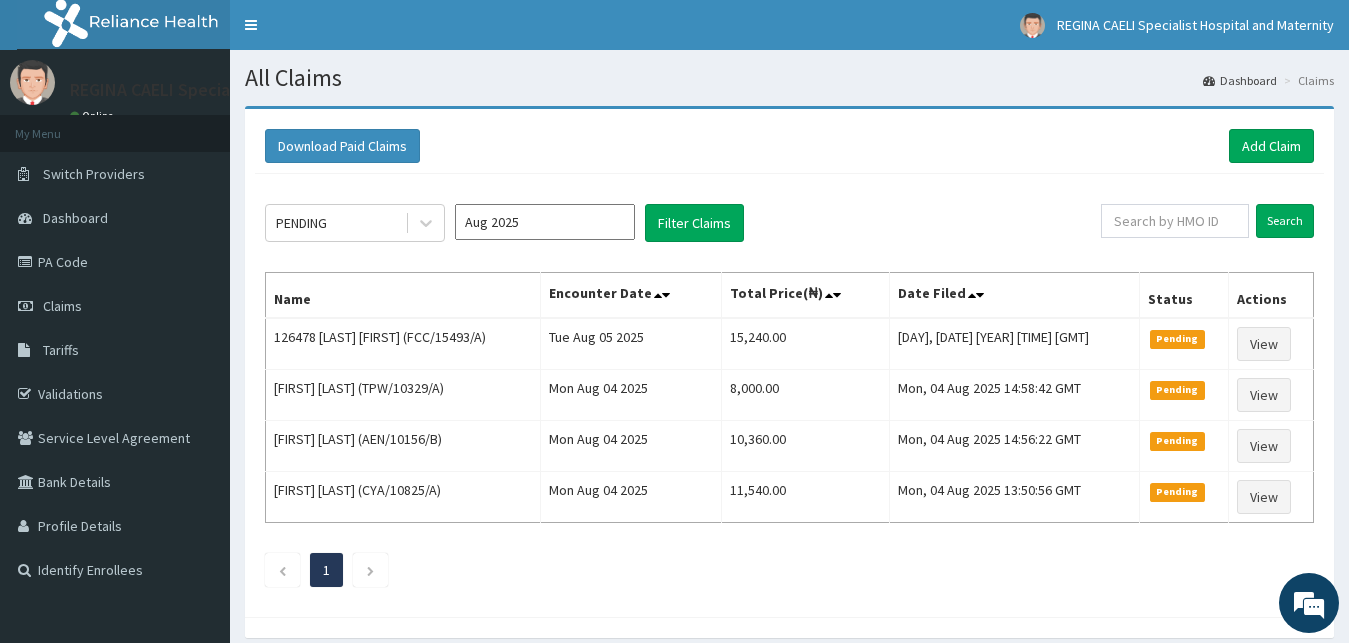click on "PENDING" at bounding box center (335, 223) 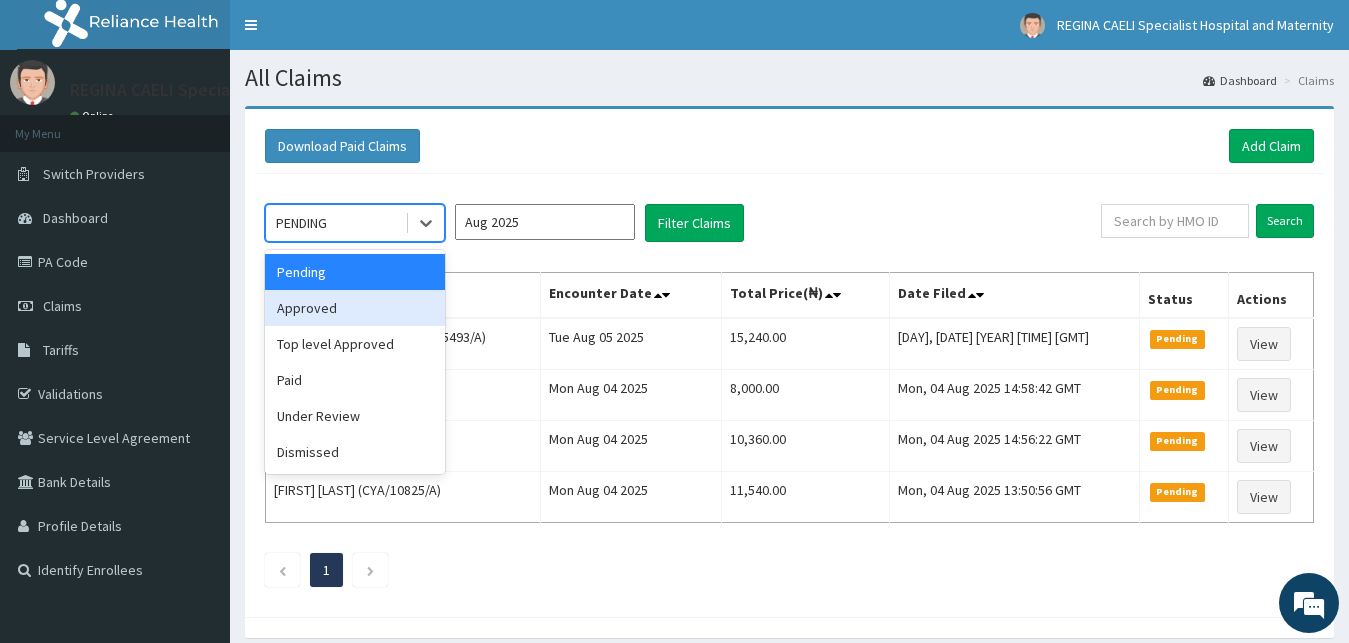 click on "Approved" at bounding box center (355, 308) 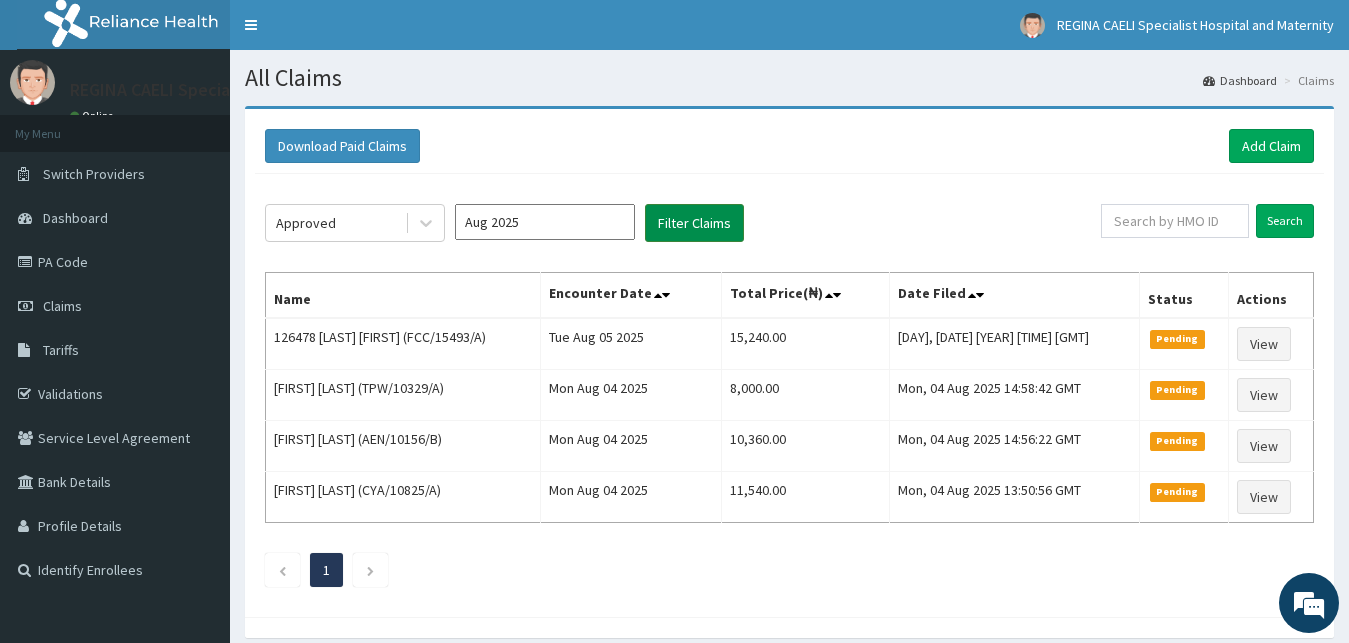 click on "Filter Claims" at bounding box center [694, 223] 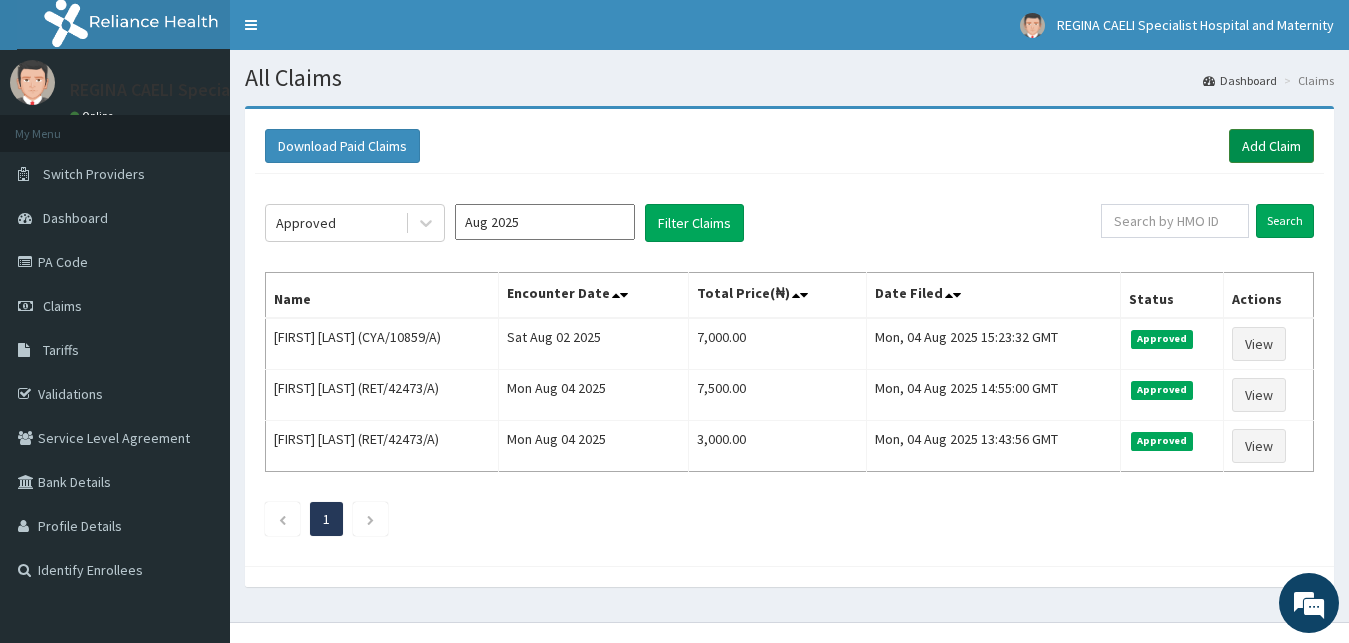 click on "Add Claim" at bounding box center [1271, 146] 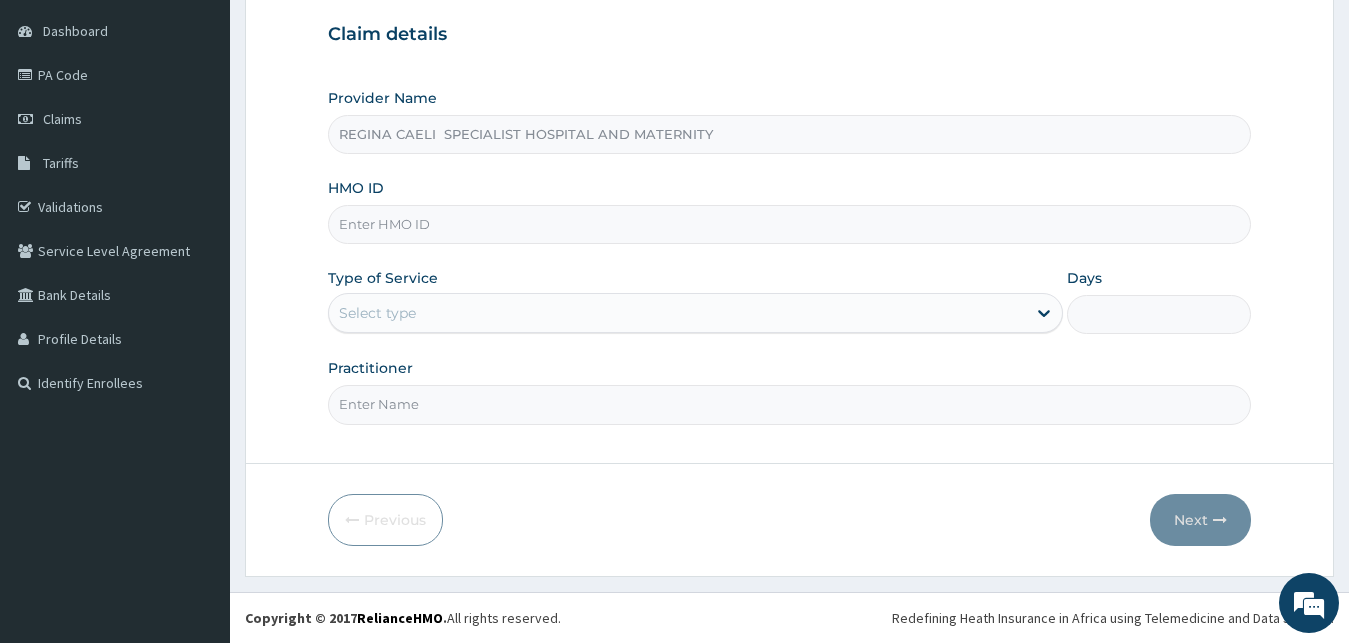 scroll, scrollTop: 187, scrollLeft: 0, axis: vertical 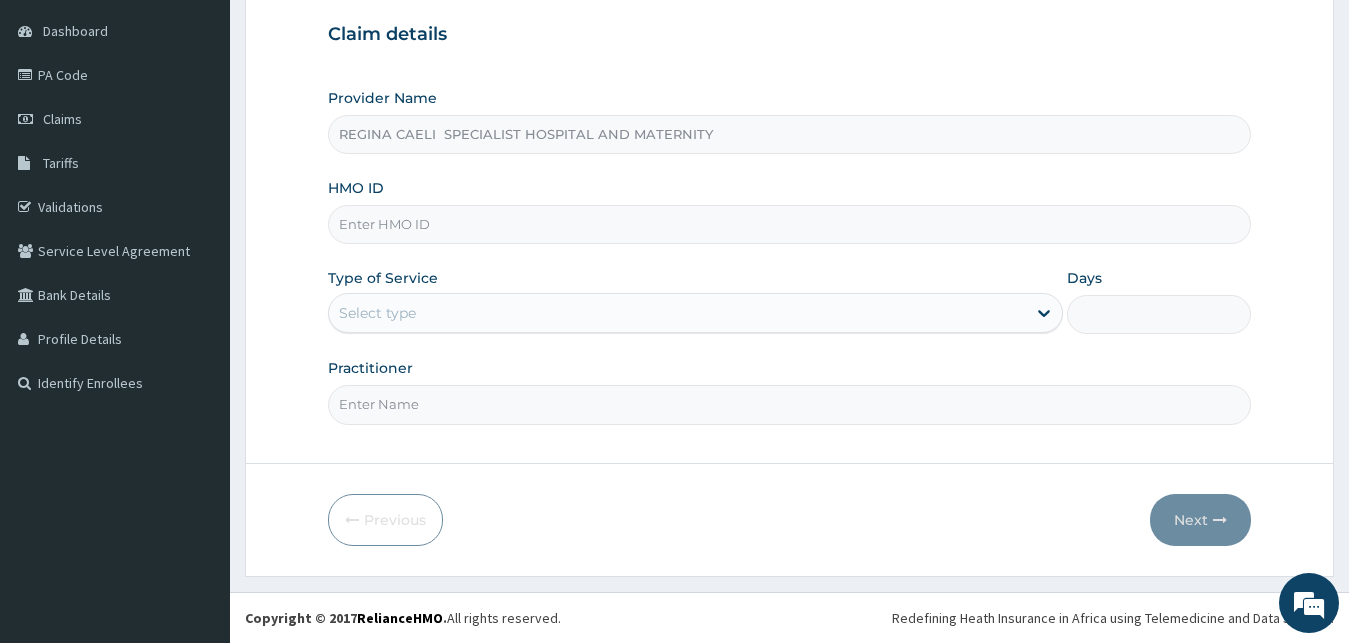 click on "Practitioner" at bounding box center (790, 404) 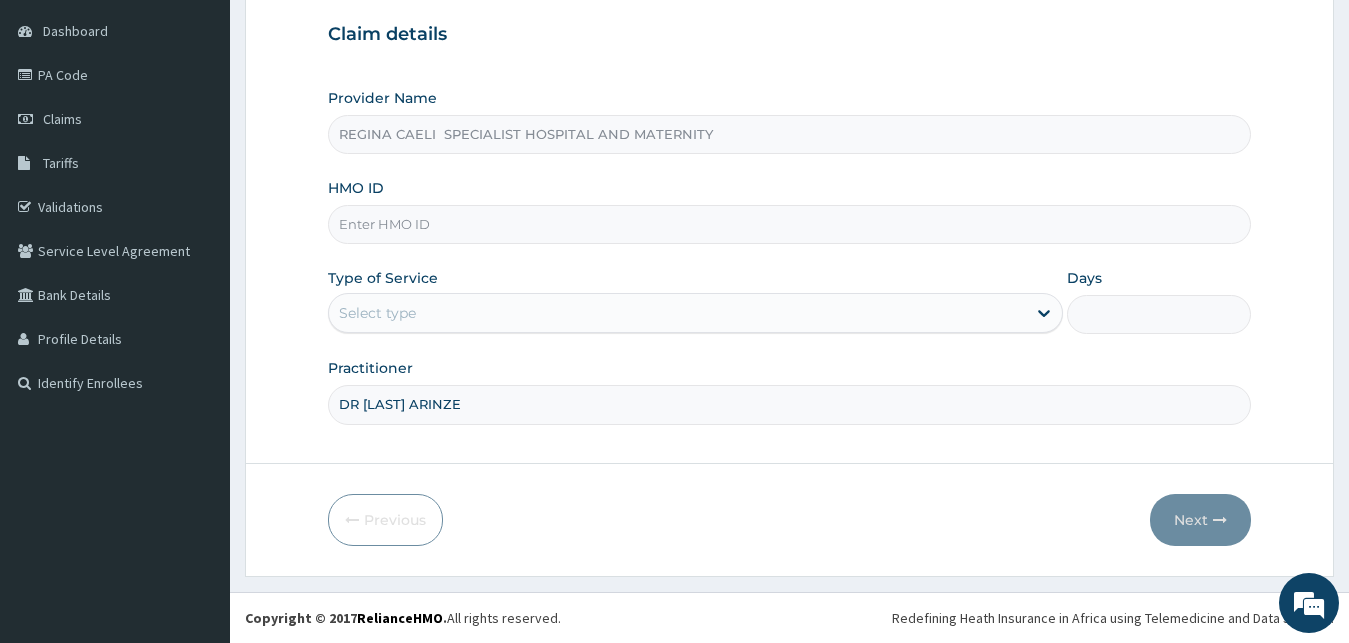 type on "DR [LAST] ARINZE" 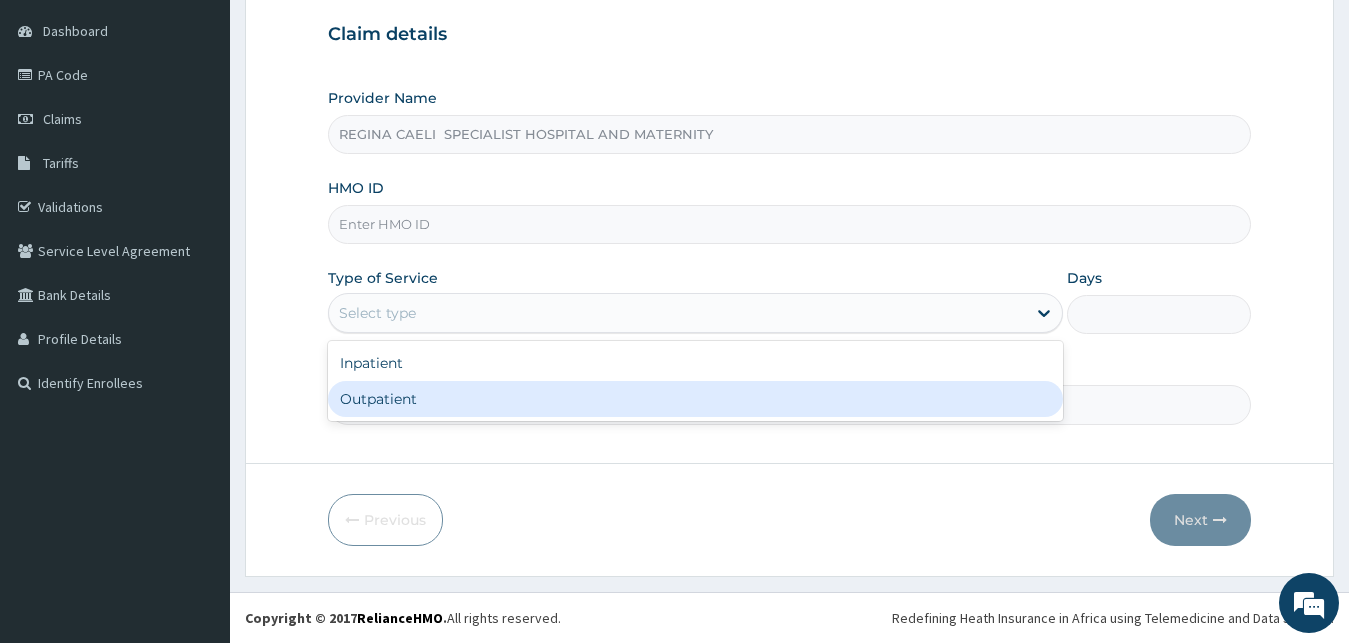 click on "Outpatient" at bounding box center (696, 399) 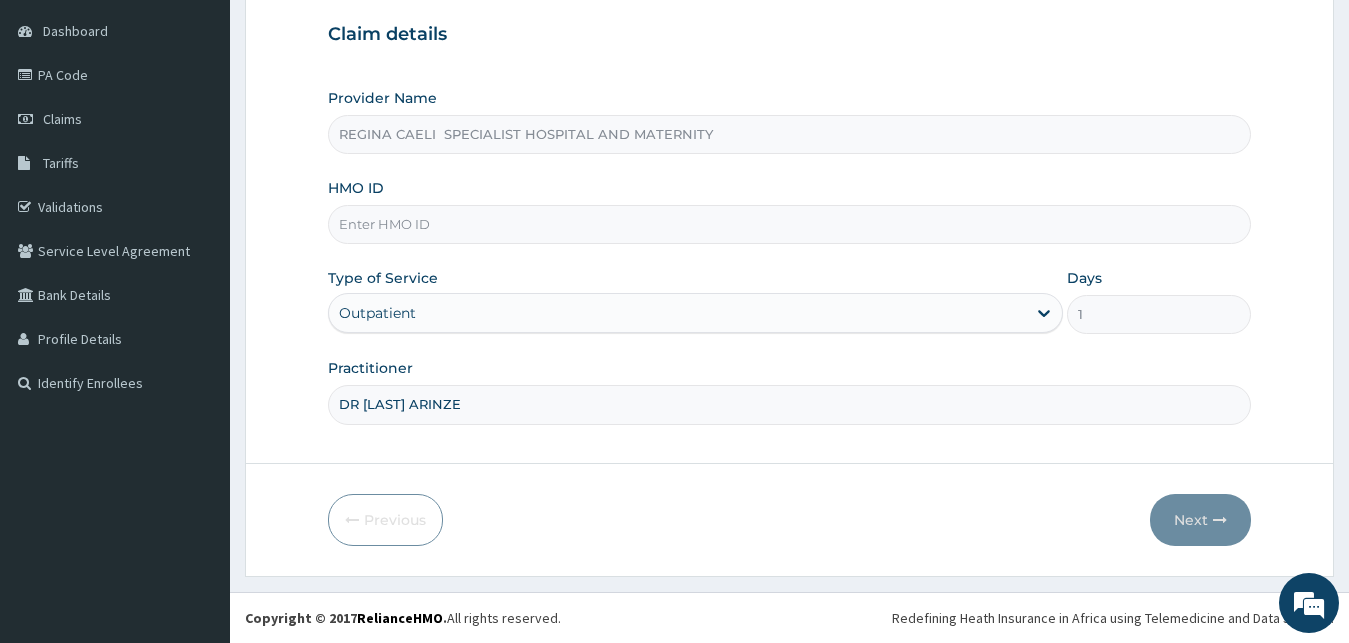 scroll, scrollTop: 0, scrollLeft: 0, axis: both 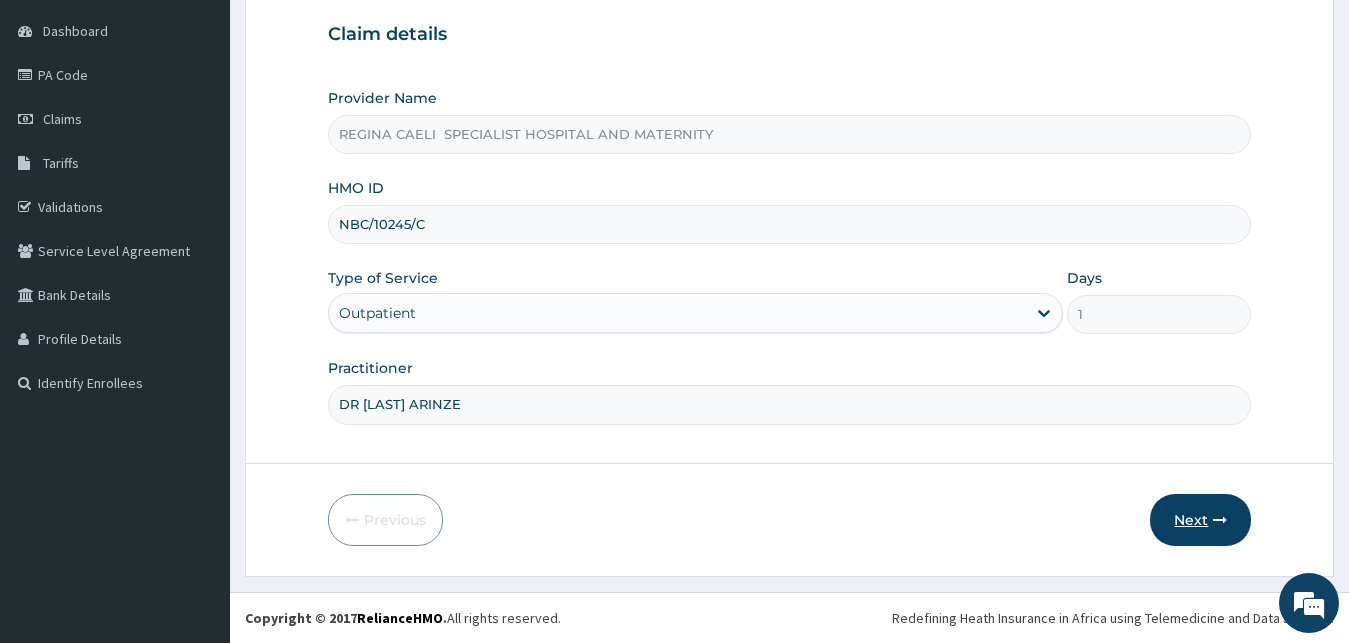 type on "NBC/10245/C" 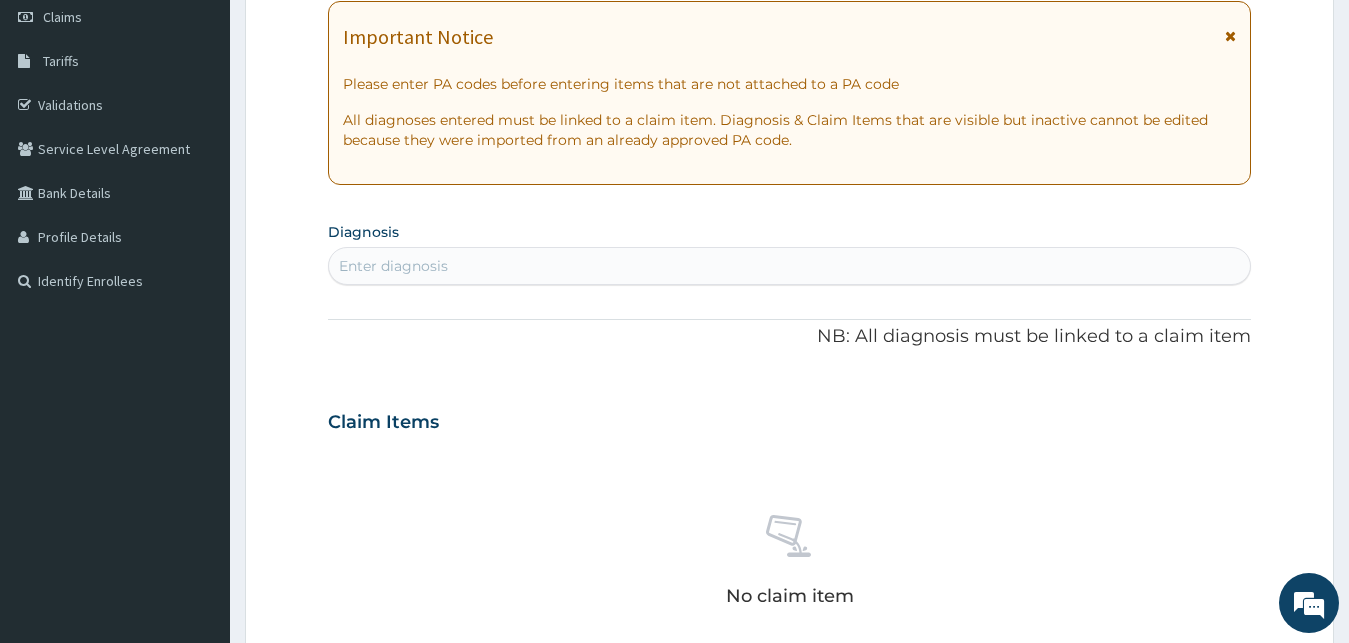 click on "Enter diagnosis" at bounding box center (393, 266) 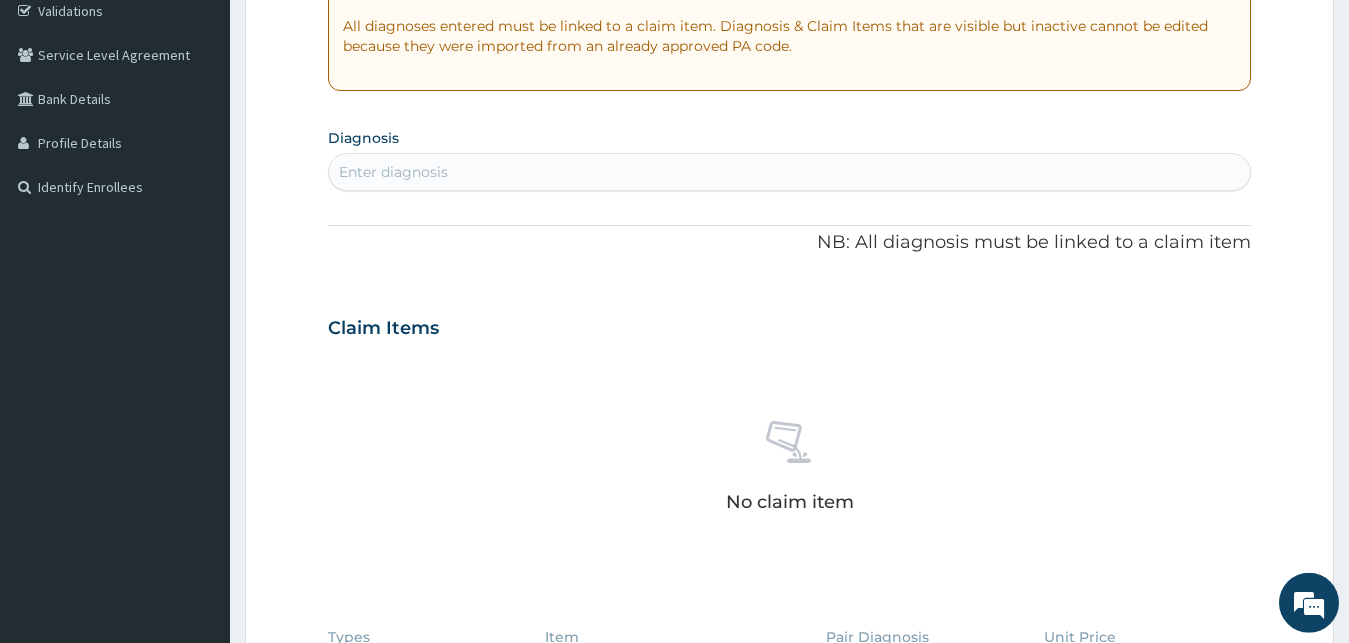 scroll, scrollTop: 391, scrollLeft: 0, axis: vertical 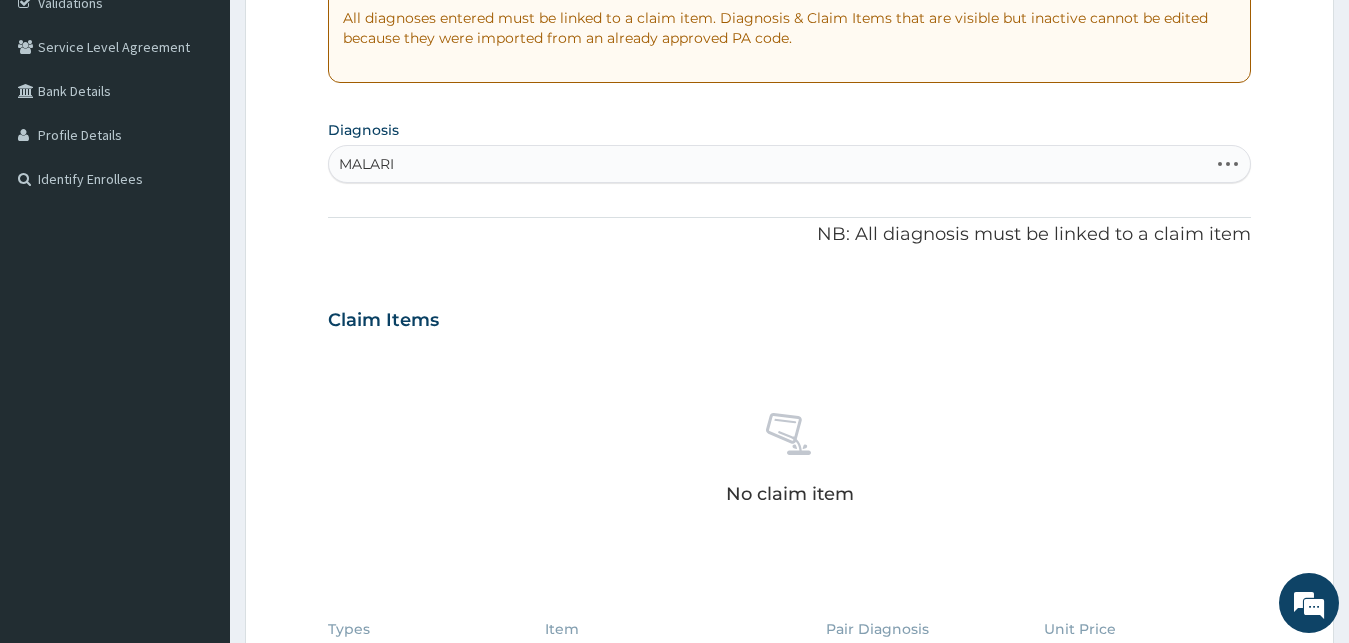 type on "MALARIA" 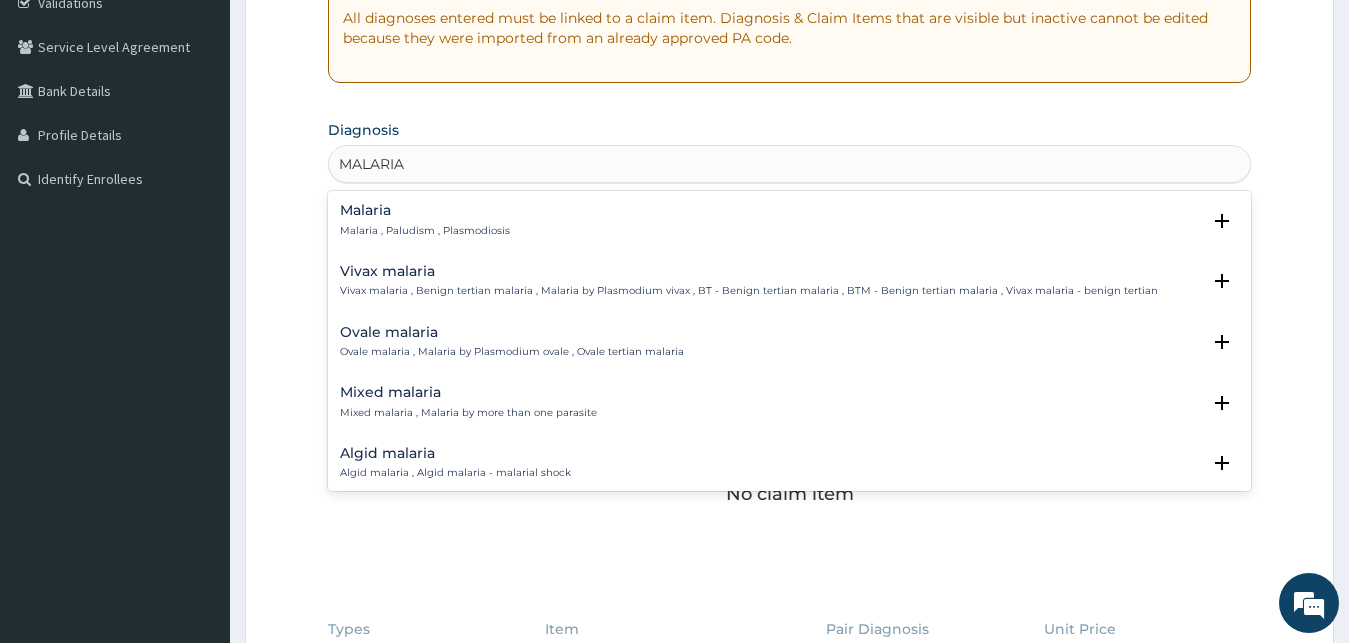 click on "Malaria Malaria , Paludism , Plasmodiosis" at bounding box center (425, 220) 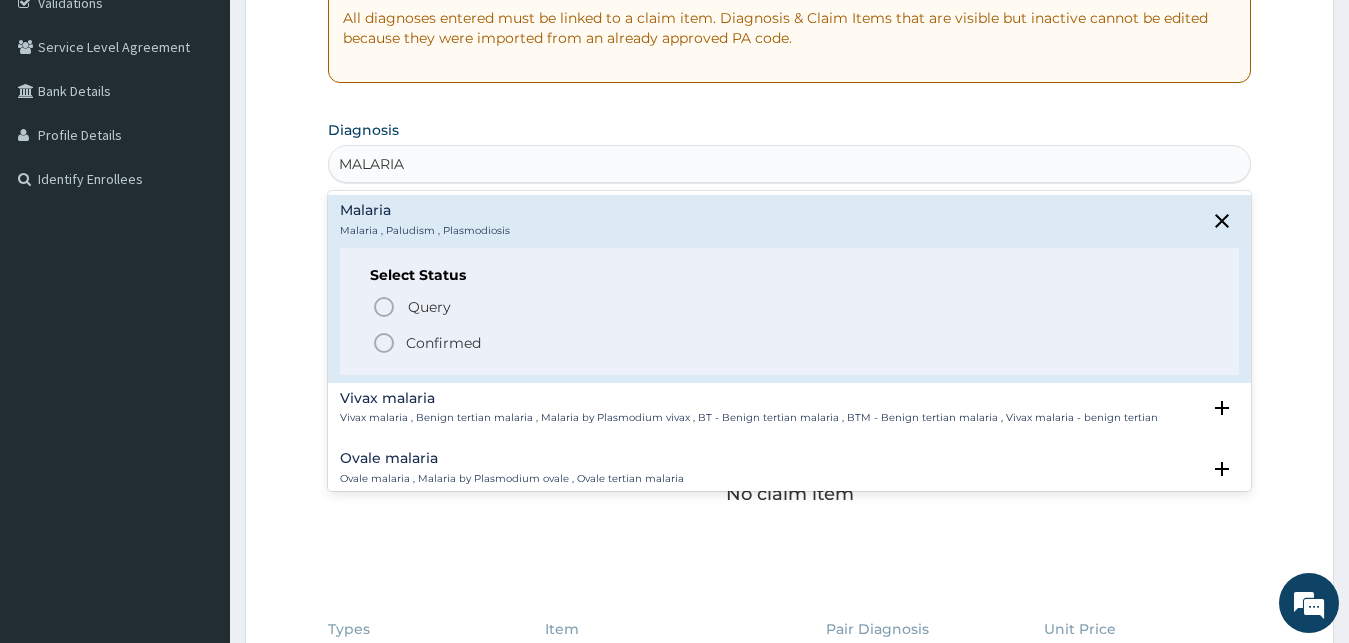 click on "Confirmed" at bounding box center (791, 343) 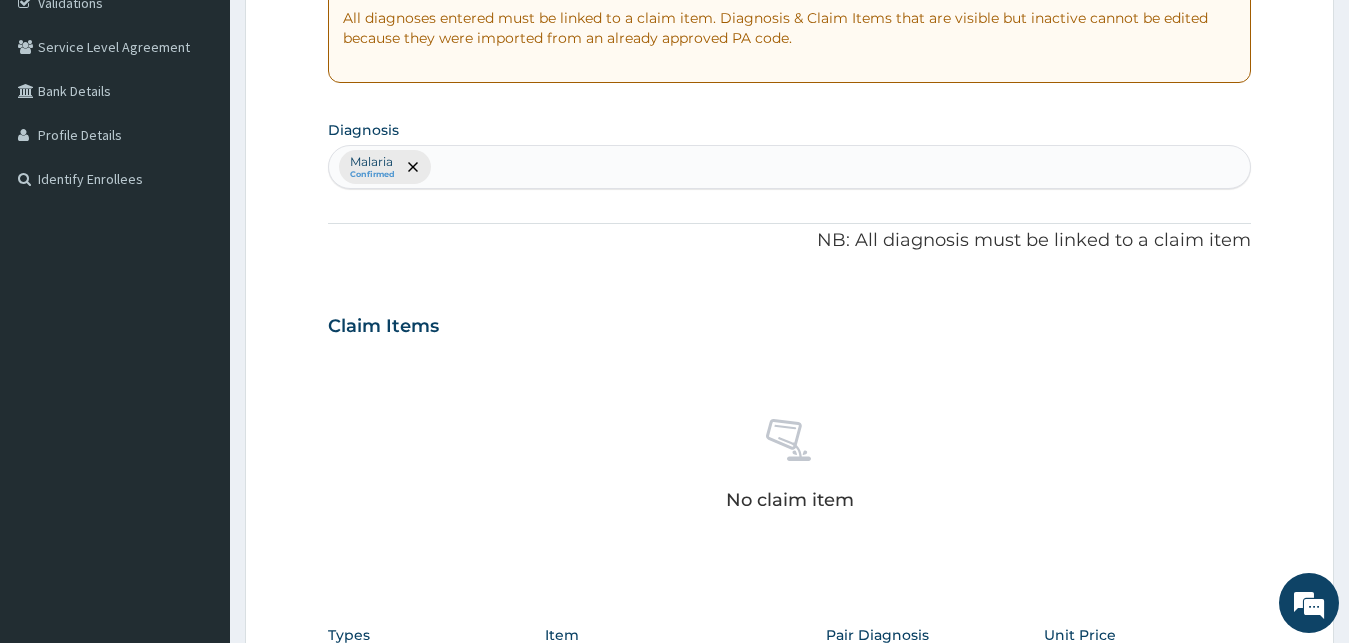 scroll, scrollTop: 799, scrollLeft: 0, axis: vertical 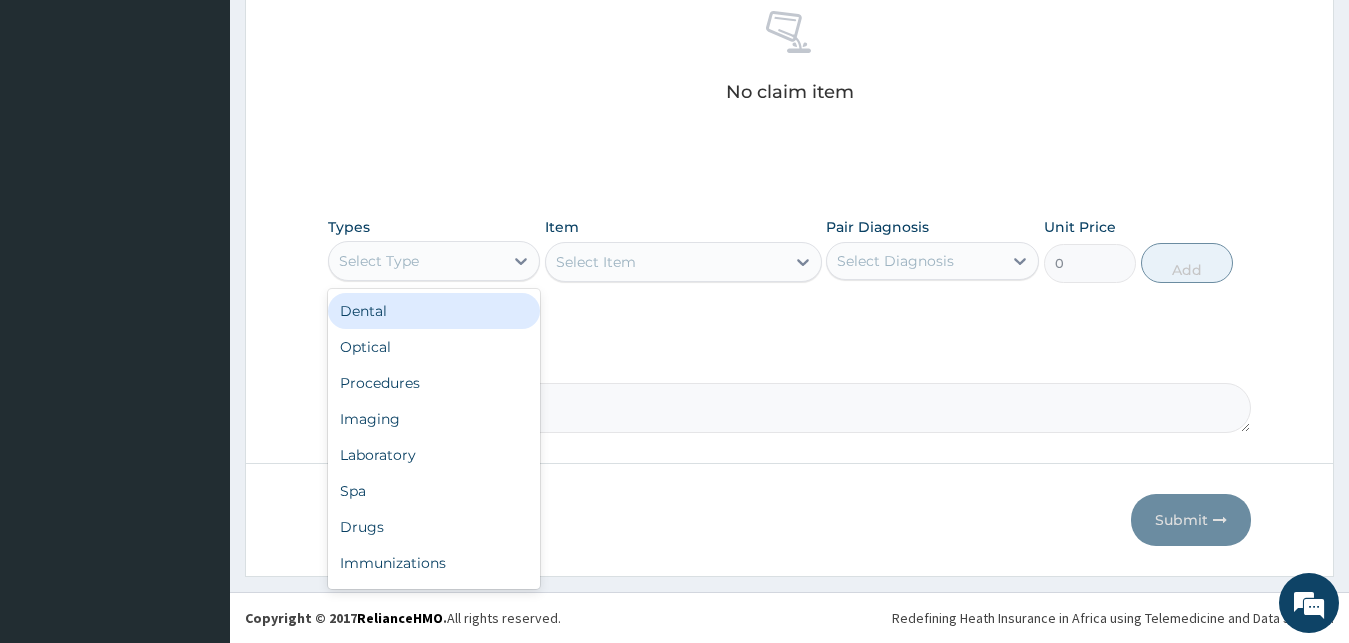 click on "Select Type" at bounding box center (379, 261) 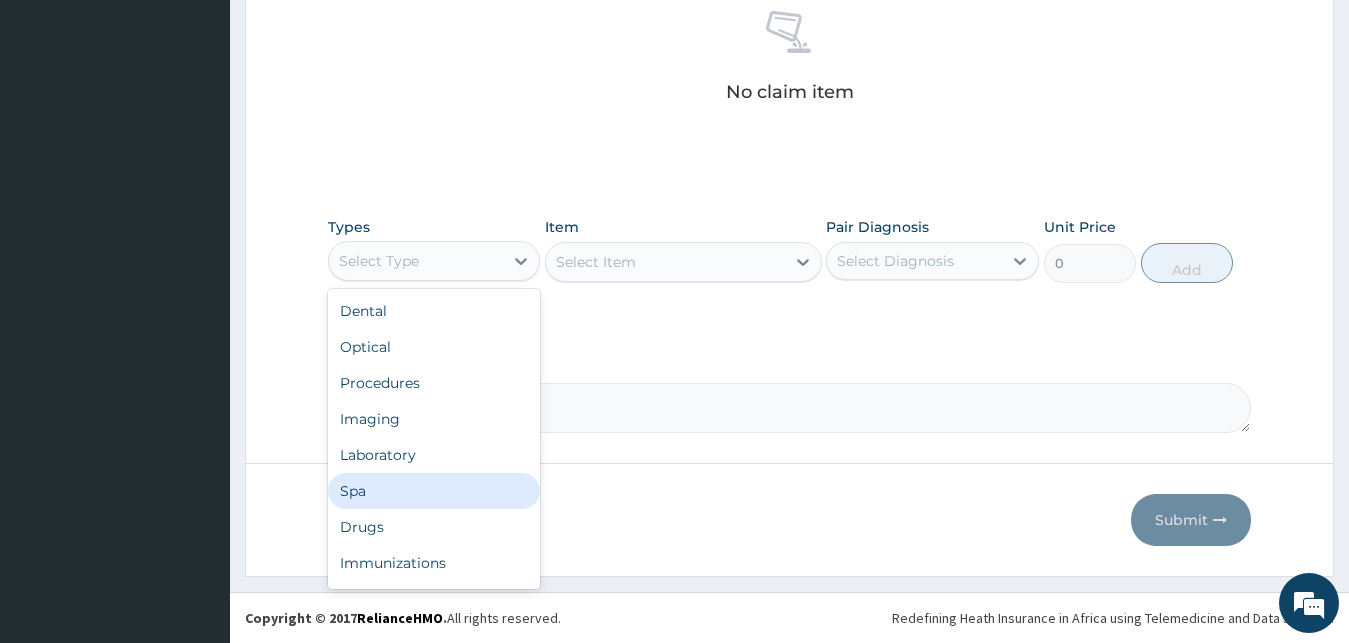scroll, scrollTop: 68, scrollLeft: 0, axis: vertical 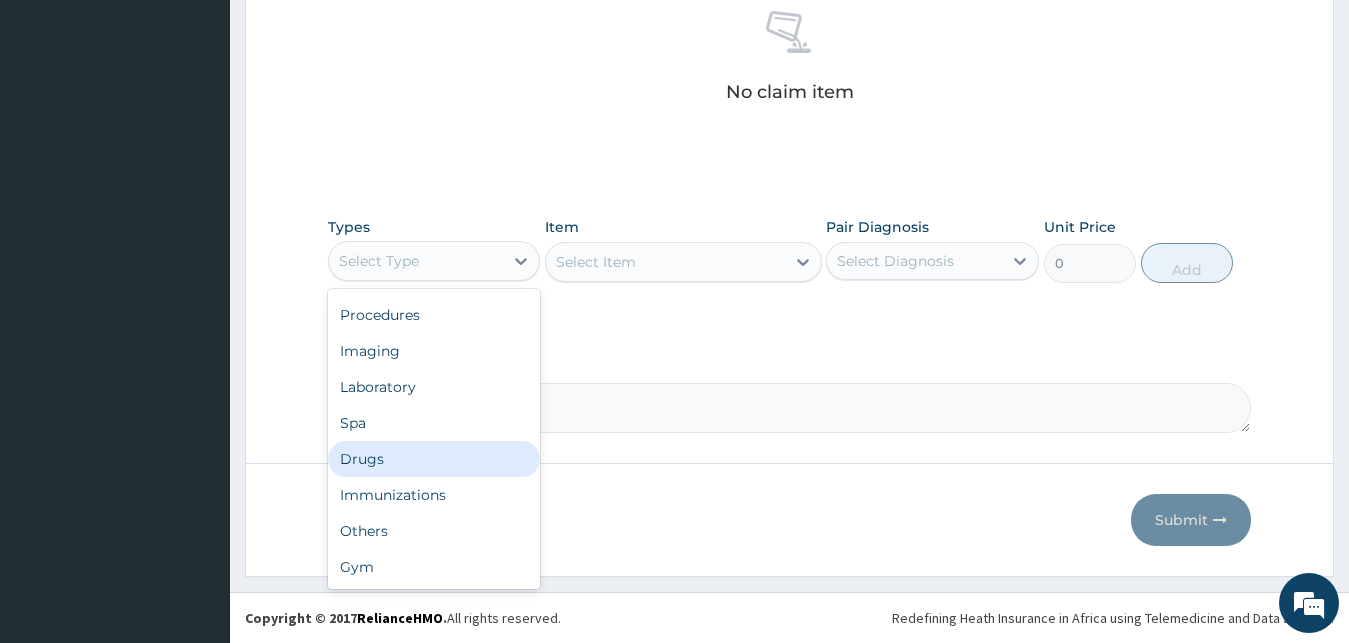 click on "Drugs" at bounding box center [434, 459] 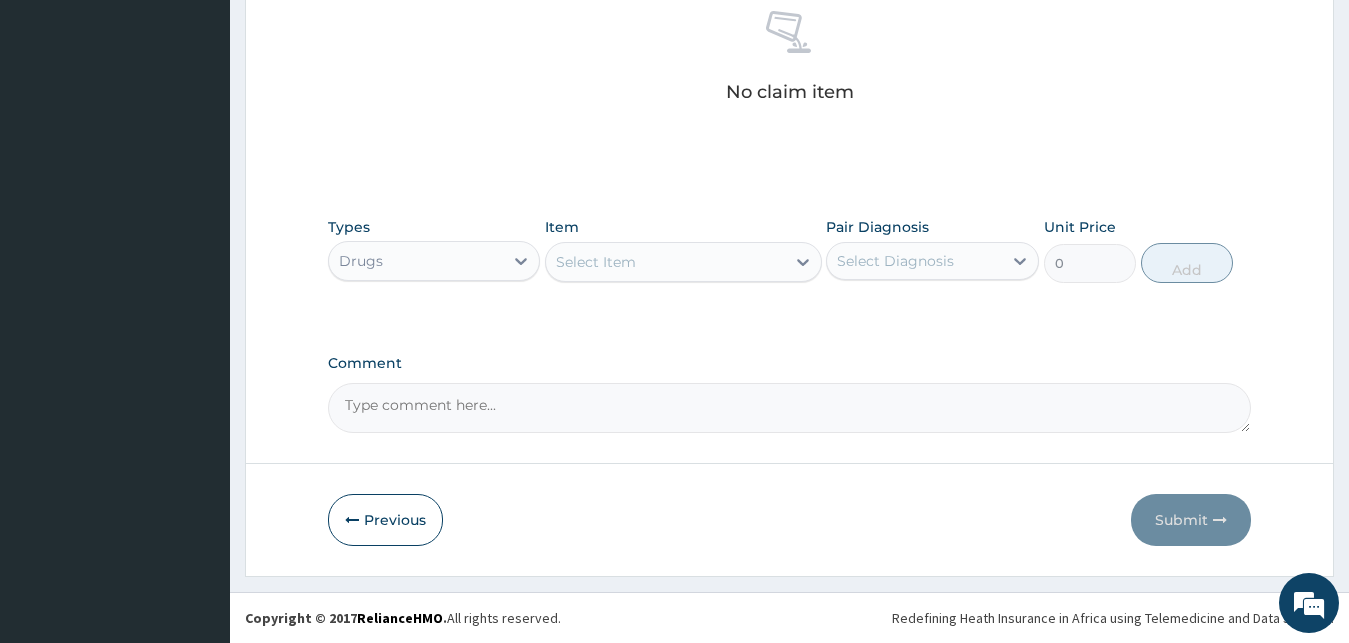 click on "Select Item" at bounding box center [665, 262] 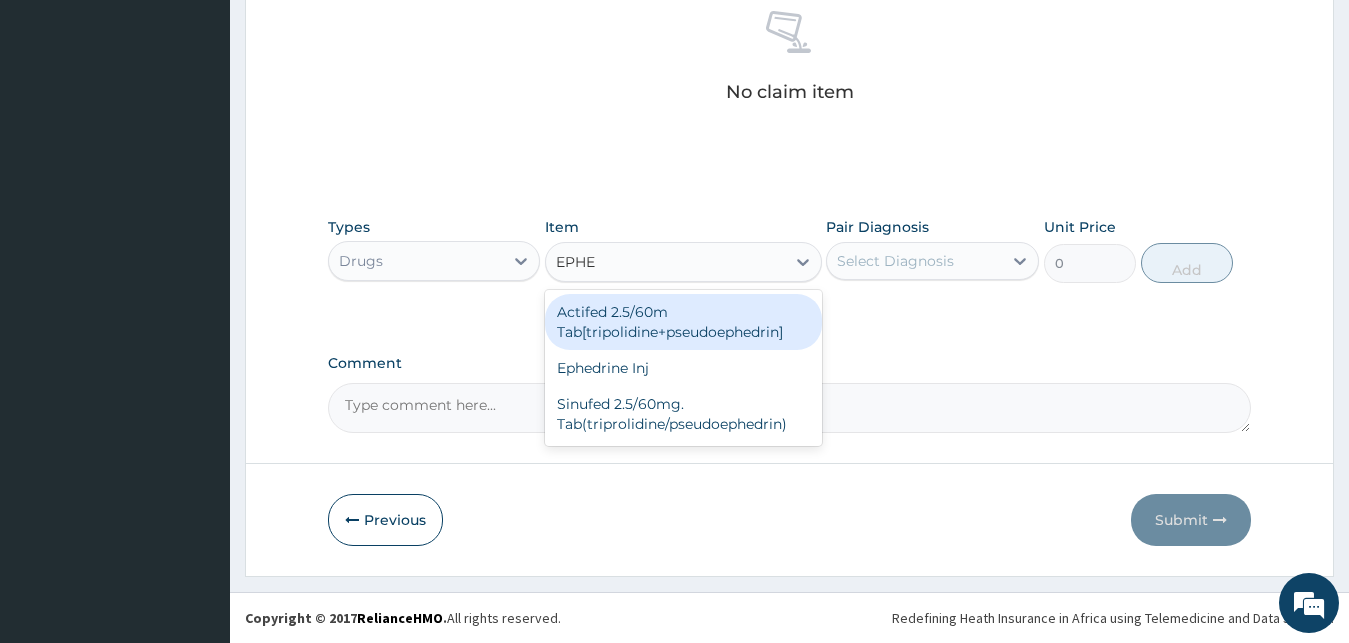 type on "EPHED" 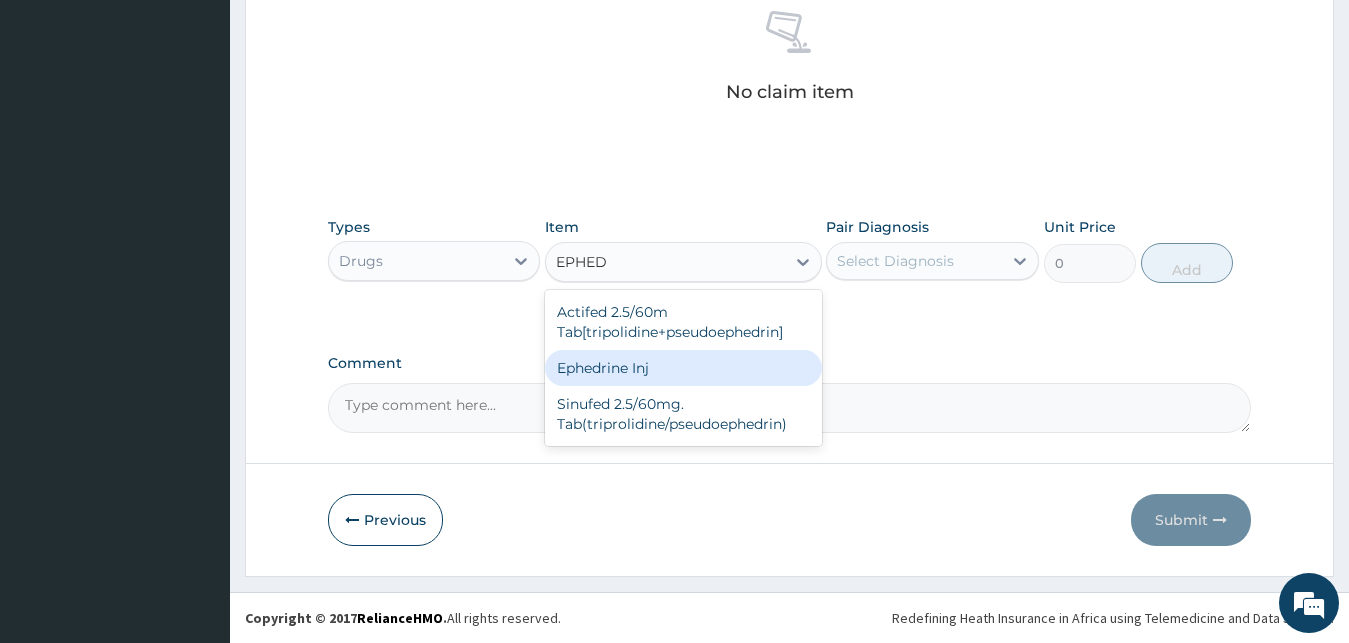 click on "Ephedrine Inj" at bounding box center [683, 368] 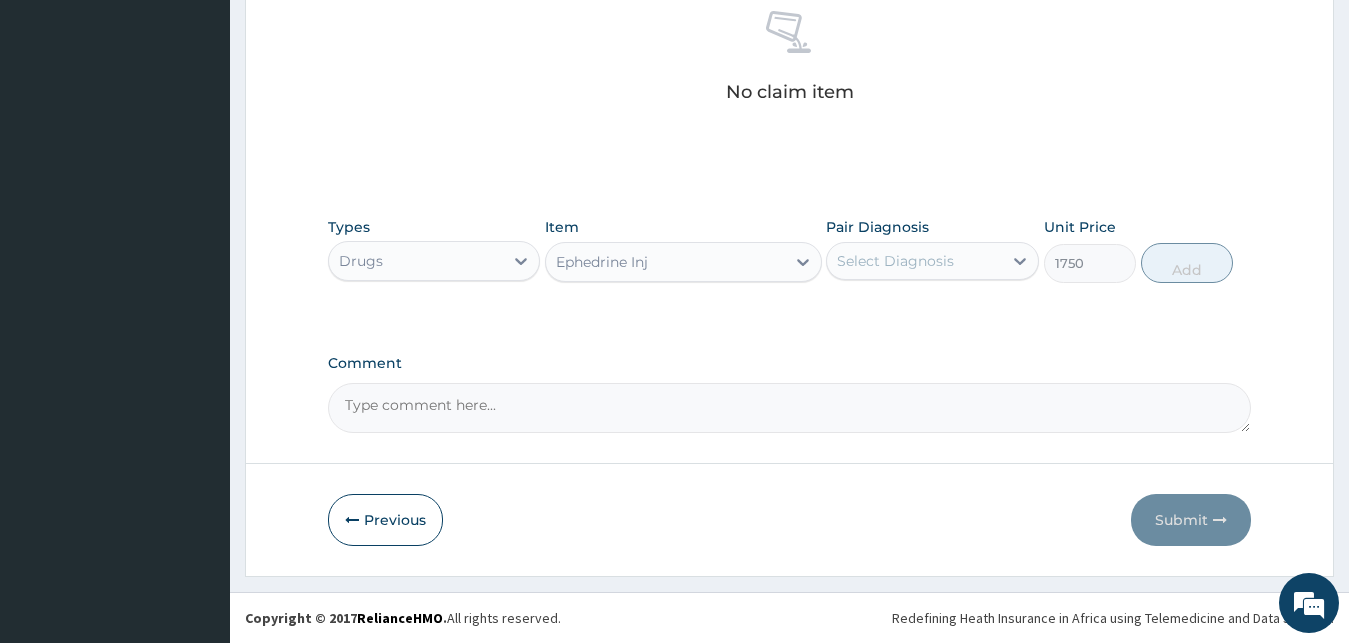 type 